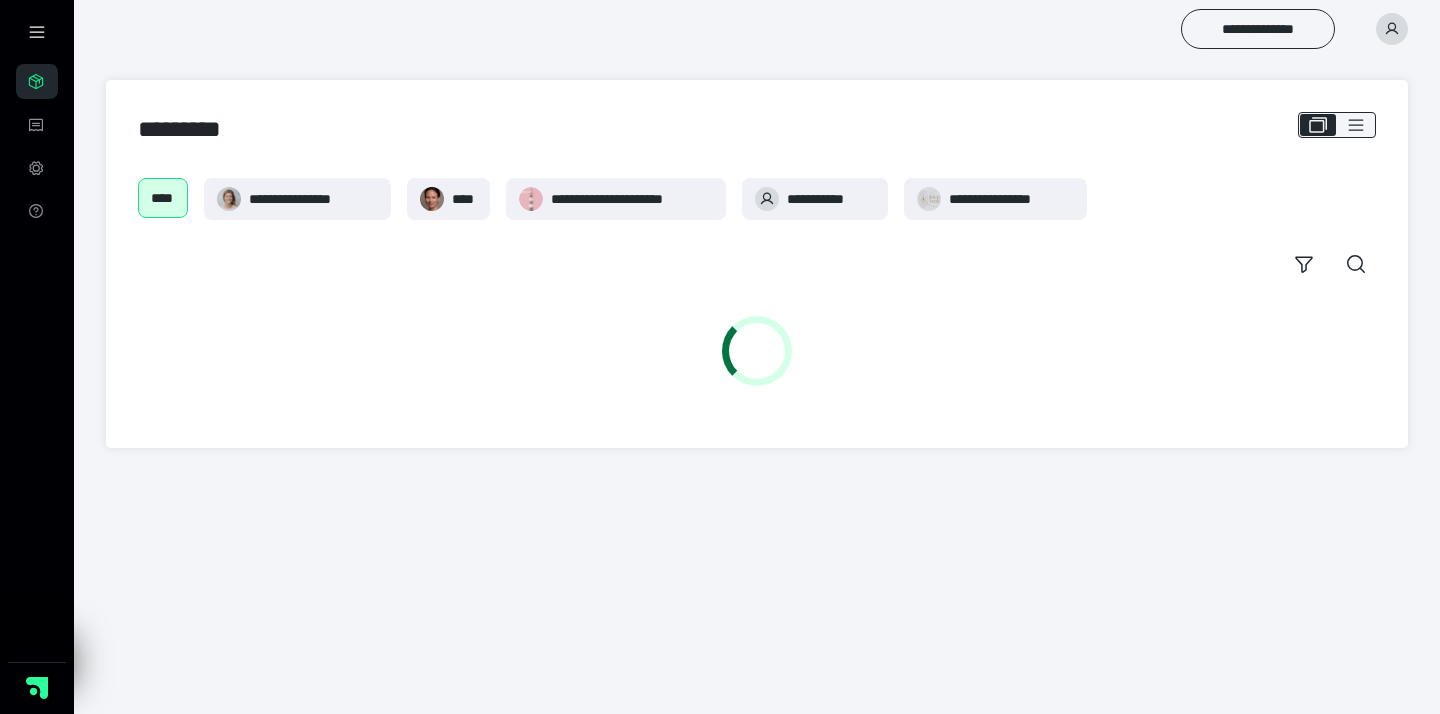 scroll, scrollTop: 0, scrollLeft: 0, axis: both 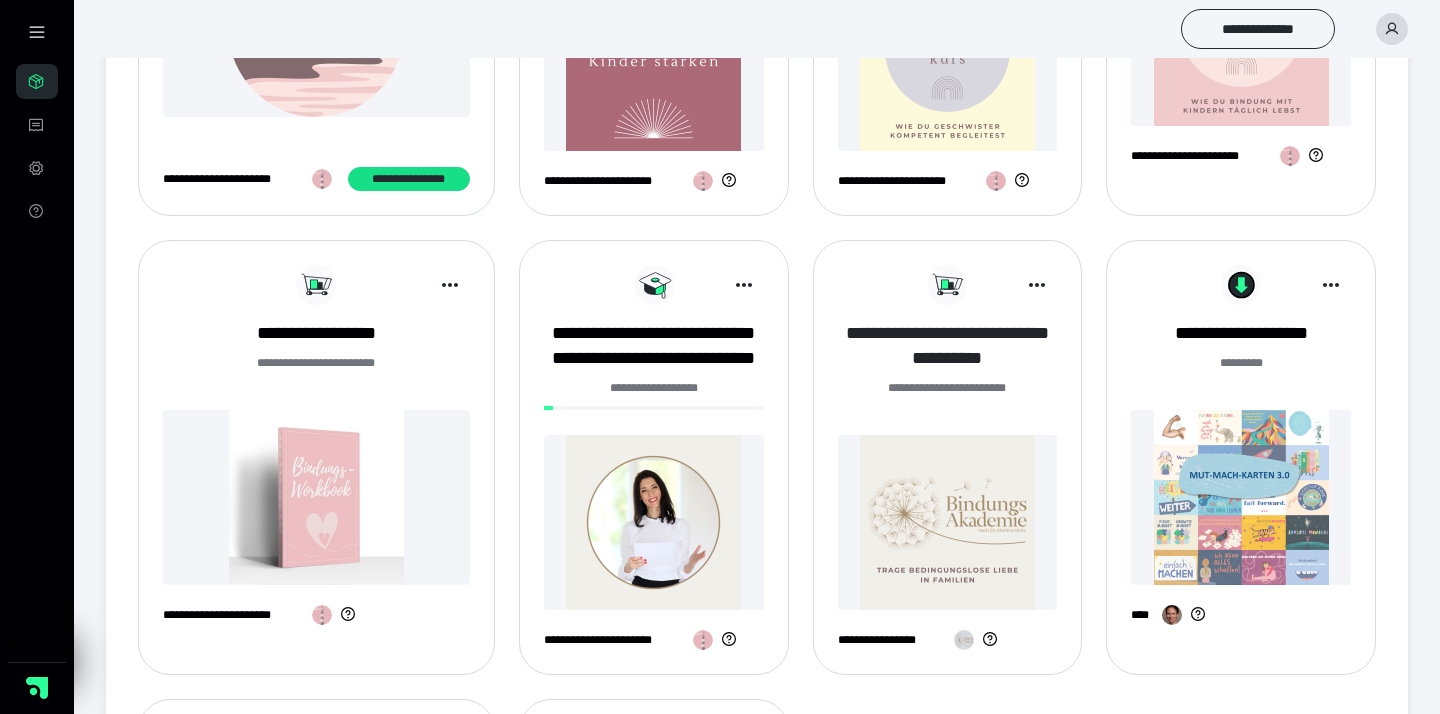click on "**********" at bounding box center (948, 346) 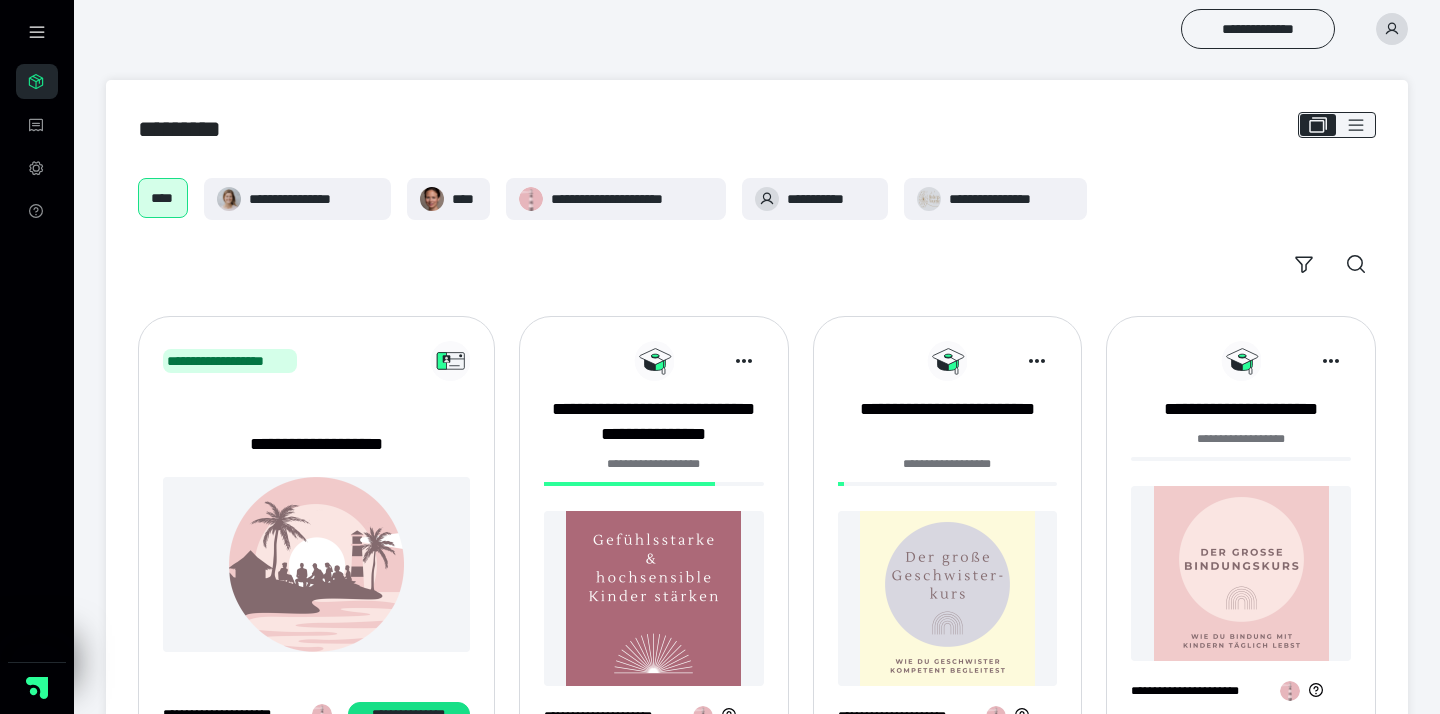 scroll, scrollTop: 535, scrollLeft: 0, axis: vertical 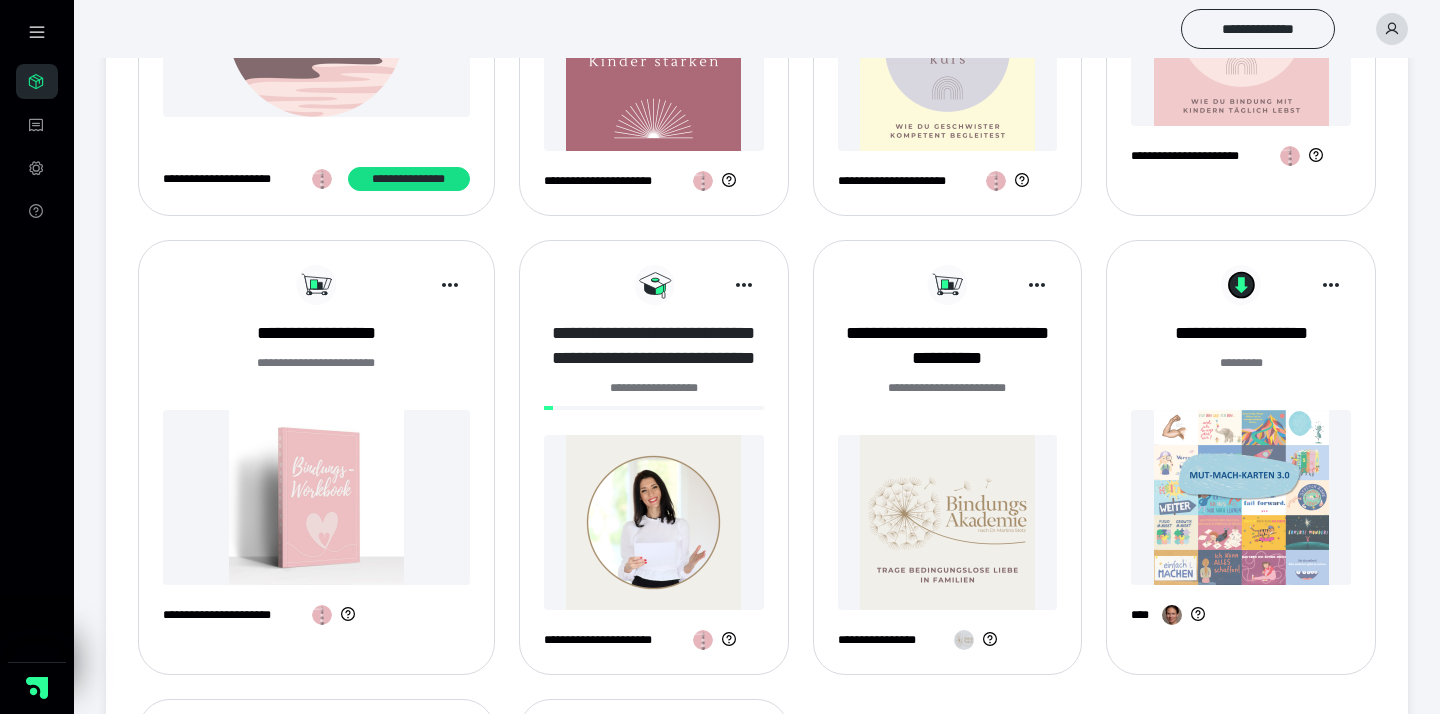 click on "**********" at bounding box center [654, 346] 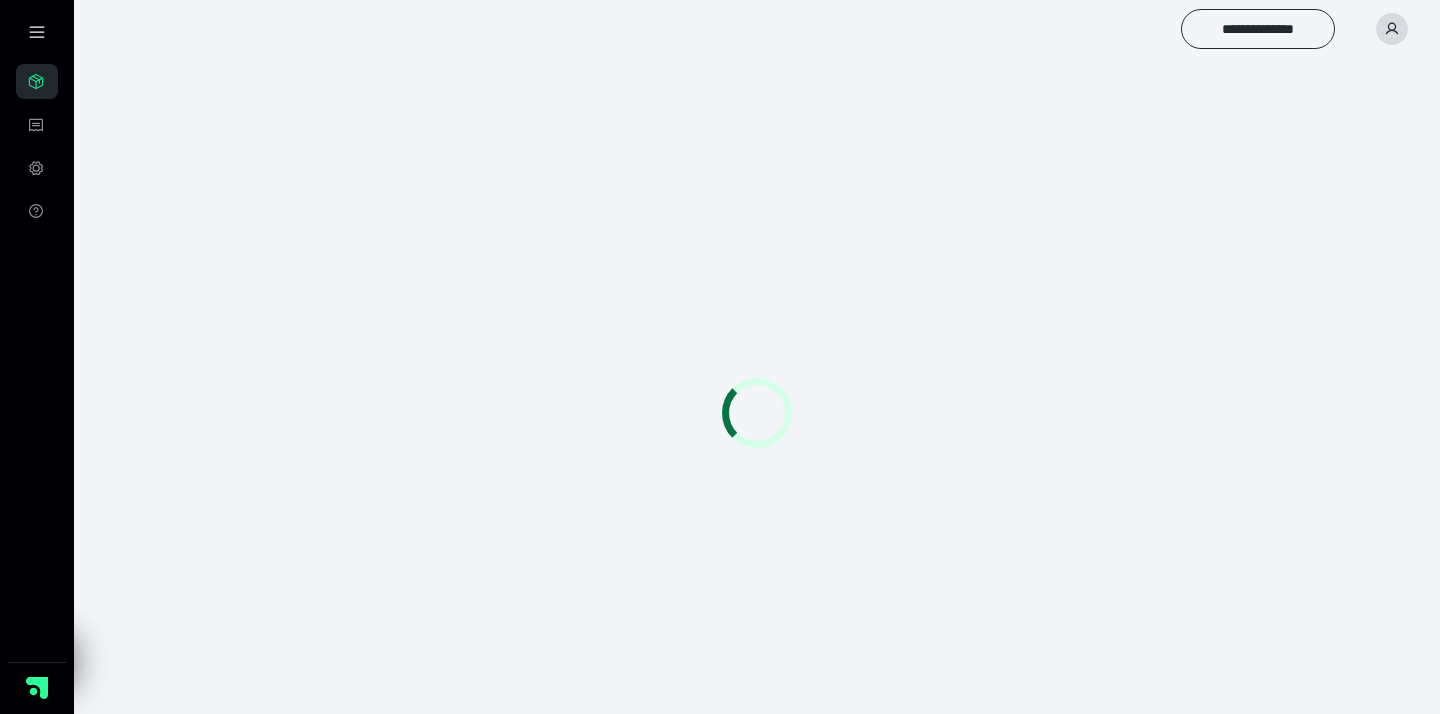 scroll, scrollTop: 0, scrollLeft: 0, axis: both 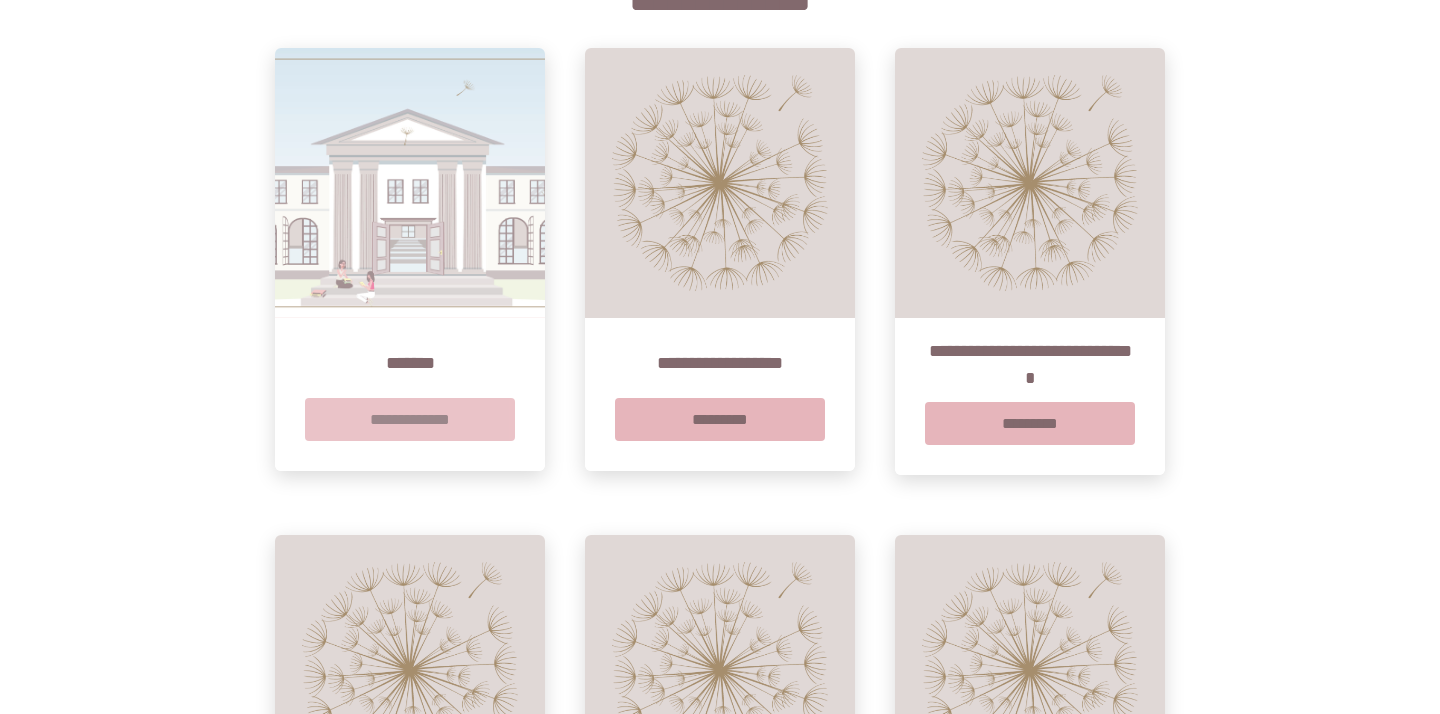click on "**********" at bounding box center [410, 419] 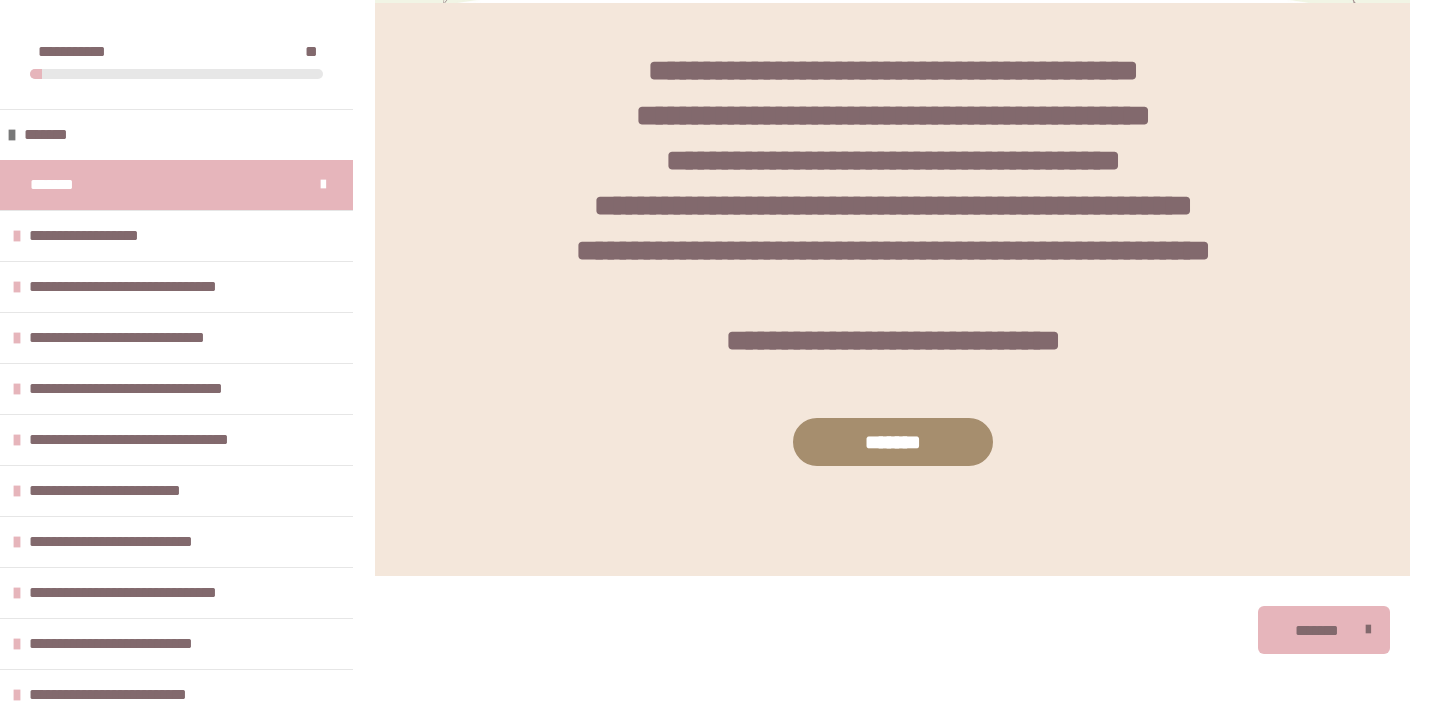 scroll, scrollTop: 727, scrollLeft: 0, axis: vertical 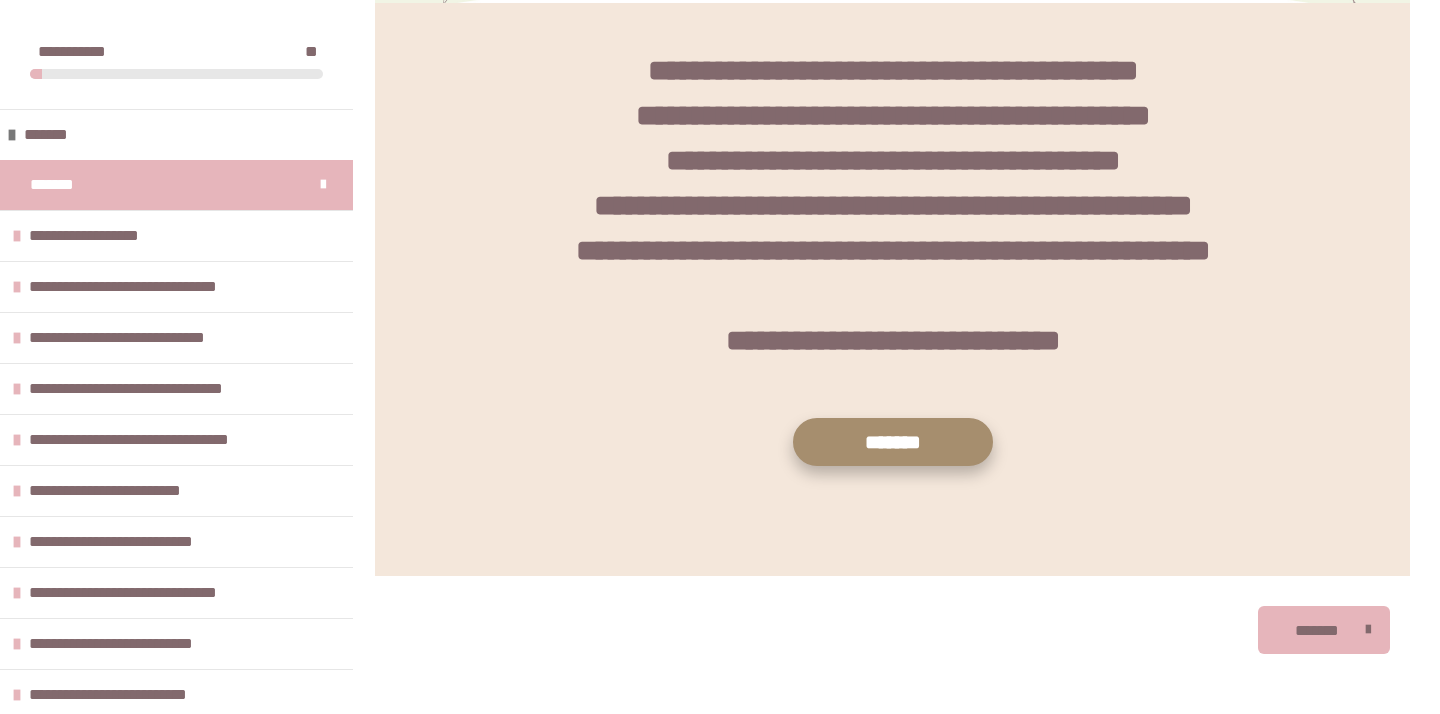 click on "*******" at bounding box center (893, 442) 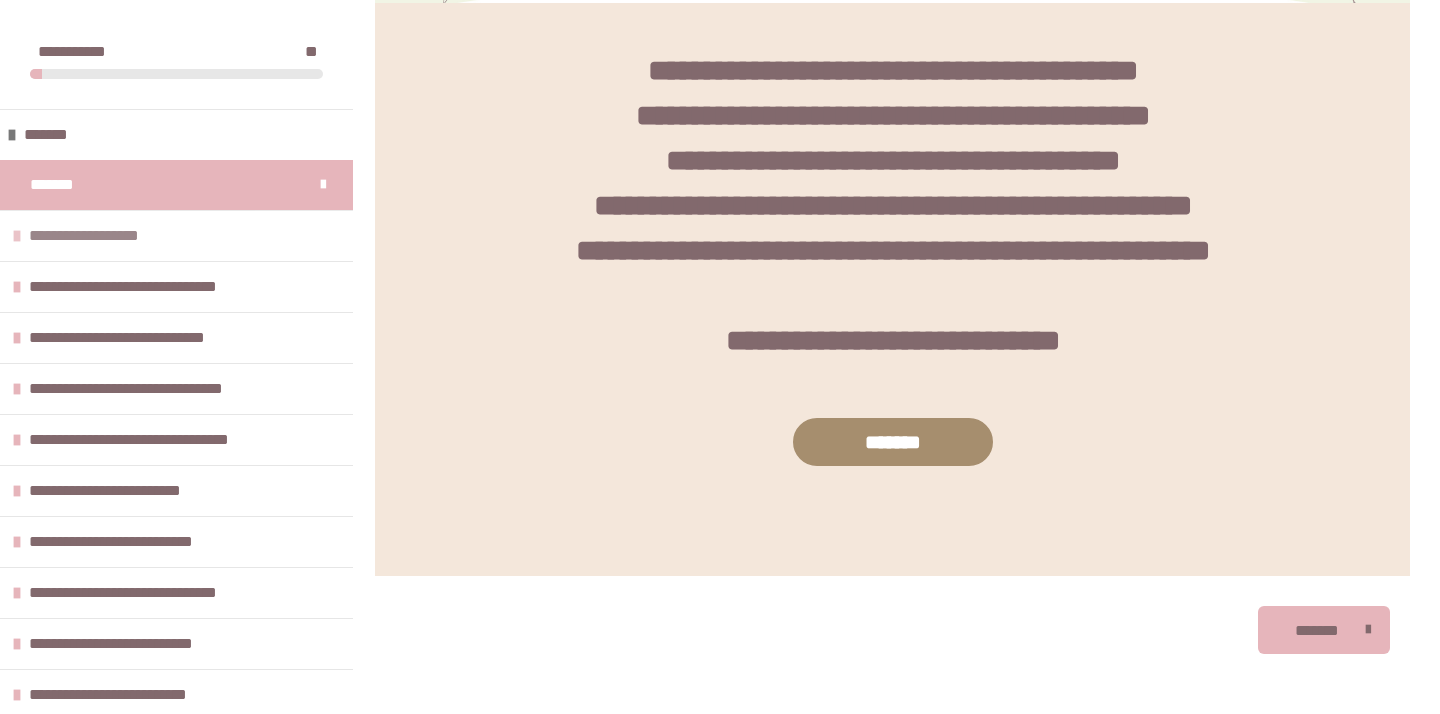 click on "**********" at bounding box center (176, 235) 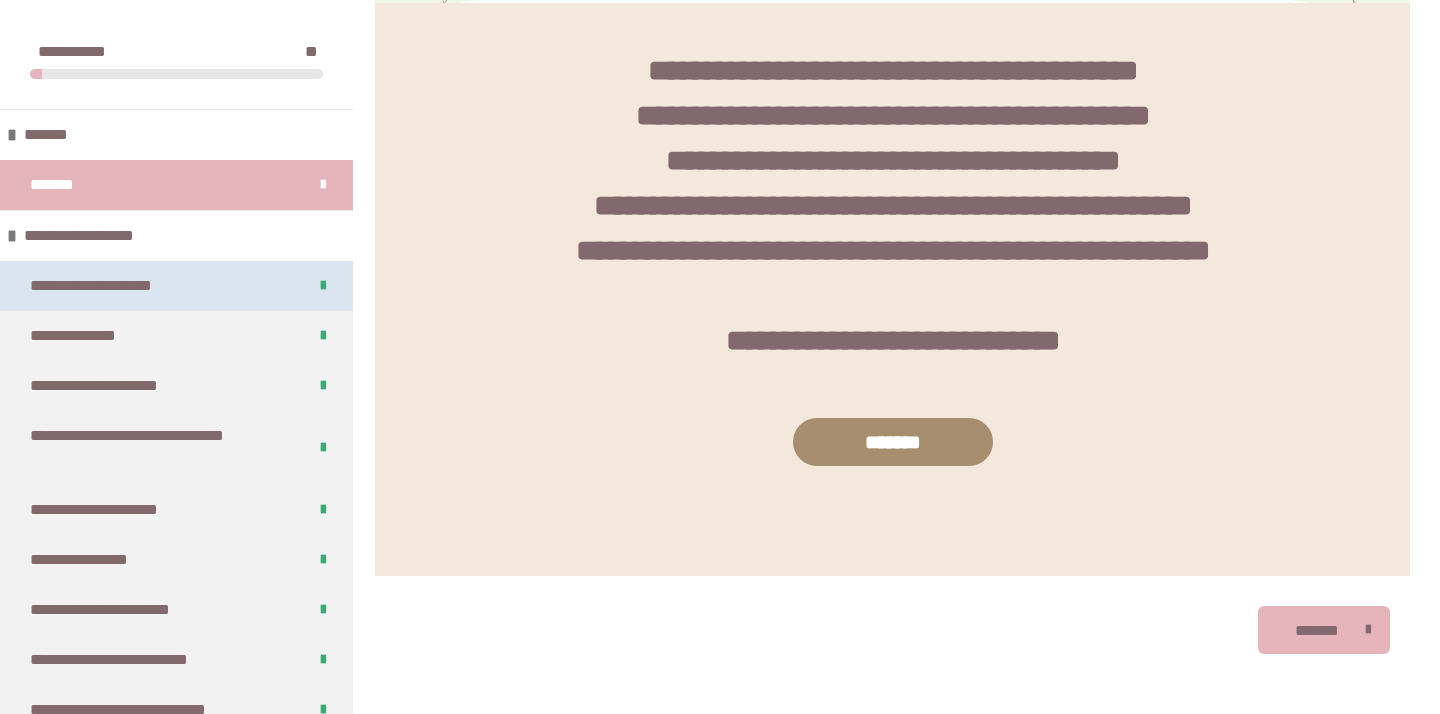 click on "**********" at bounding box center [176, 286] 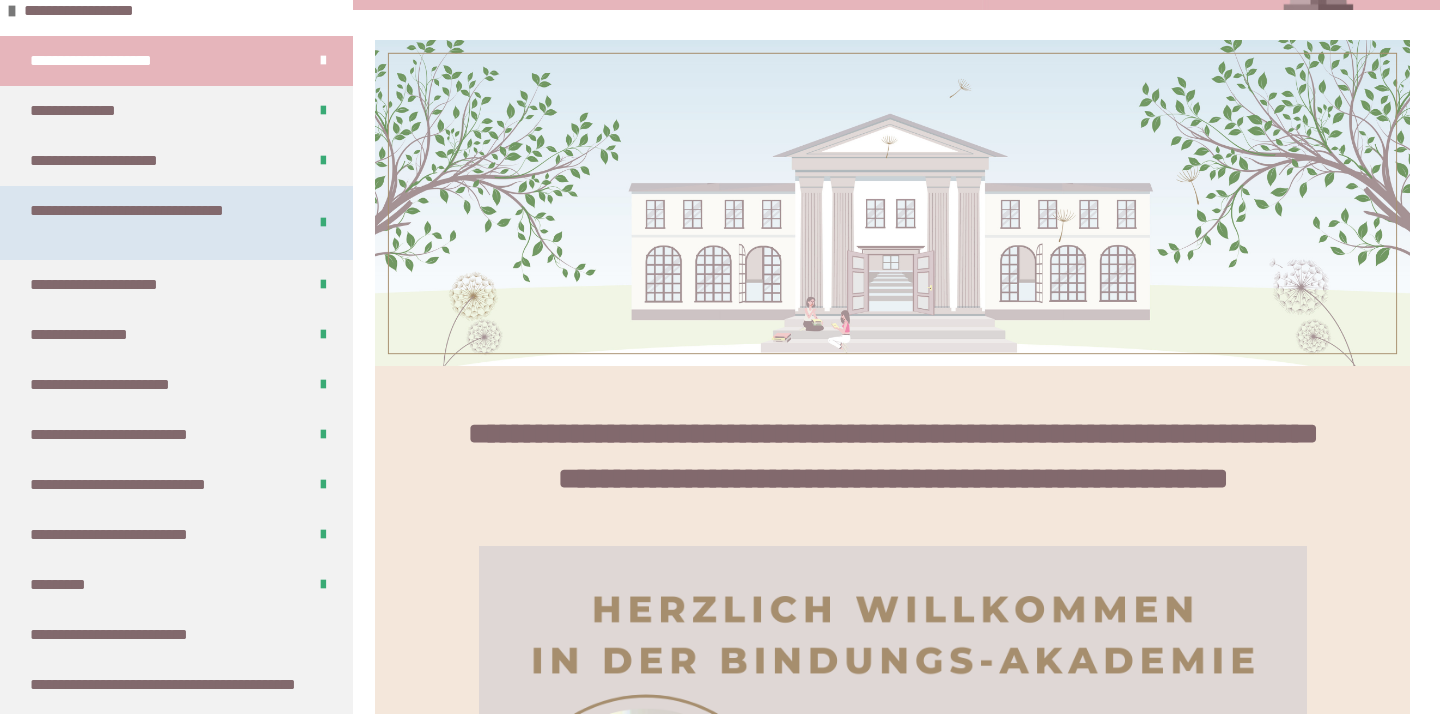 scroll, scrollTop: 228, scrollLeft: 0, axis: vertical 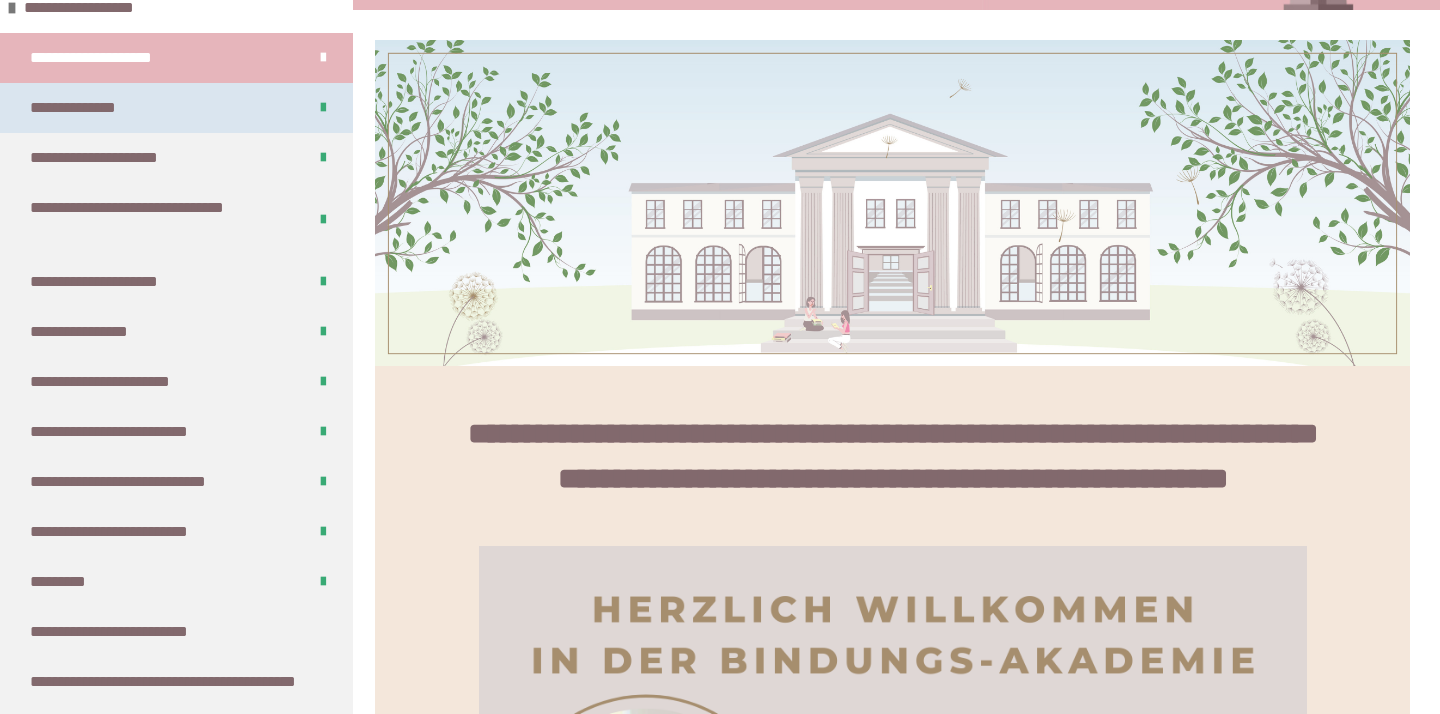 click on "**********" at bounding box center [176, 108] 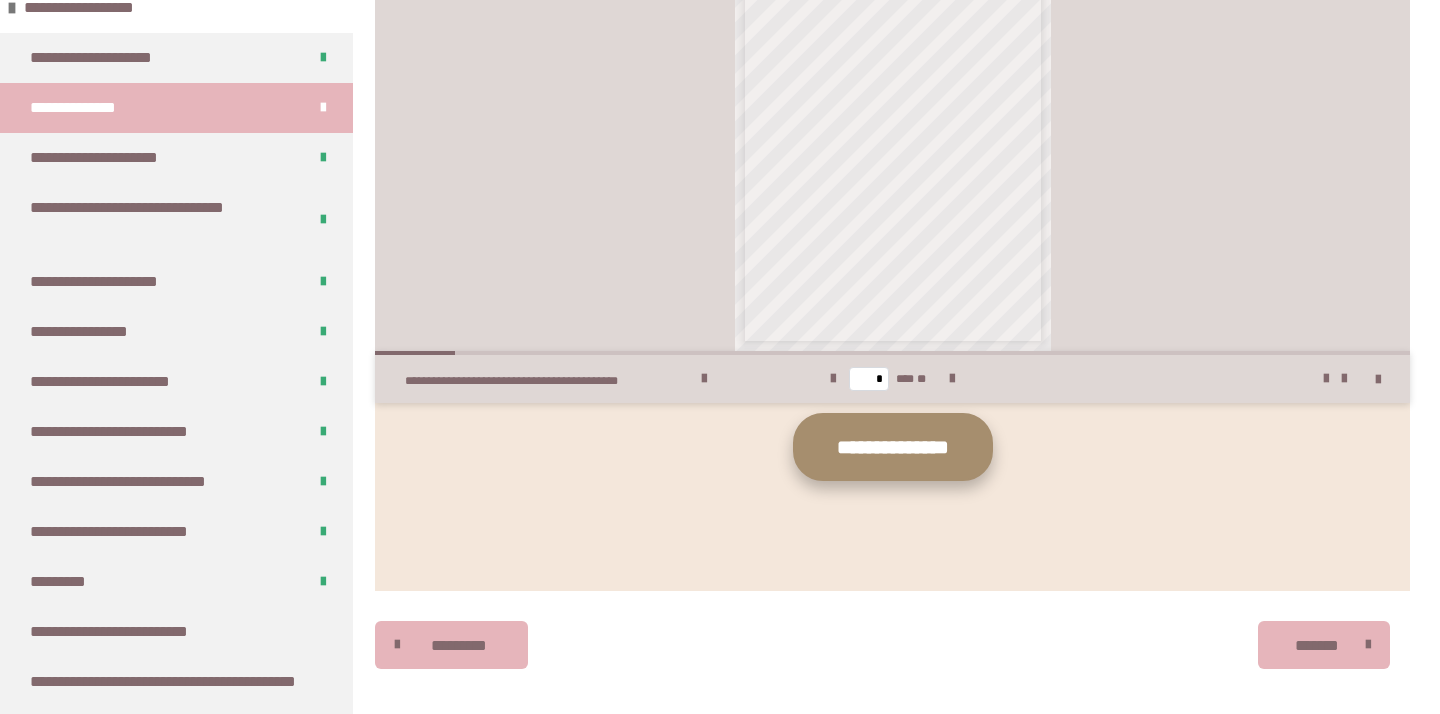 scroll, scrollTop: 1008, scrollLeft: 0, axis: vertical 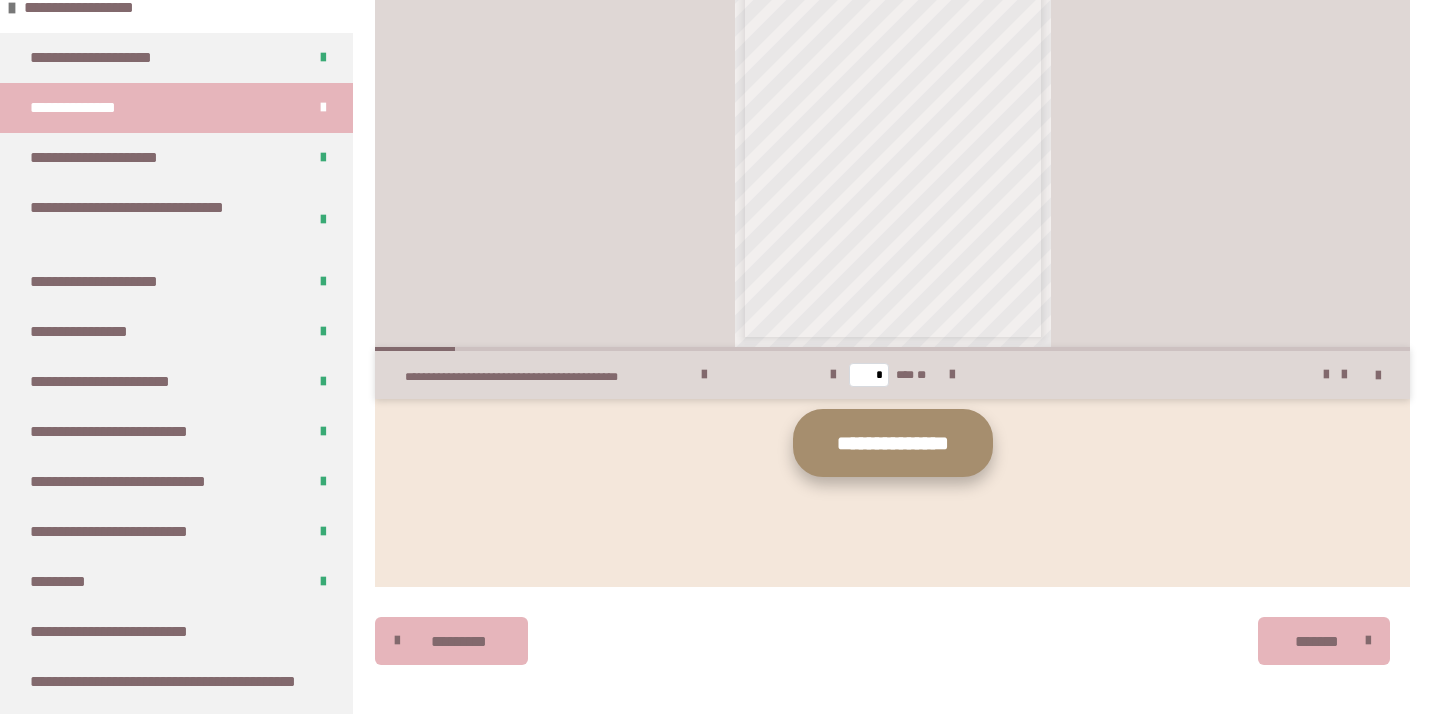 click on "**********" at bounding box center [893, 443] 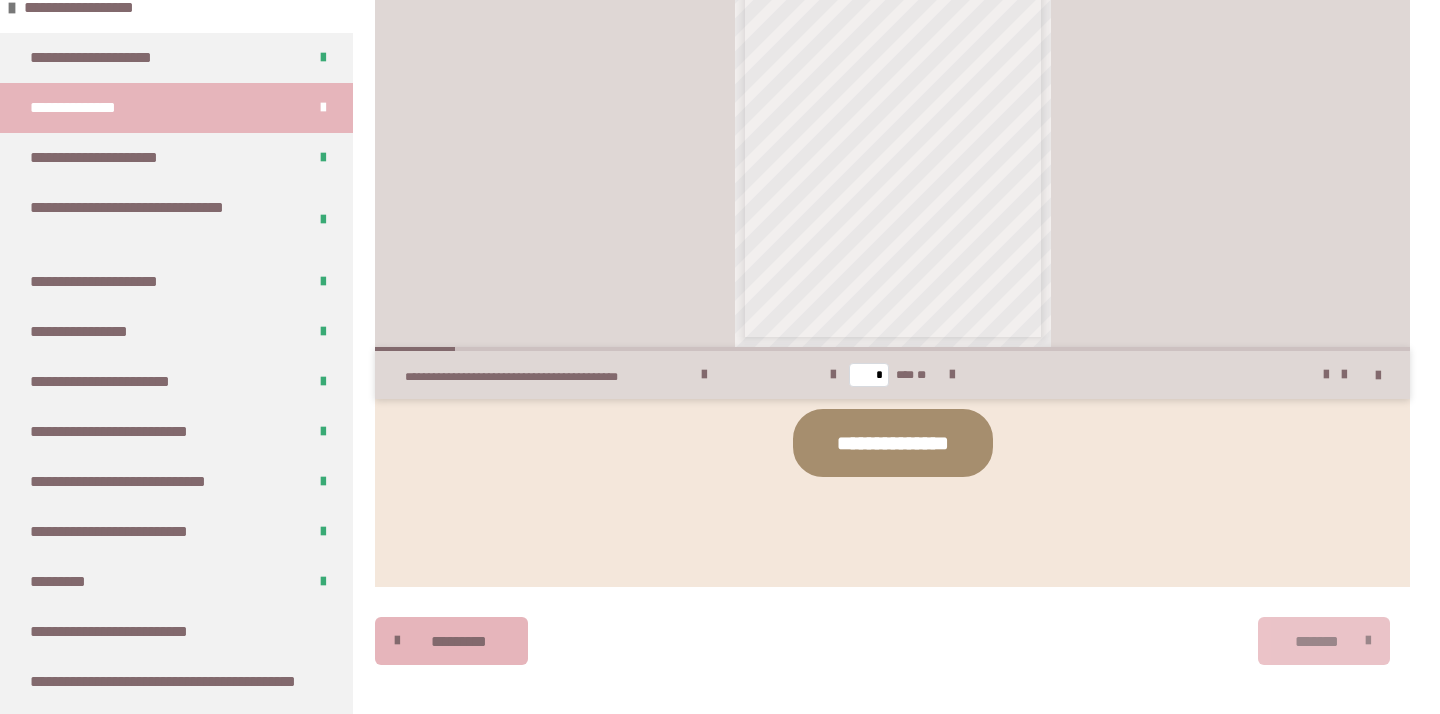 click on "*******" at bounding box center (1324, 641) 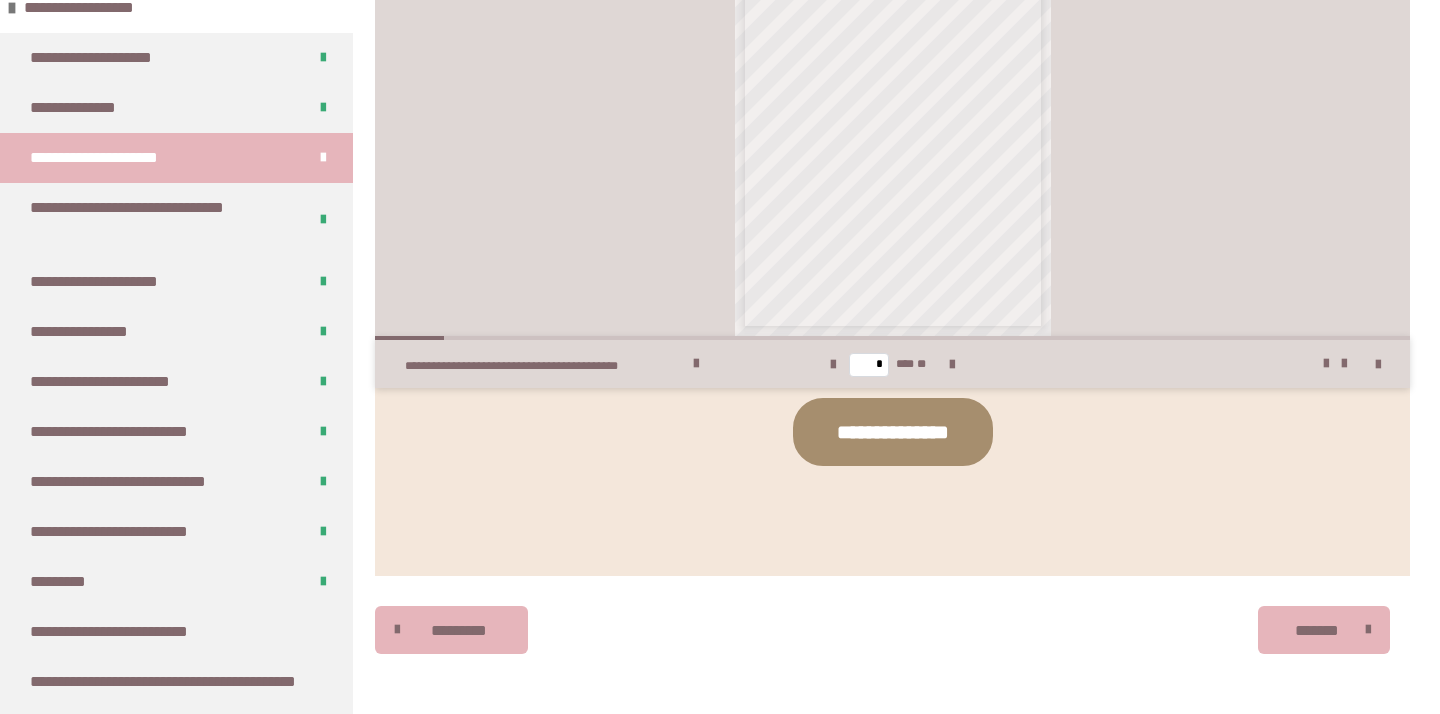 scroll, scrollTop: 943, scrollLeft: 0, axis: vertical 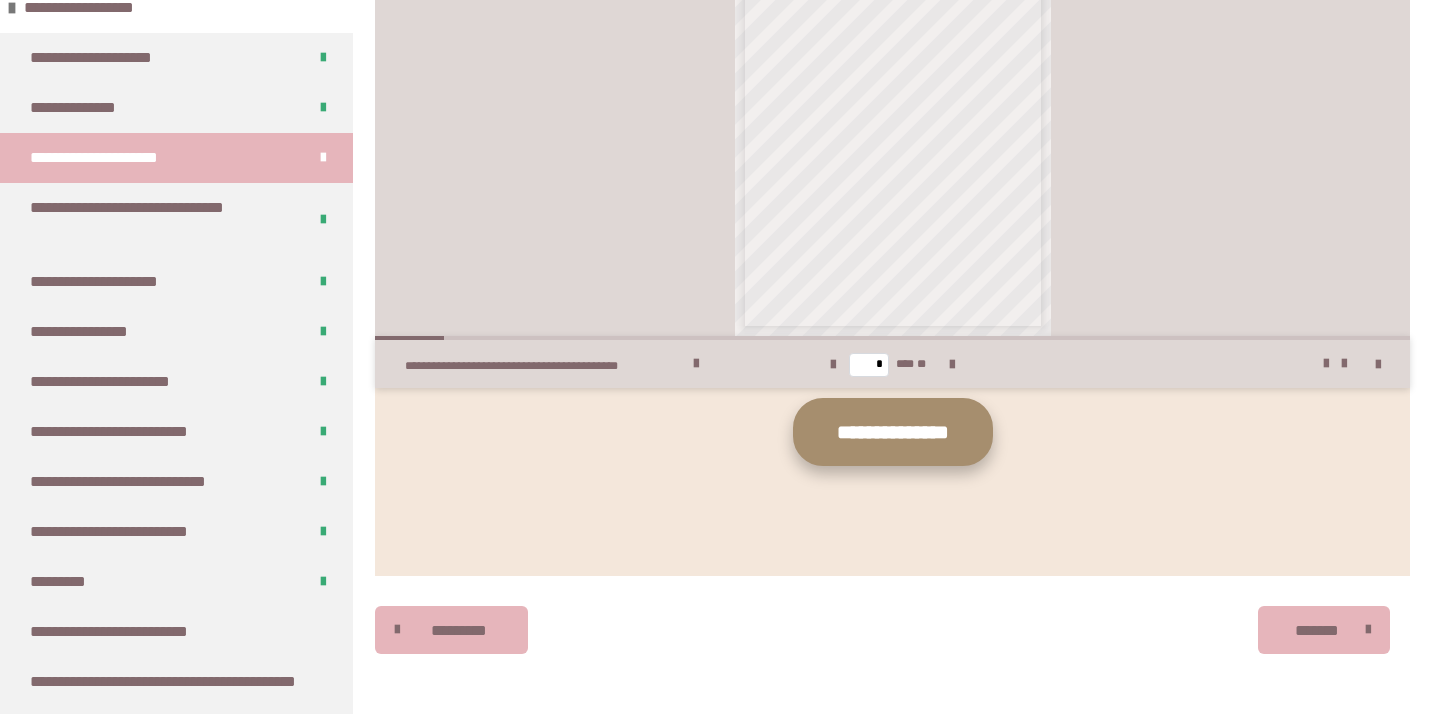 click on "**********" at bounding box center [893, 432] 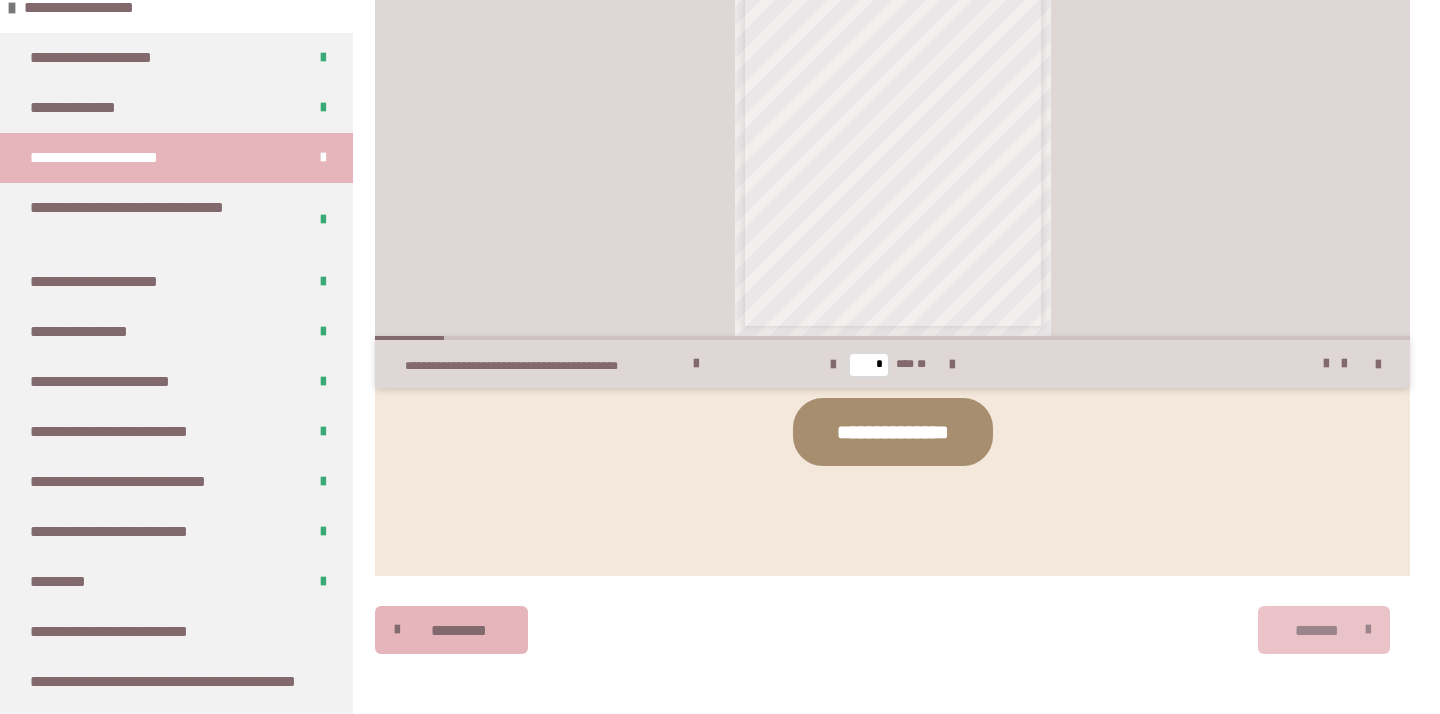 click on "*******" at bounding box center [1324, 630] 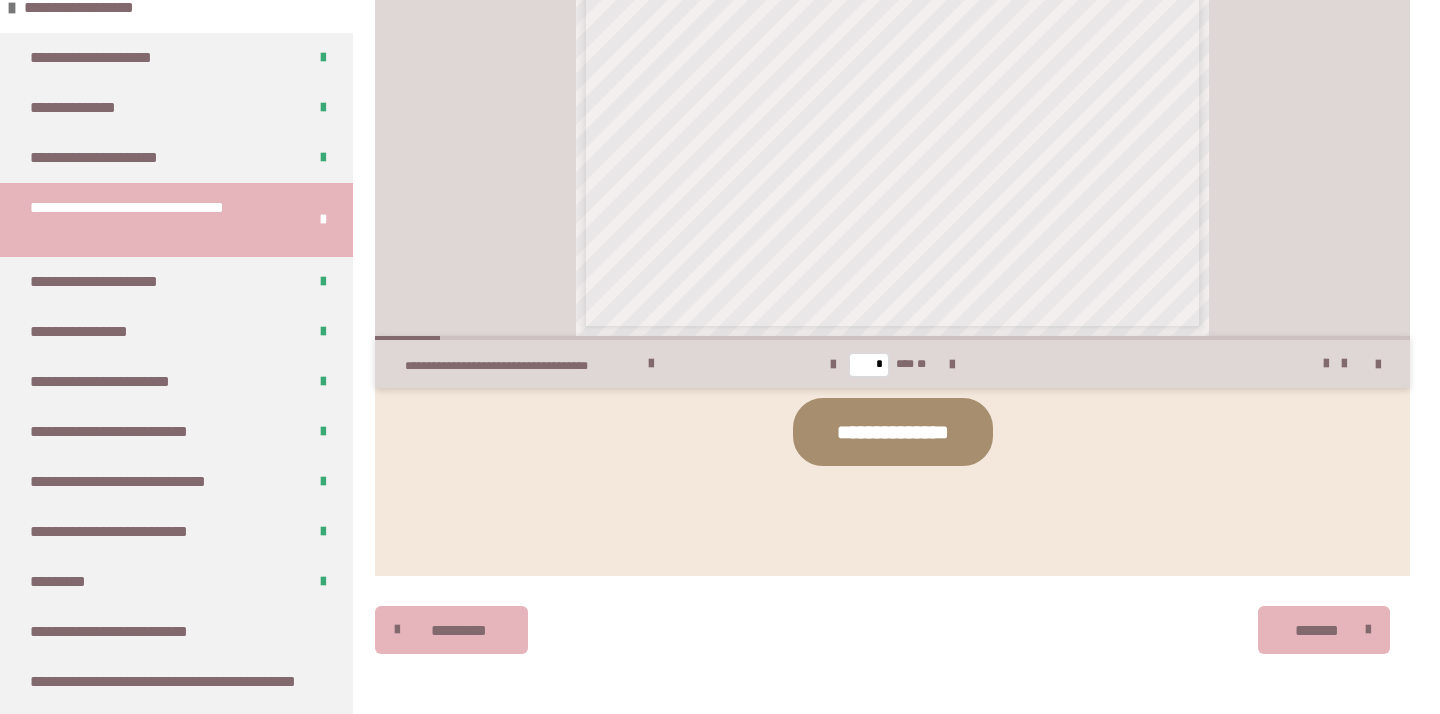 scroll, scrollTop: 899, scrollLeft: 0, axis: vertical 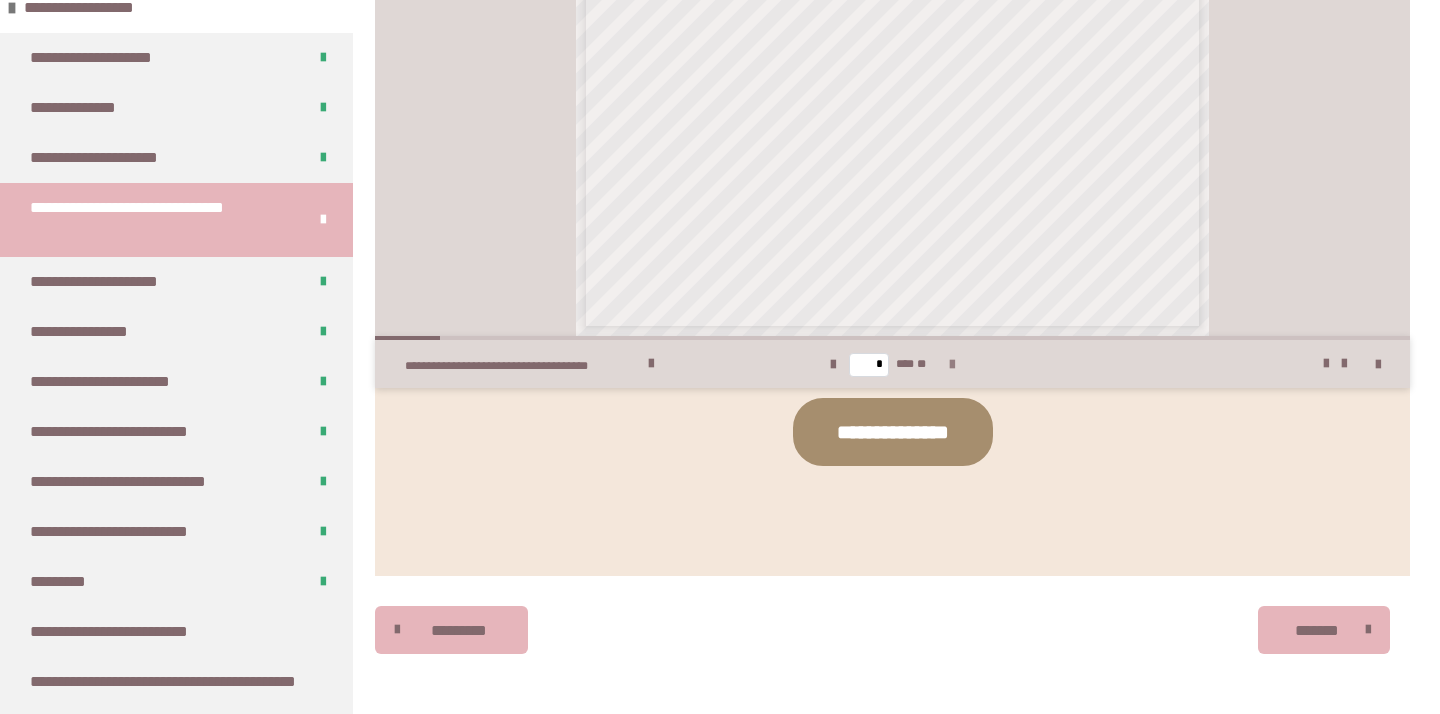 click at bounding box center (952, 365) 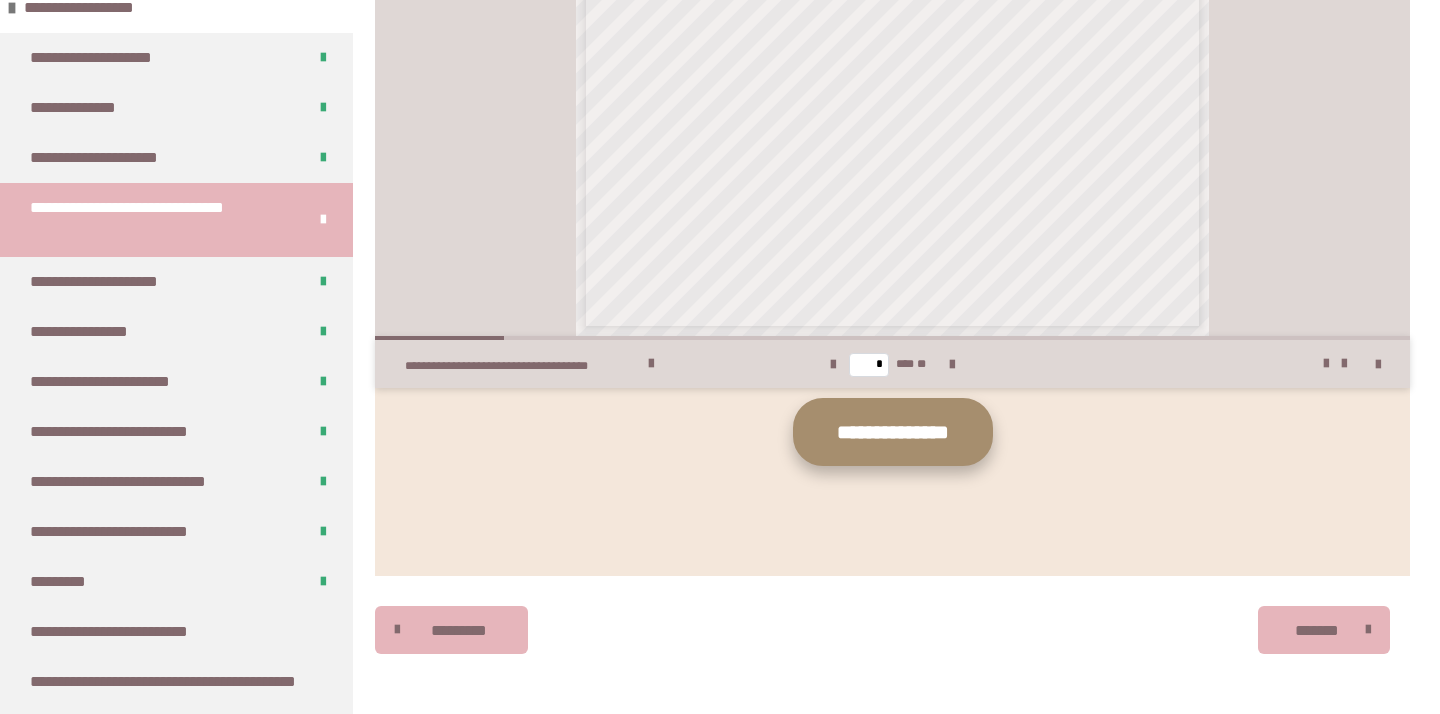 click on "**********" at bounding box center [893, 432] 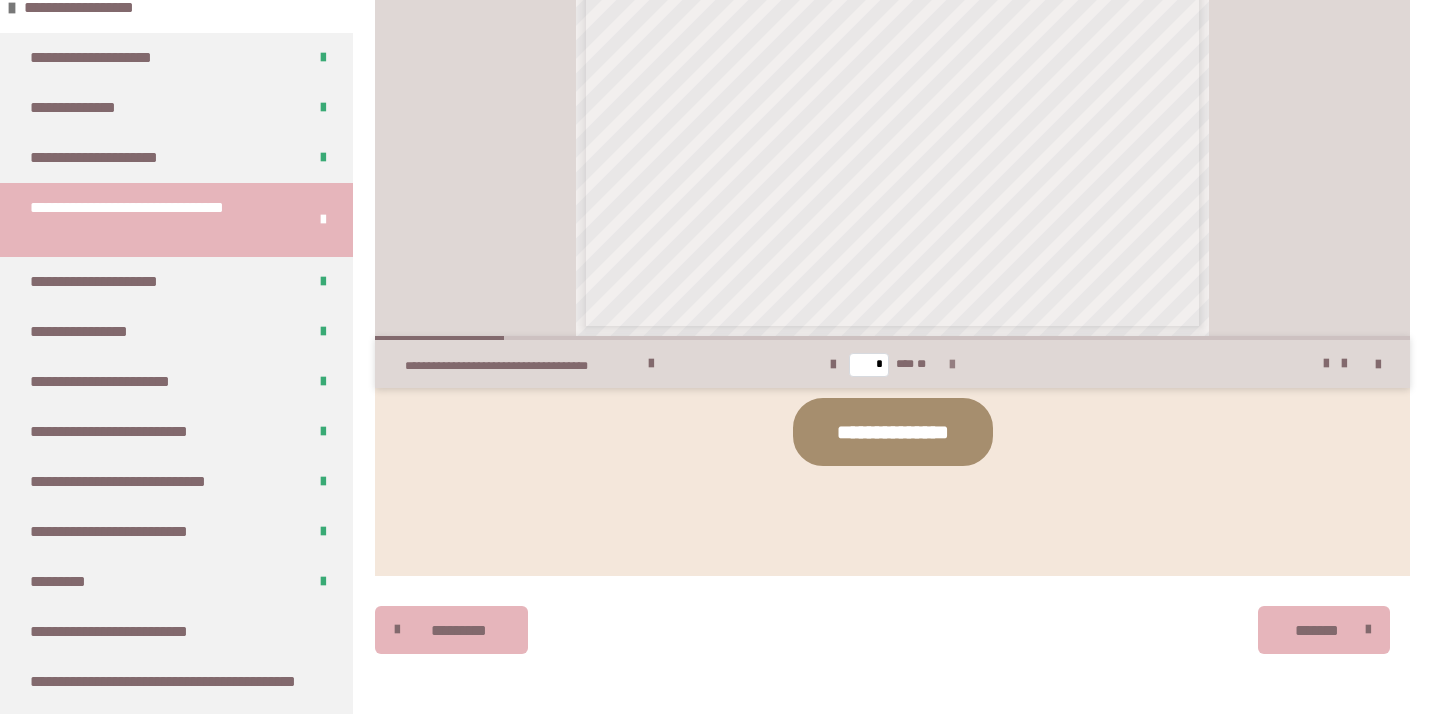 click at bounding box center [952, 365] 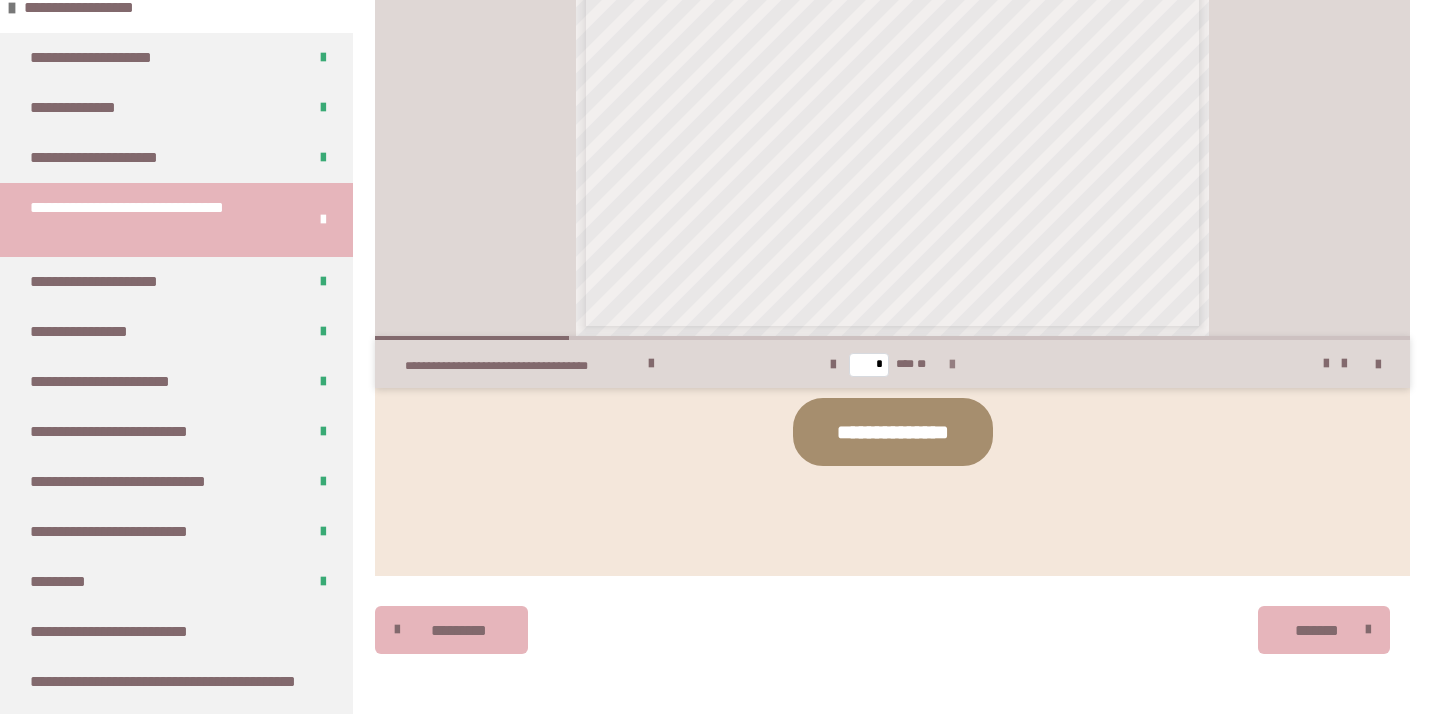 click at bounding box center [952, 365] 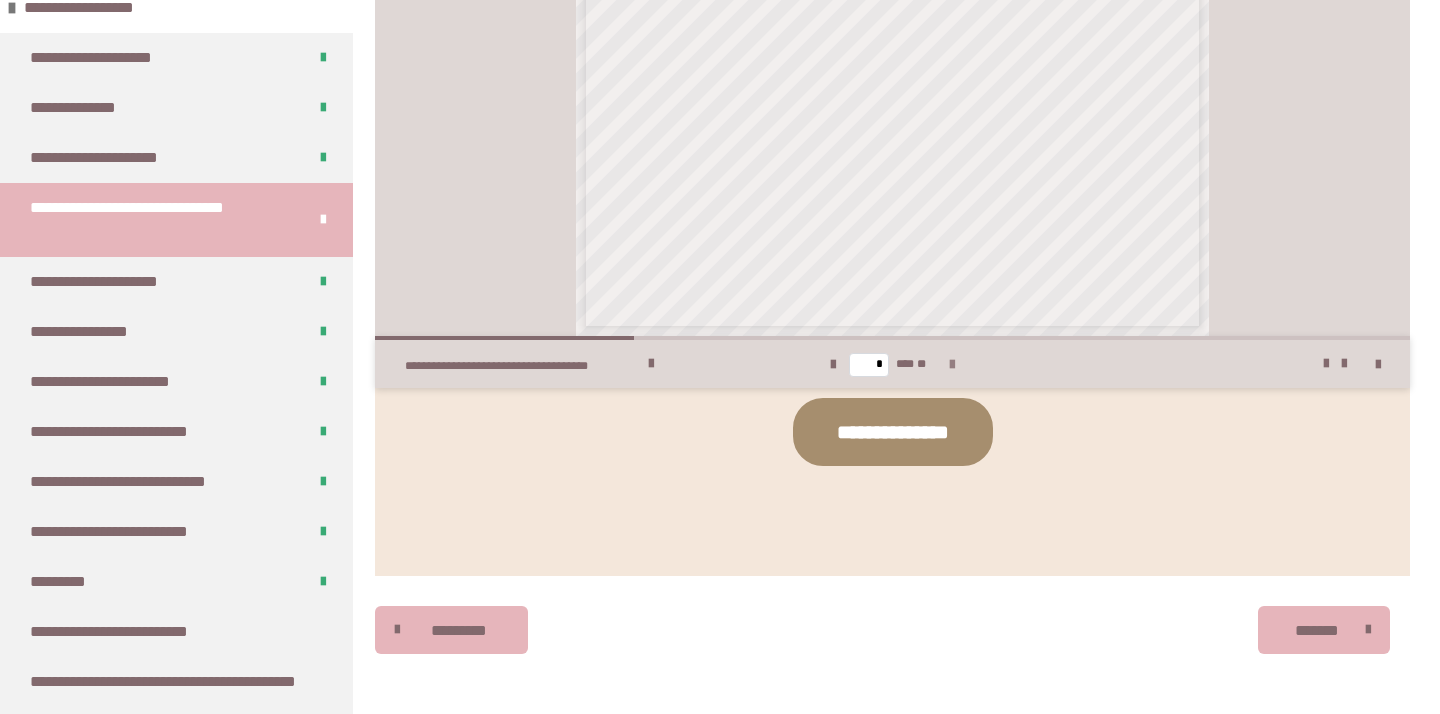 click at bounding box center (952, 365) 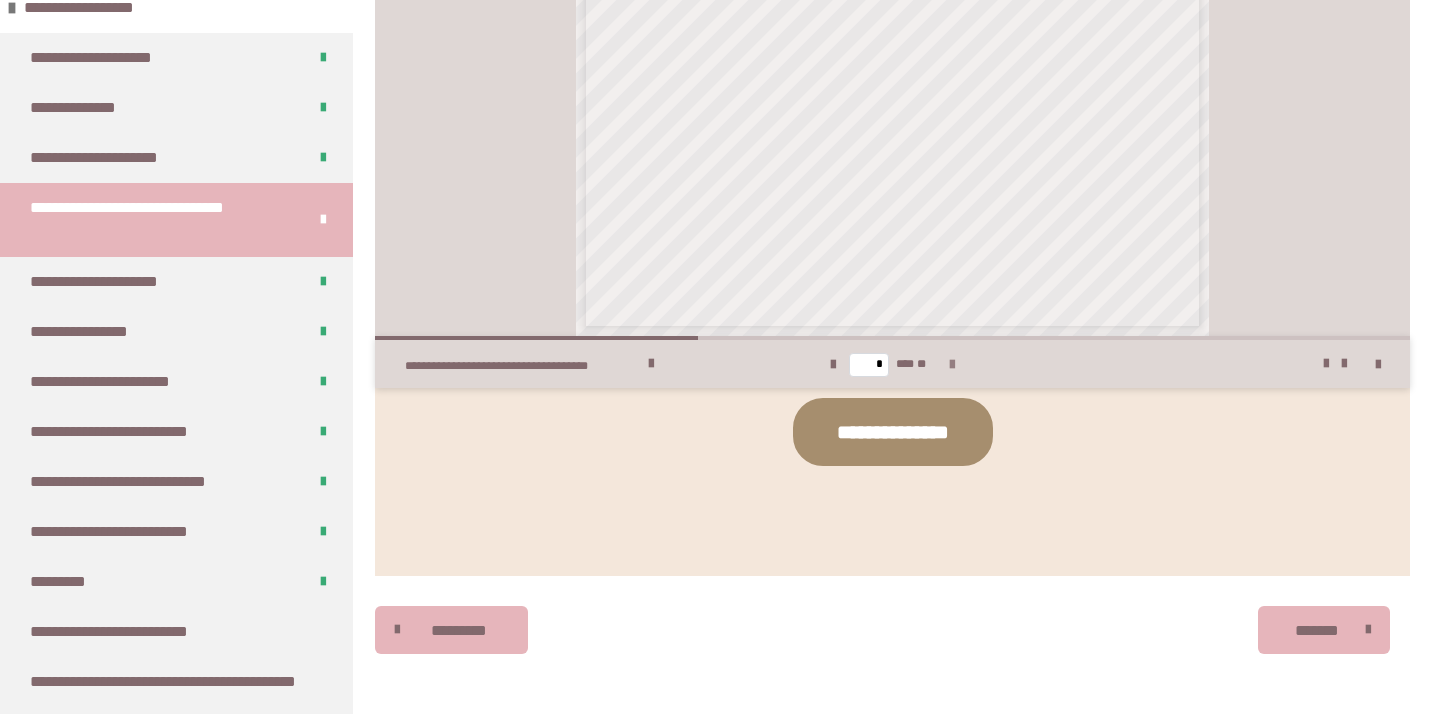 click at bounding box center [952, 365] 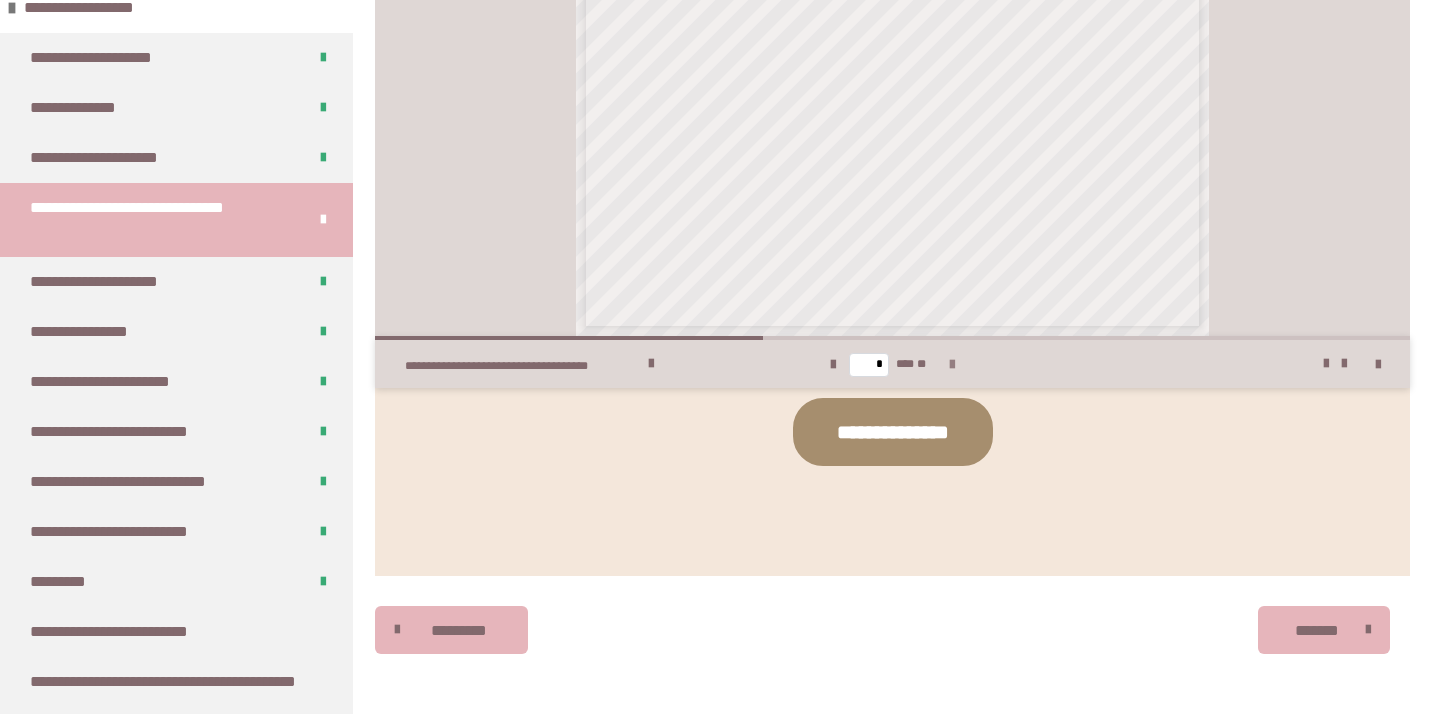 click at bounding box center [952, 365] 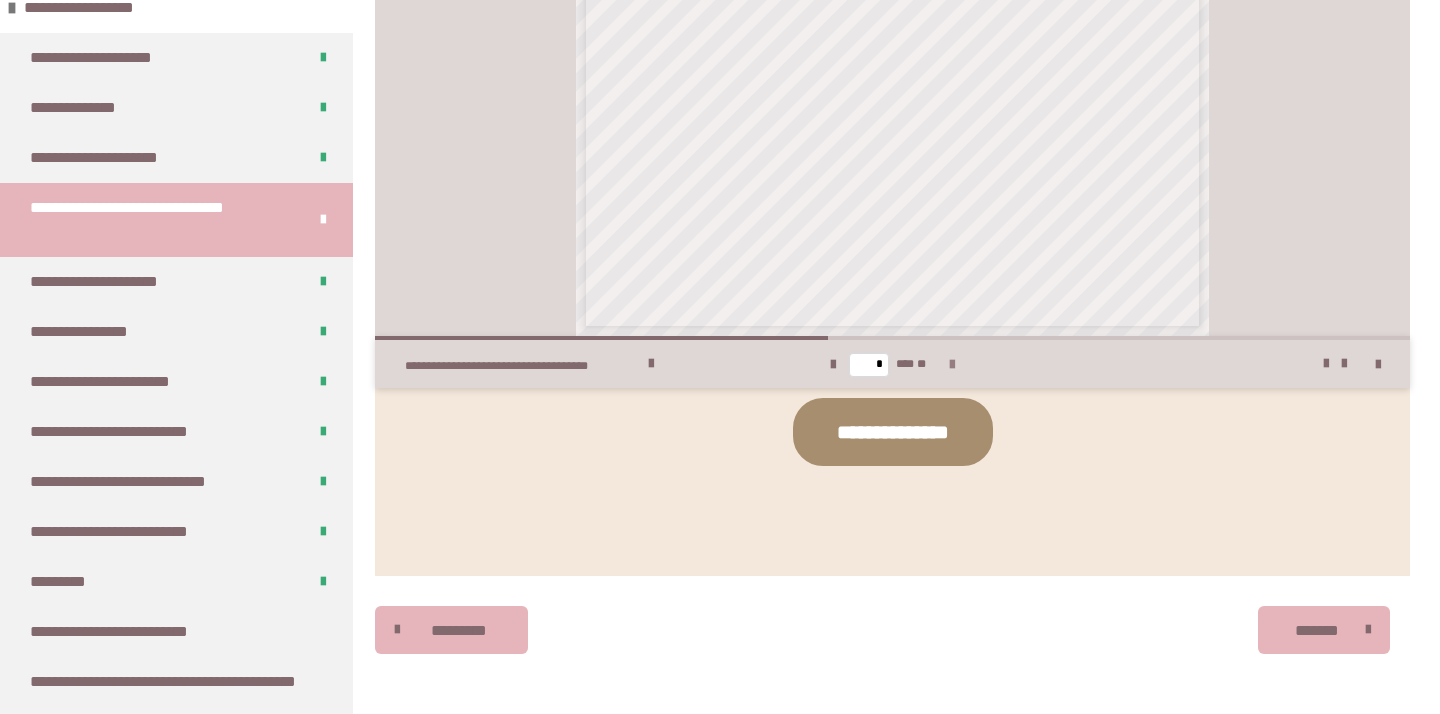 click at bounding box center [952, 365] 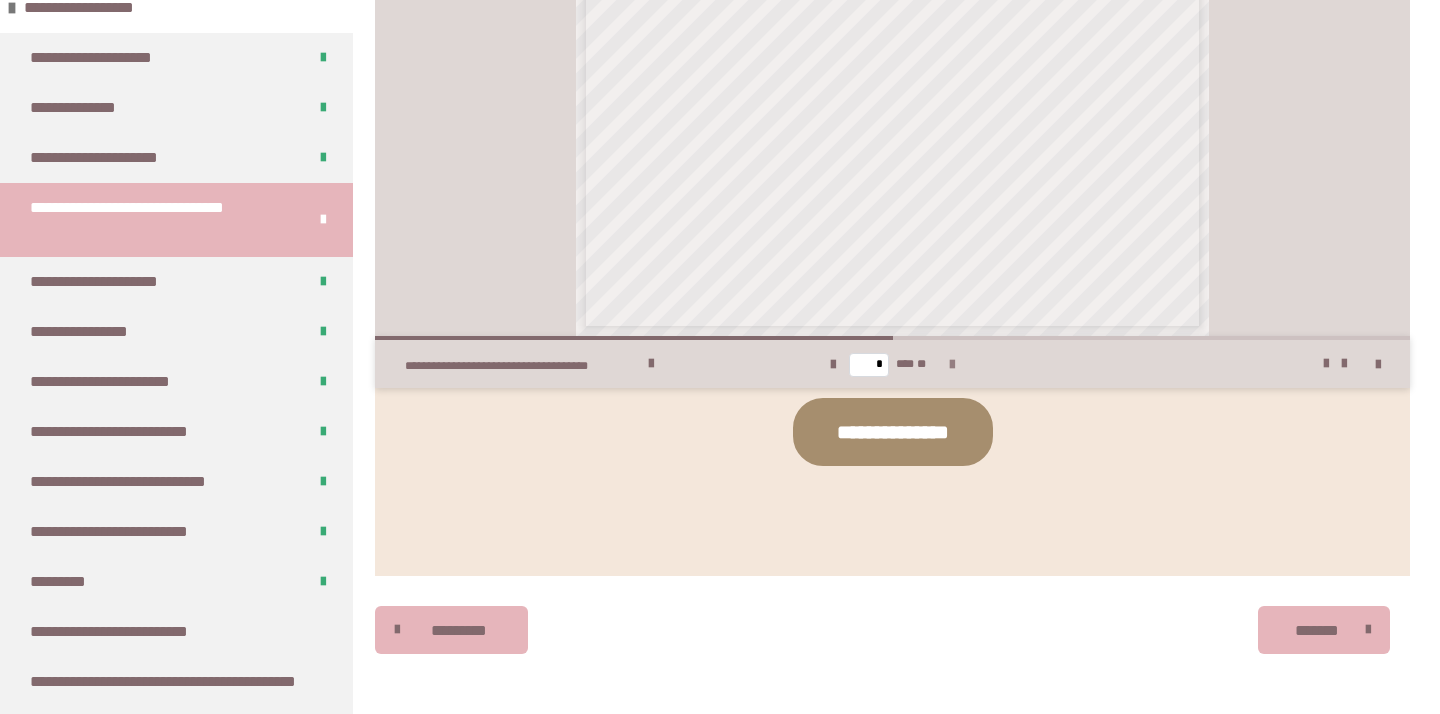 click at bounding box center (952, 365) 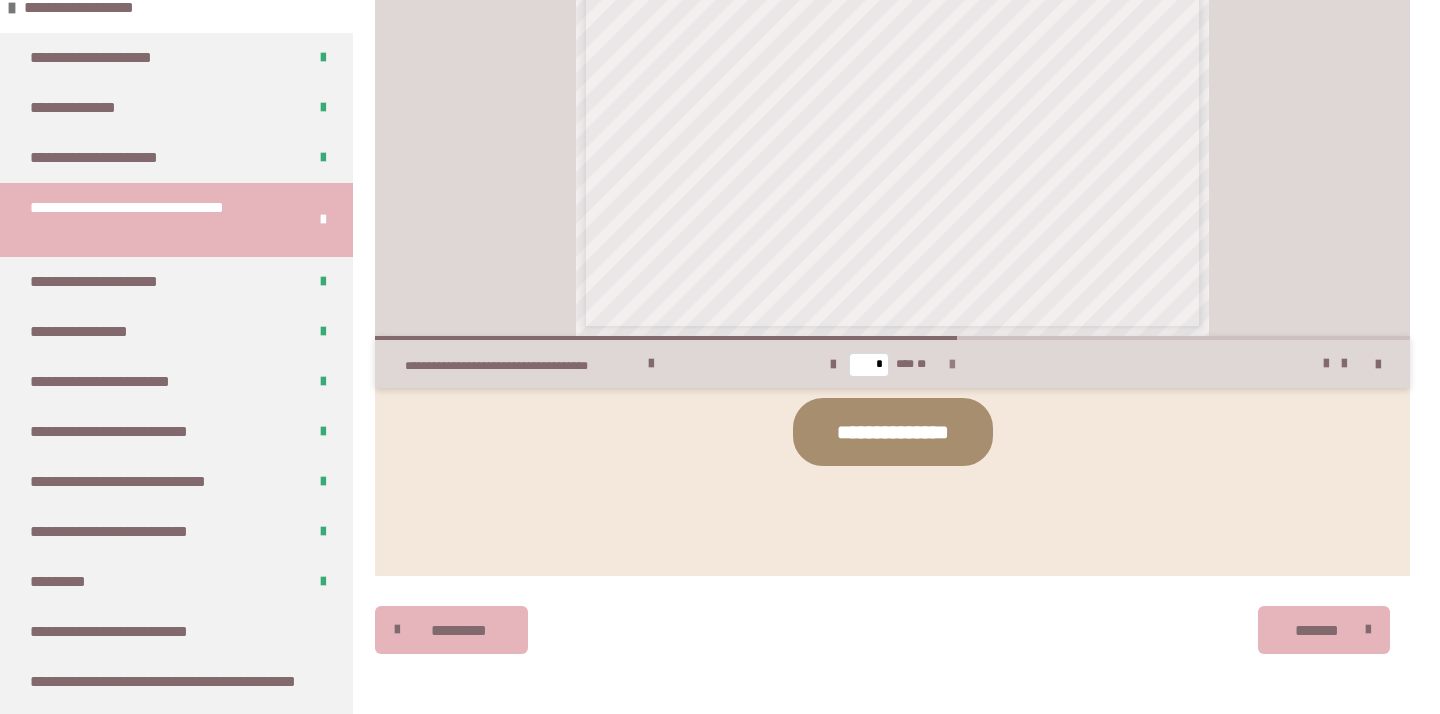 click at bounding box center (952, 365) 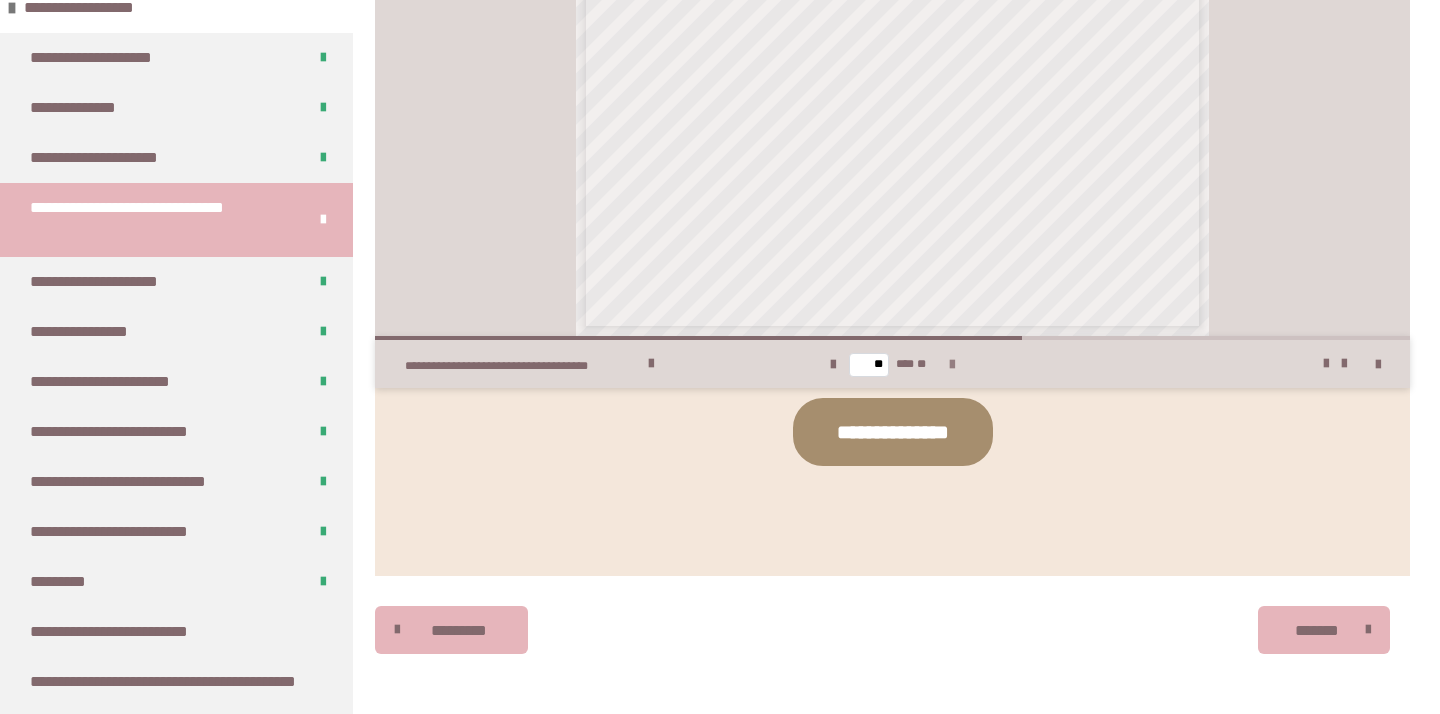 click at bounding box center [952, 365] 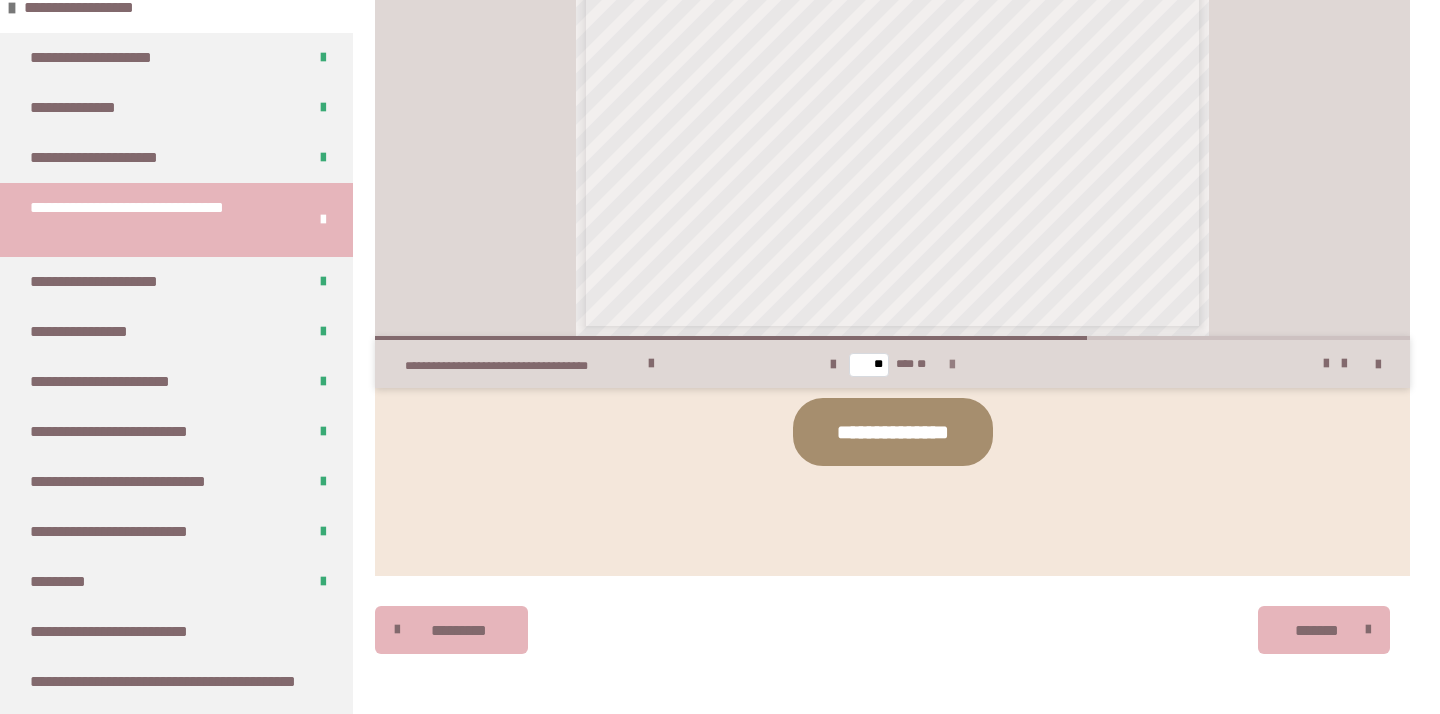 click at bounding box center [952, 365] 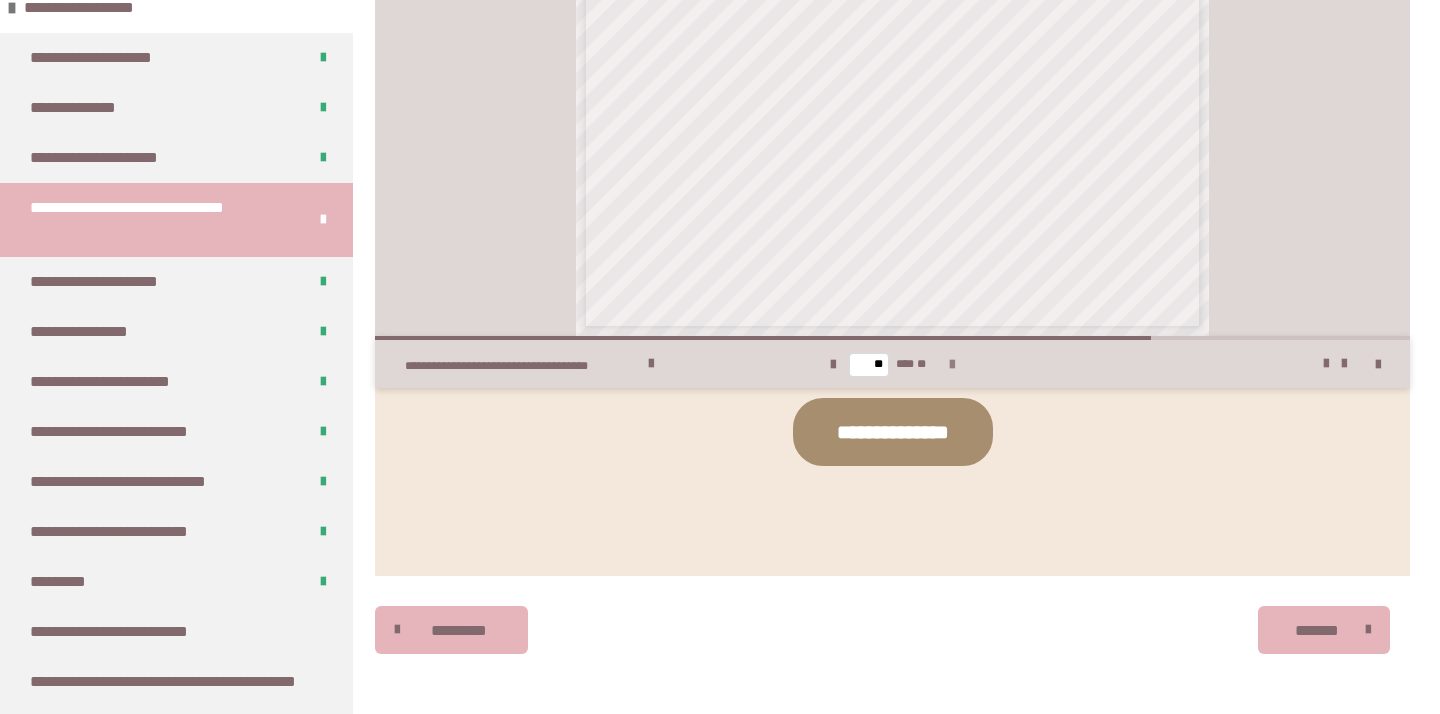 click at bounding box center (952, 365) 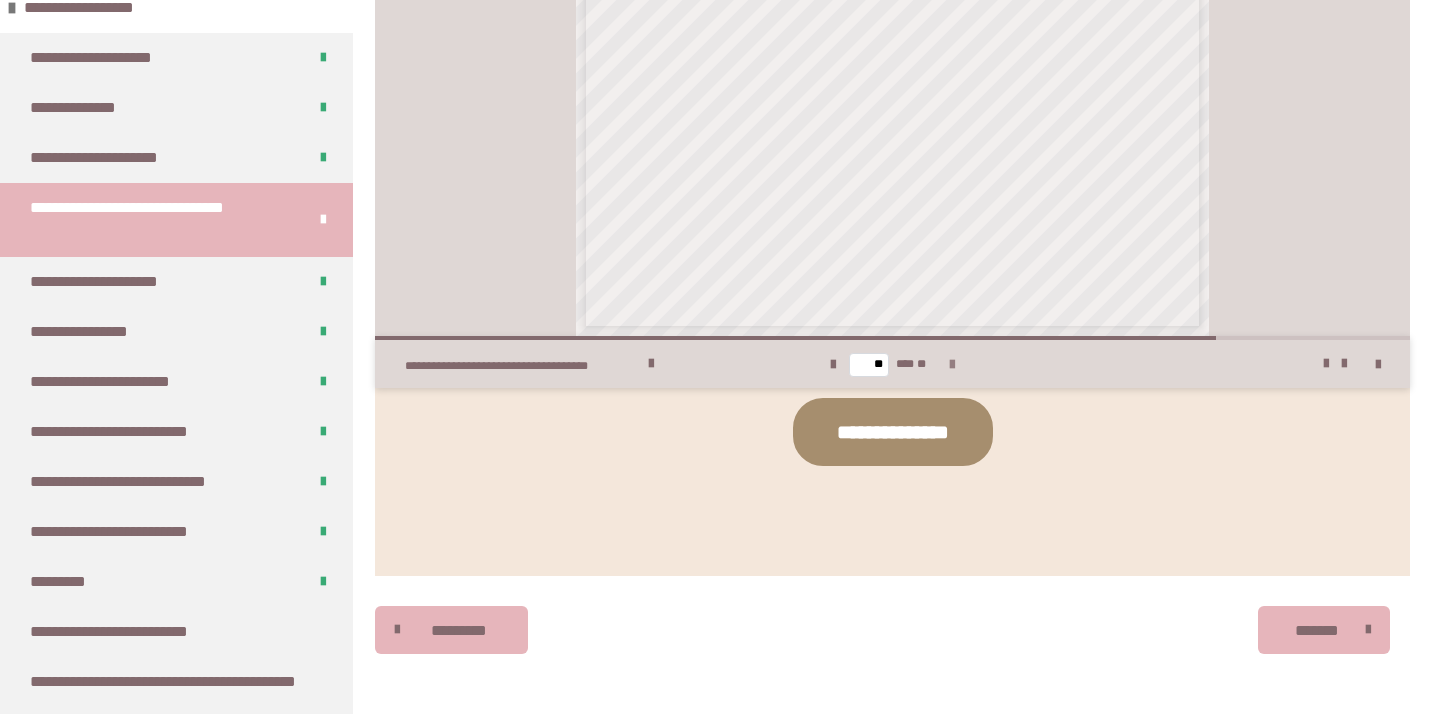 click at bounding box center (952, 365) 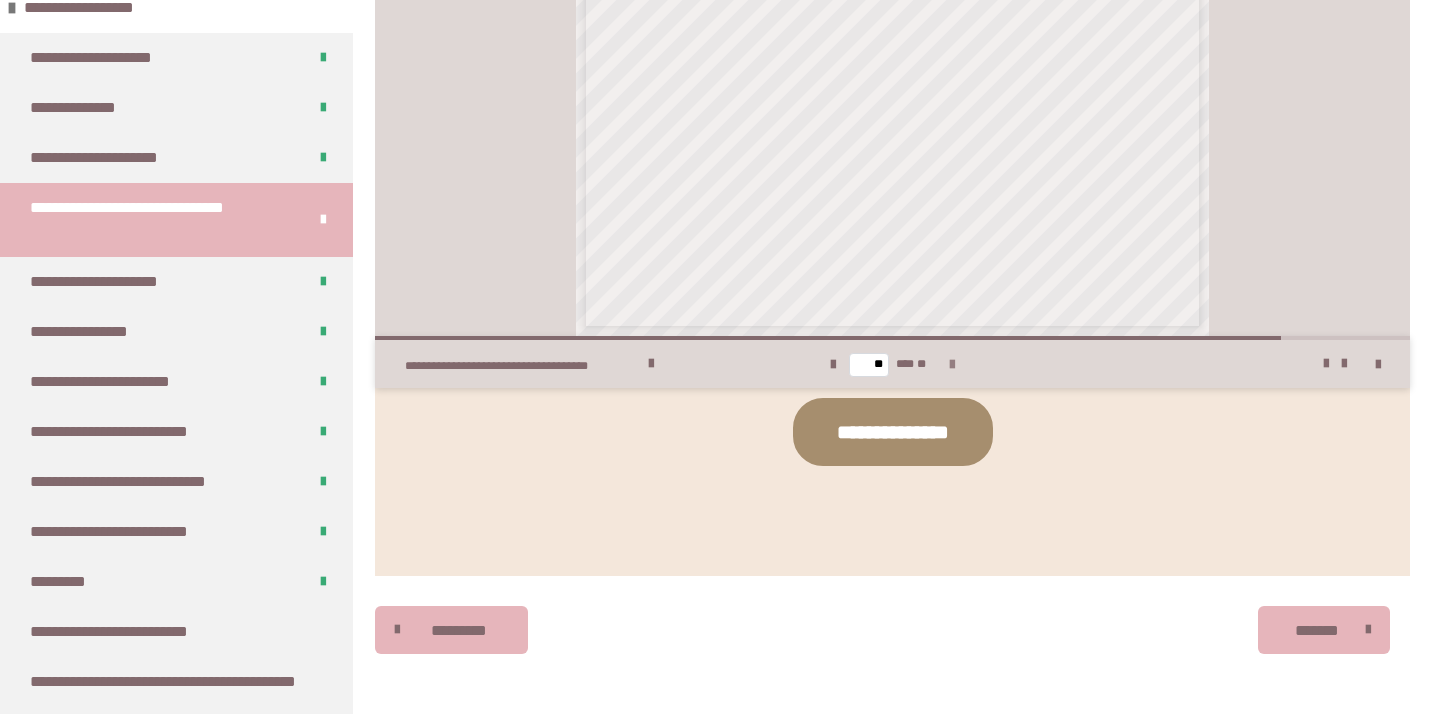 click at bounding box center (952, 365) 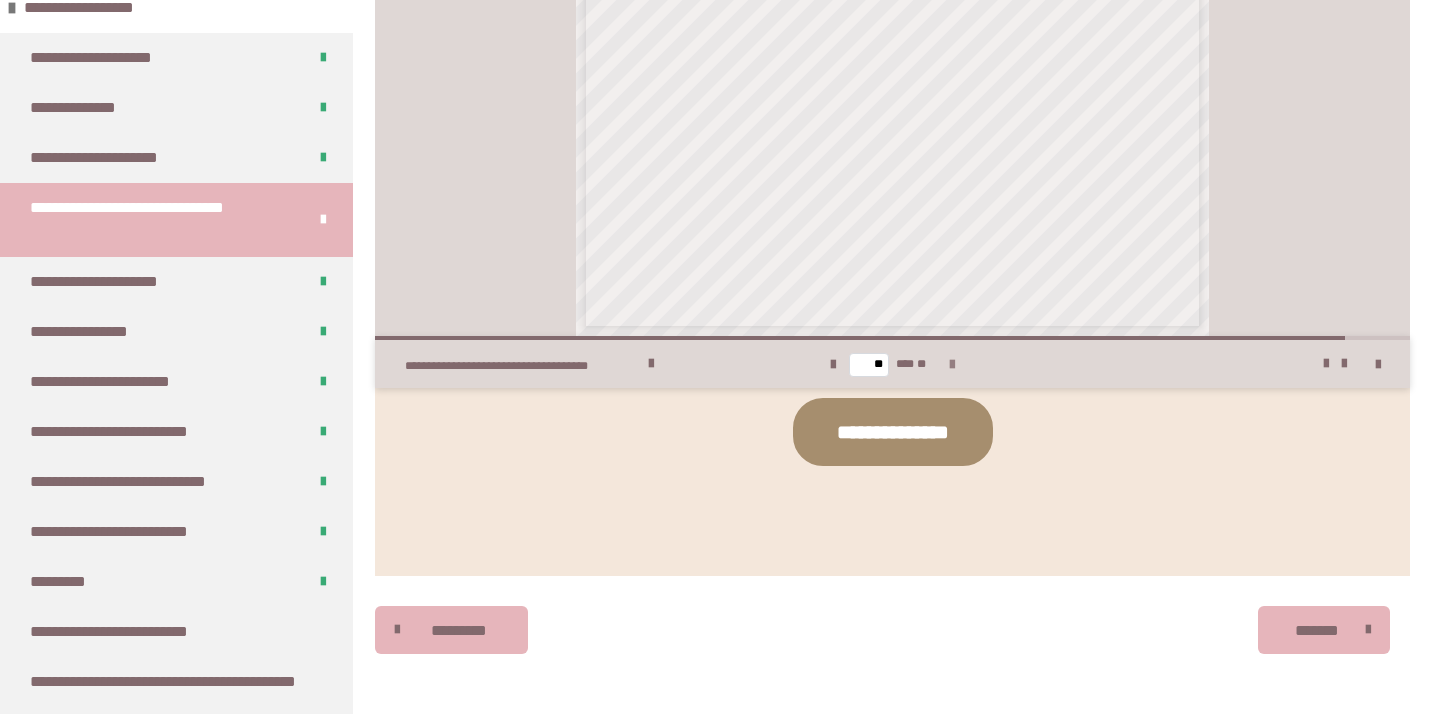 click at bounding box center [952, 365] 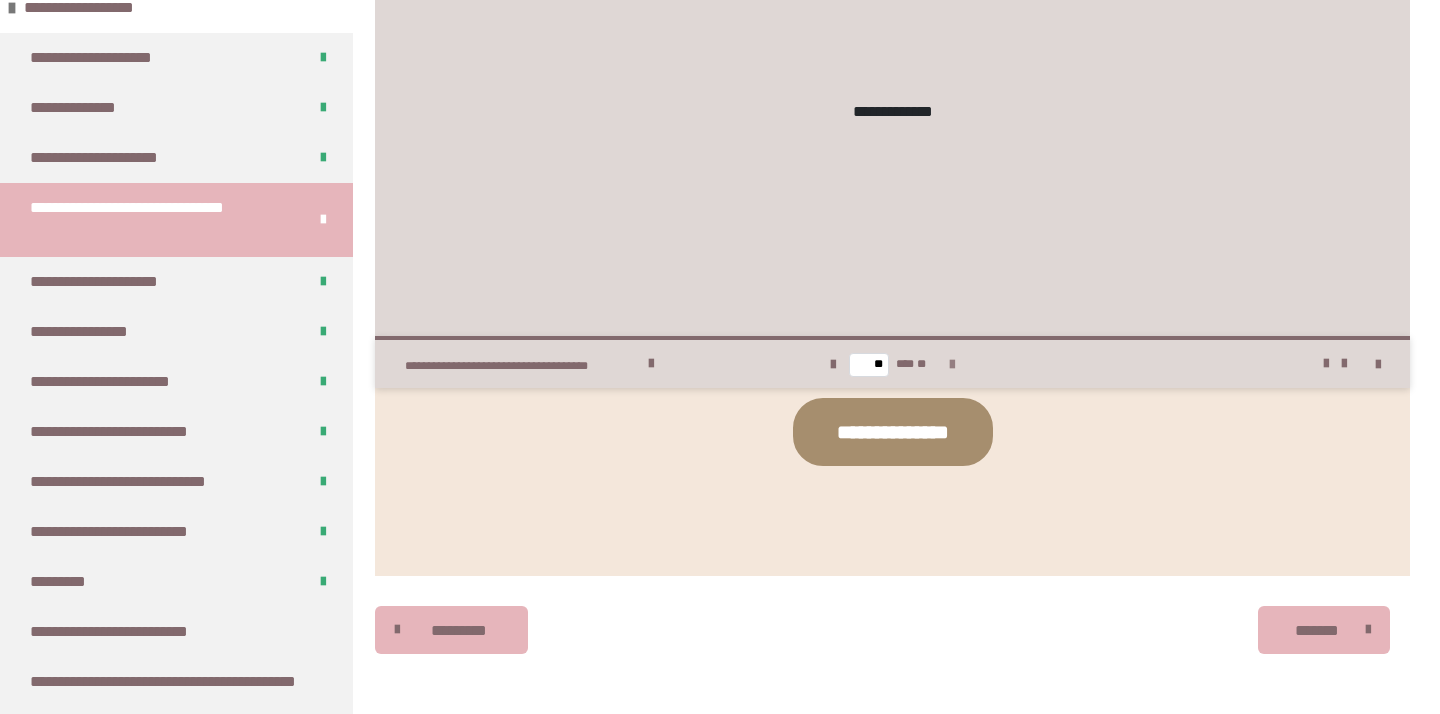 type on "**" 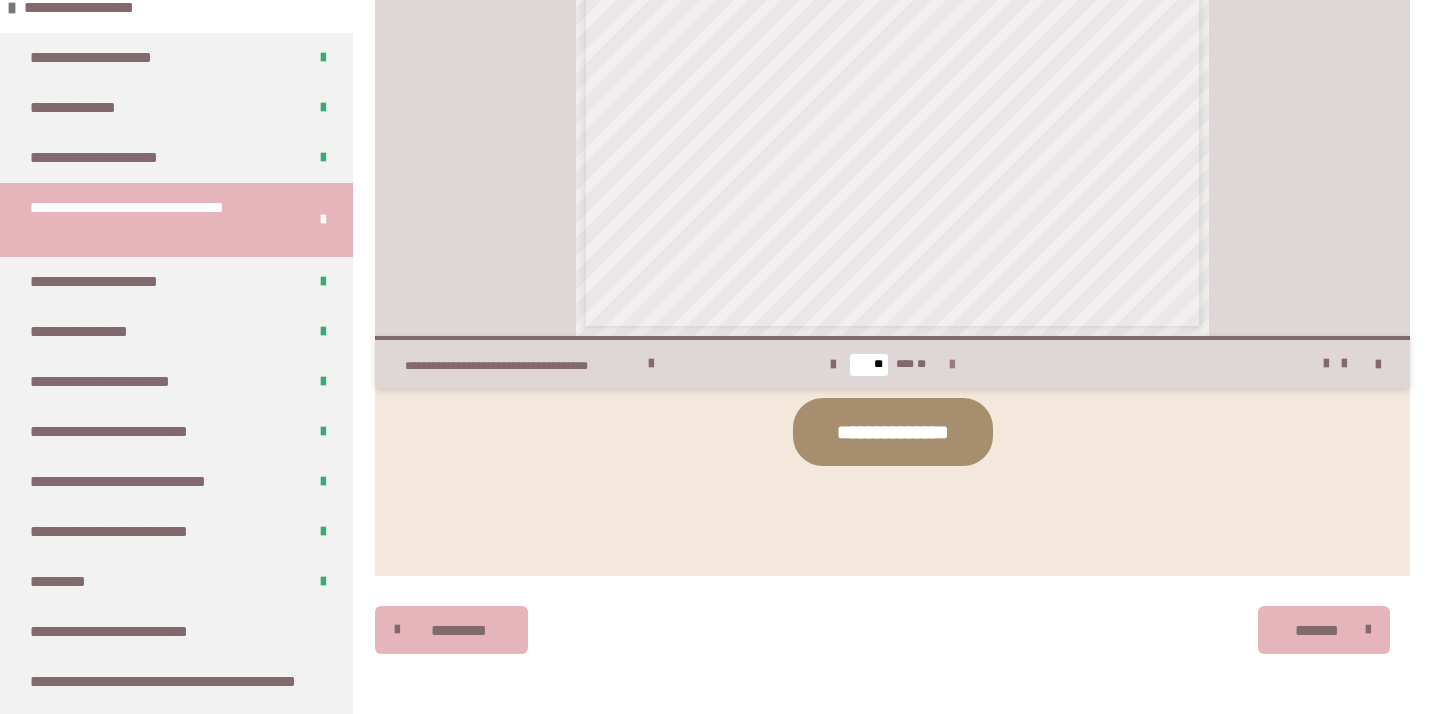 click on "** *** **" at bounding box center [892, 364] 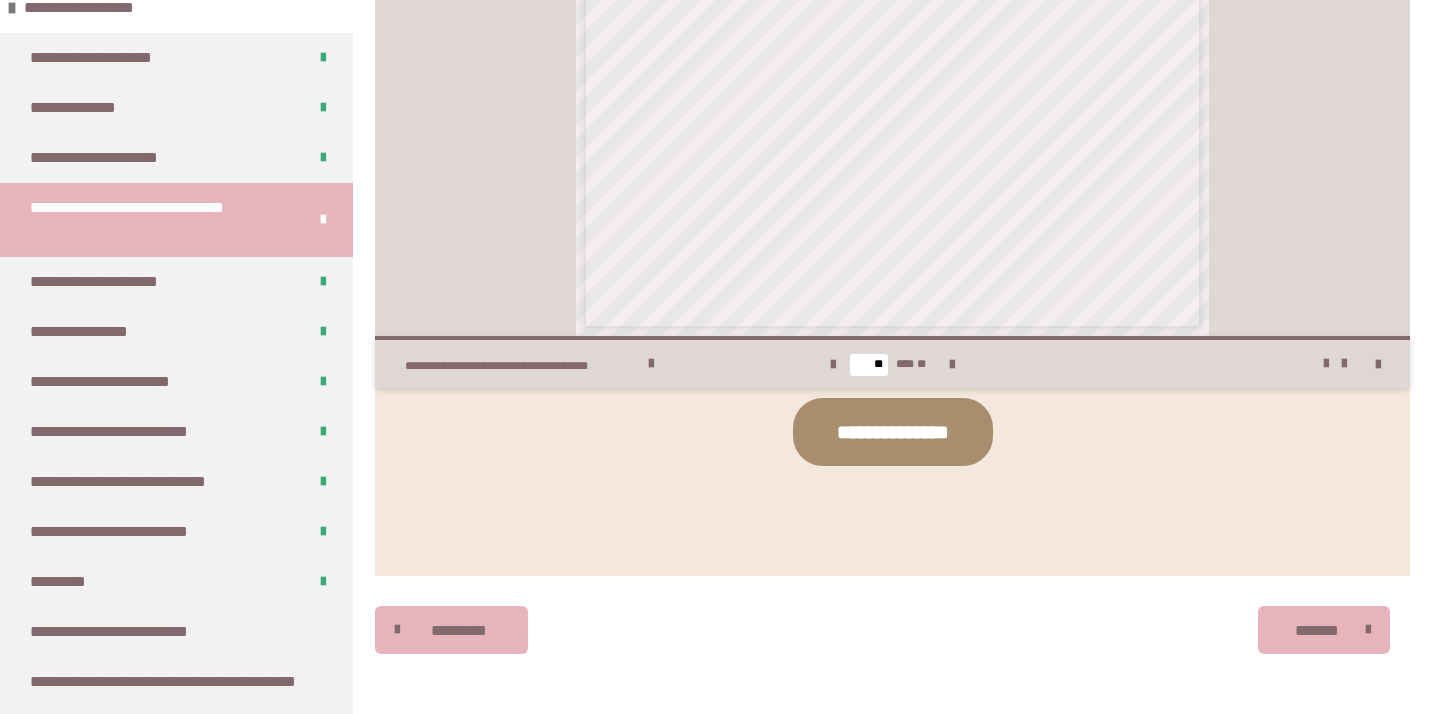 scroll, scrollTop: 1018, scrollLeft: 0, axis: vertical 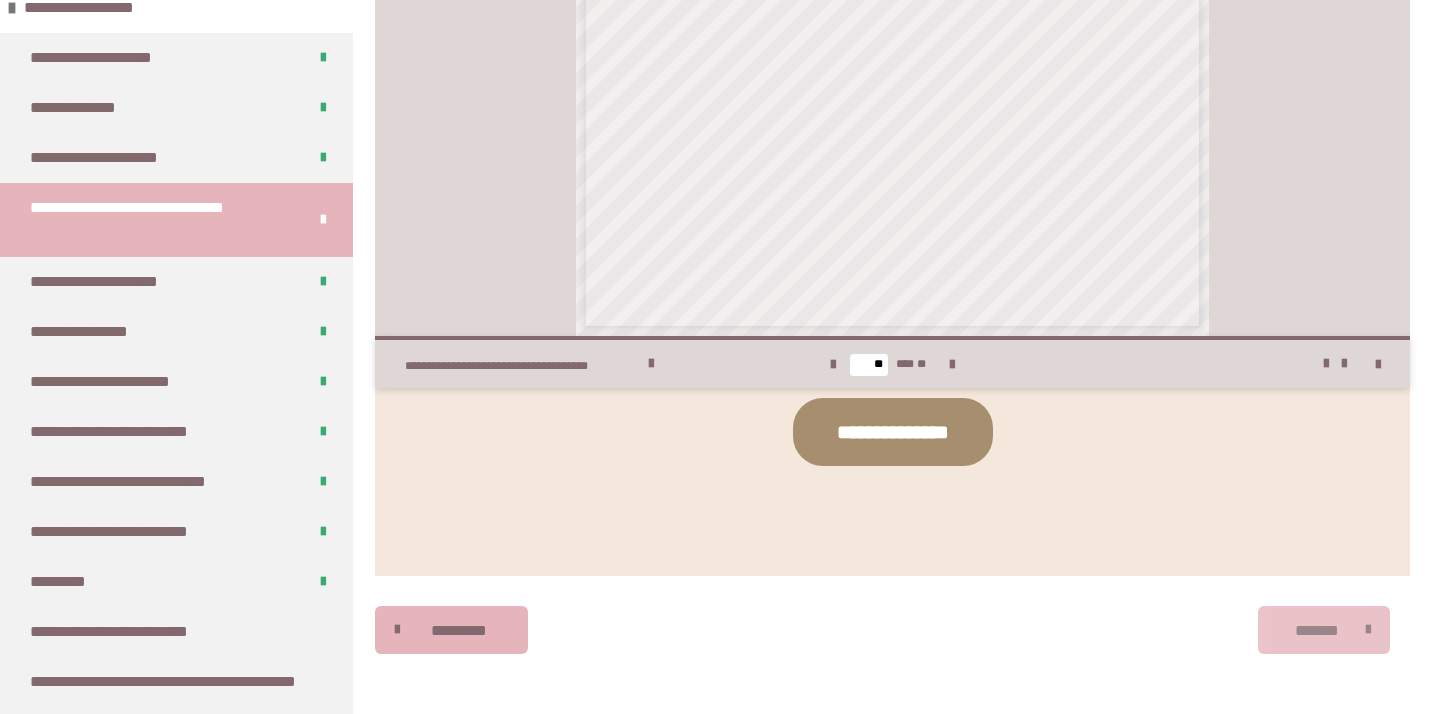 click on "*******" at bounding box center [1324, 630] 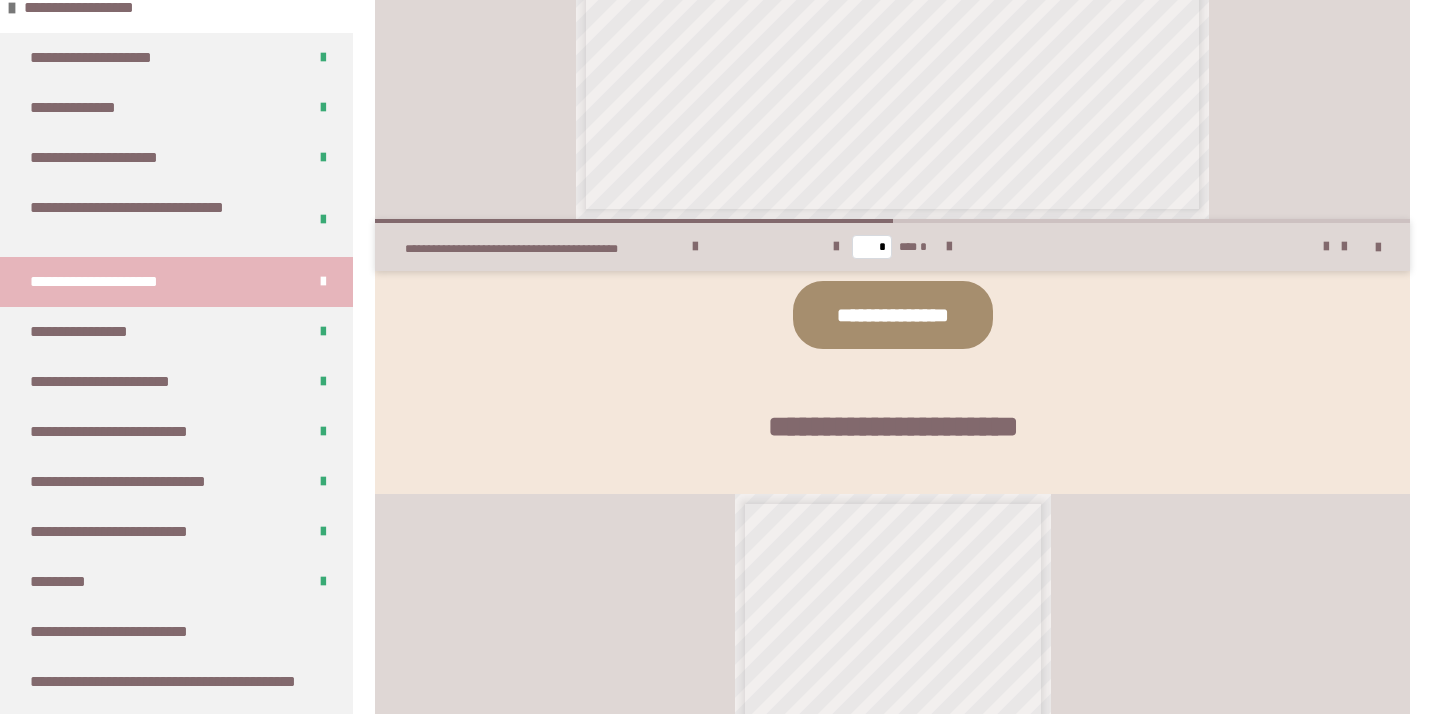 scroll, scrollTop: 1455, scrollLeft: 0, axis: vertical 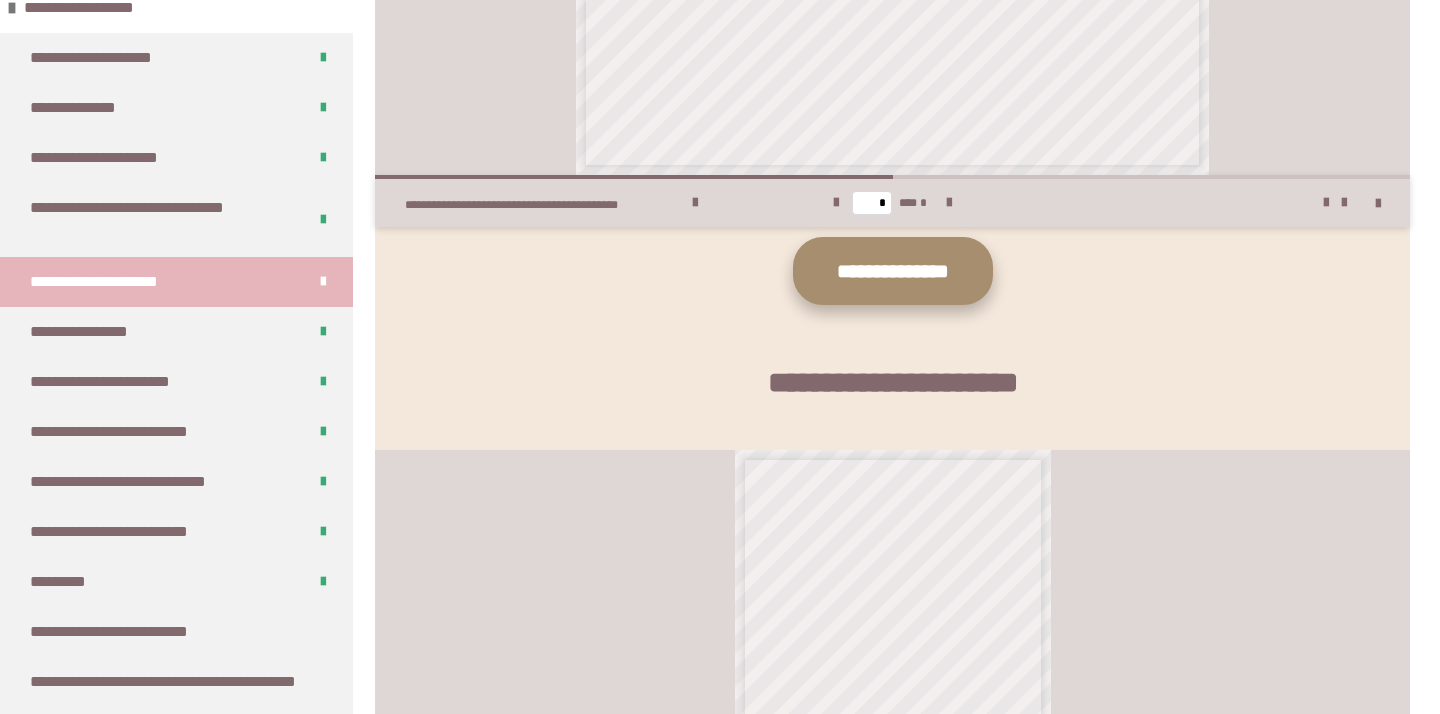 click on "**********" at bounding box center (893, 271) 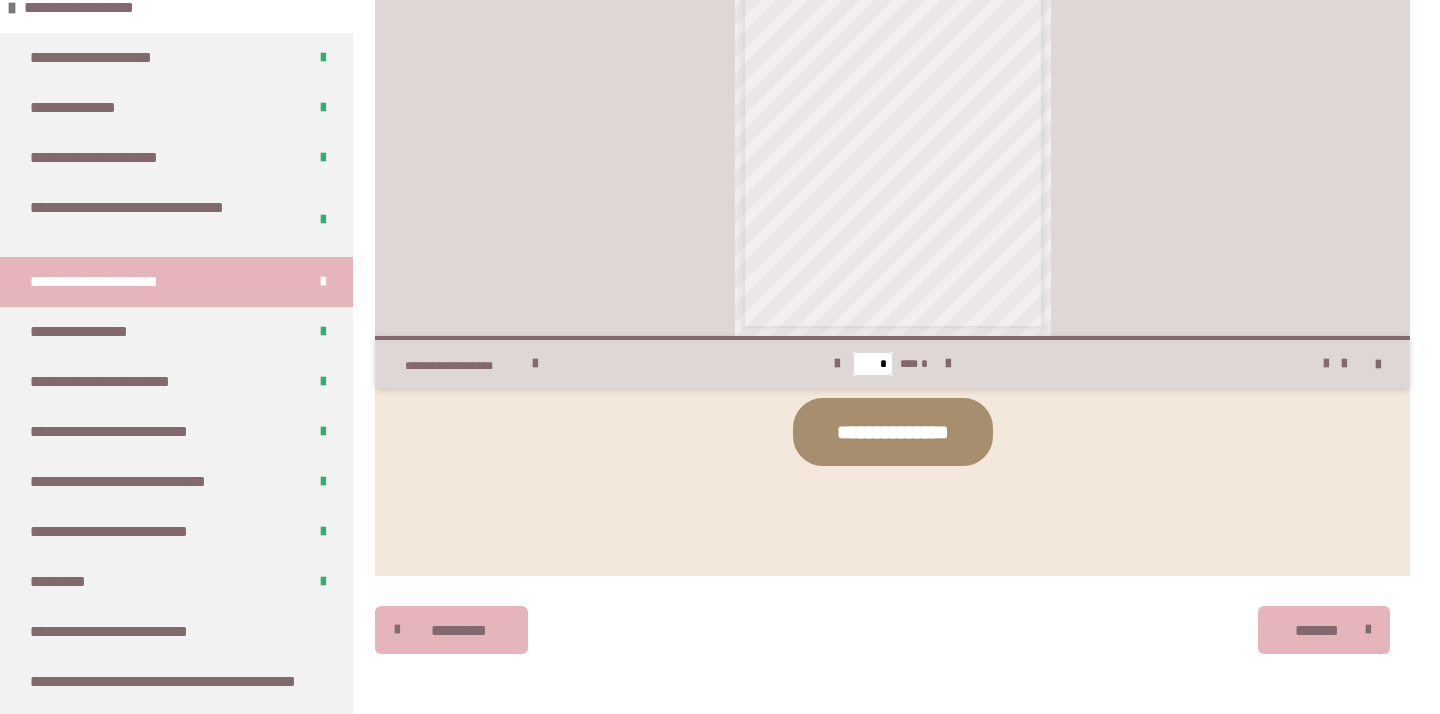 scroll, scrollTop: 2297, scrollLeft: 0, axis: vertical 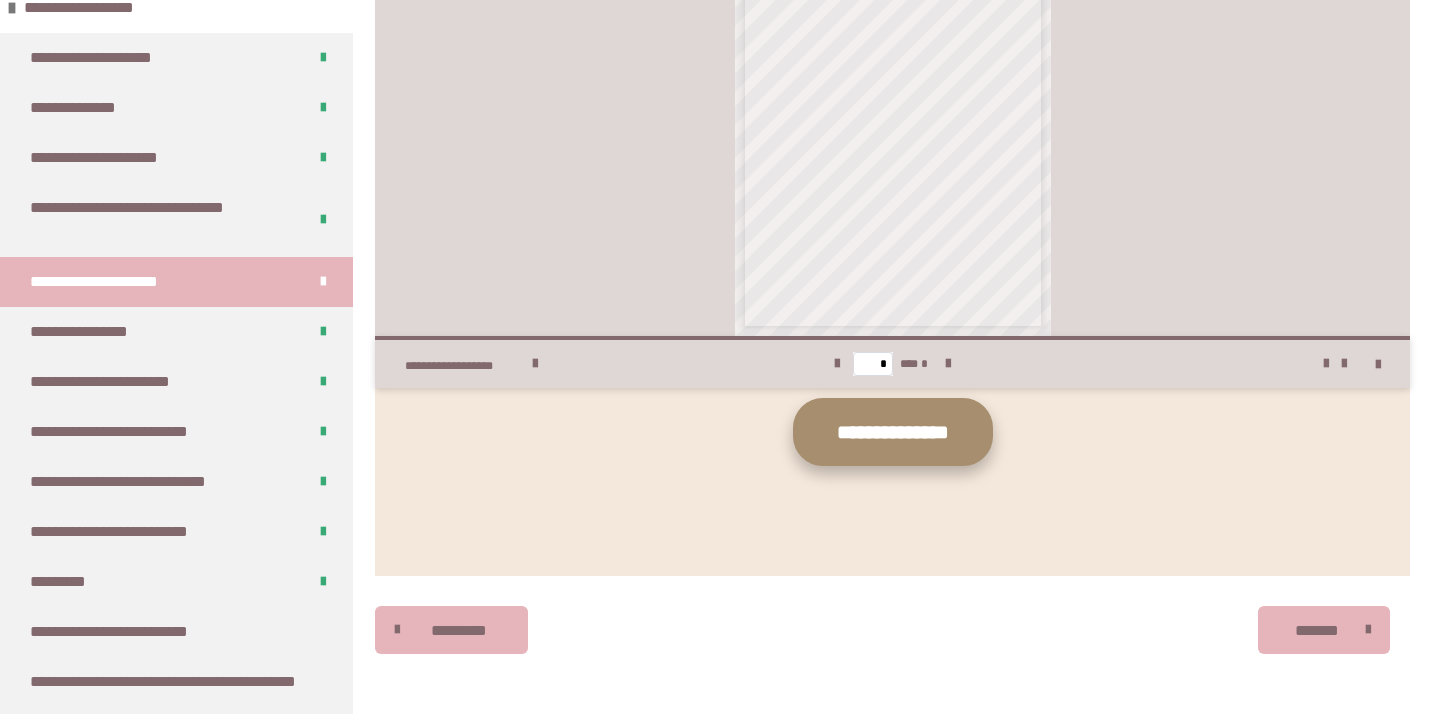 click on "**********" at bounding box center [893, 432] 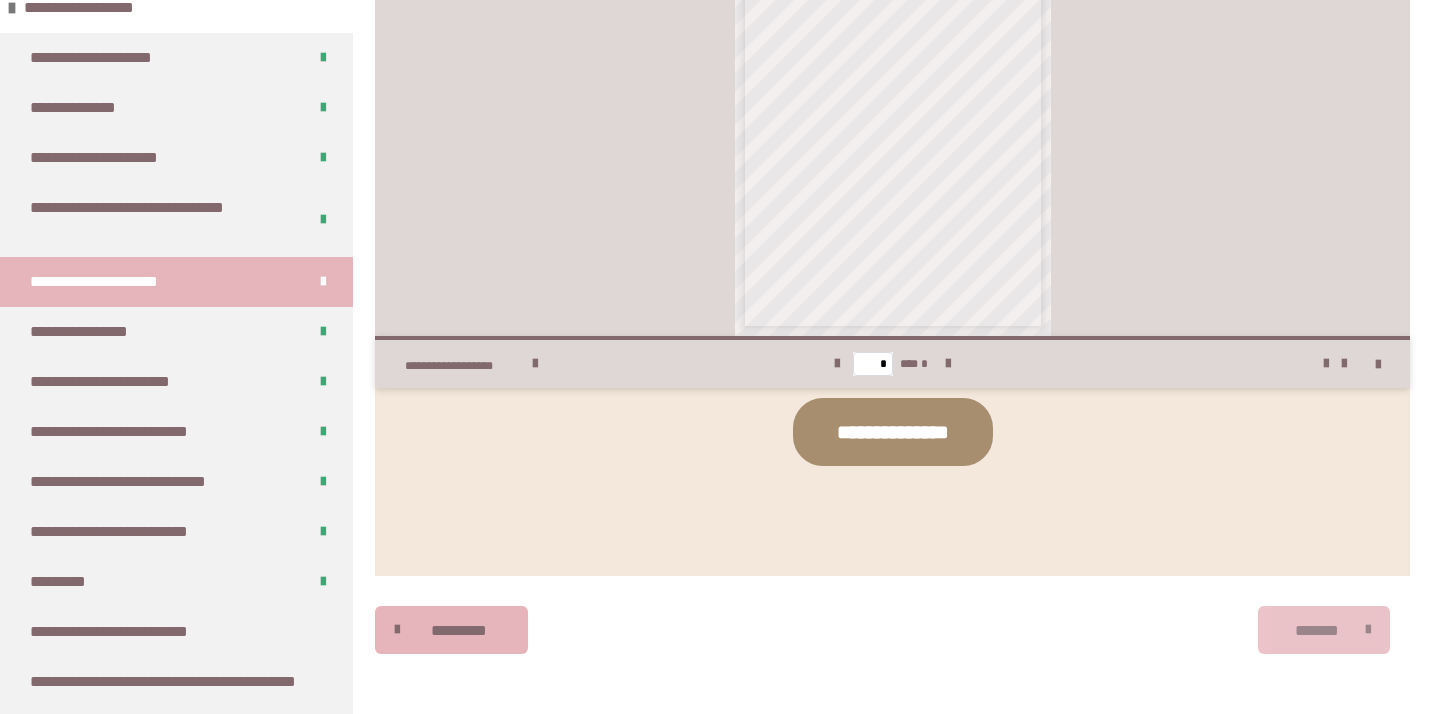 scroll, scrollTop: 2342, scrollLeft: 0, axis: vertical 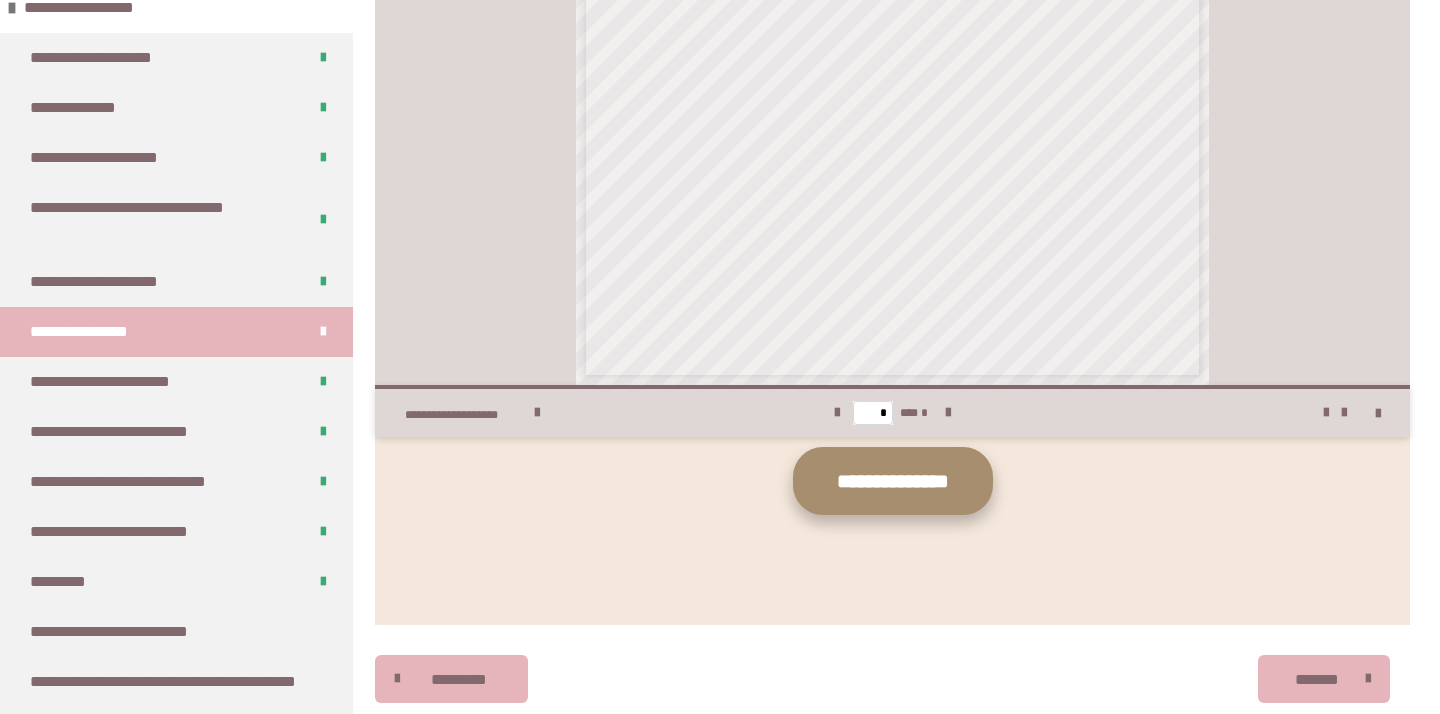 click on "**********" at bounding box center (893, 481) 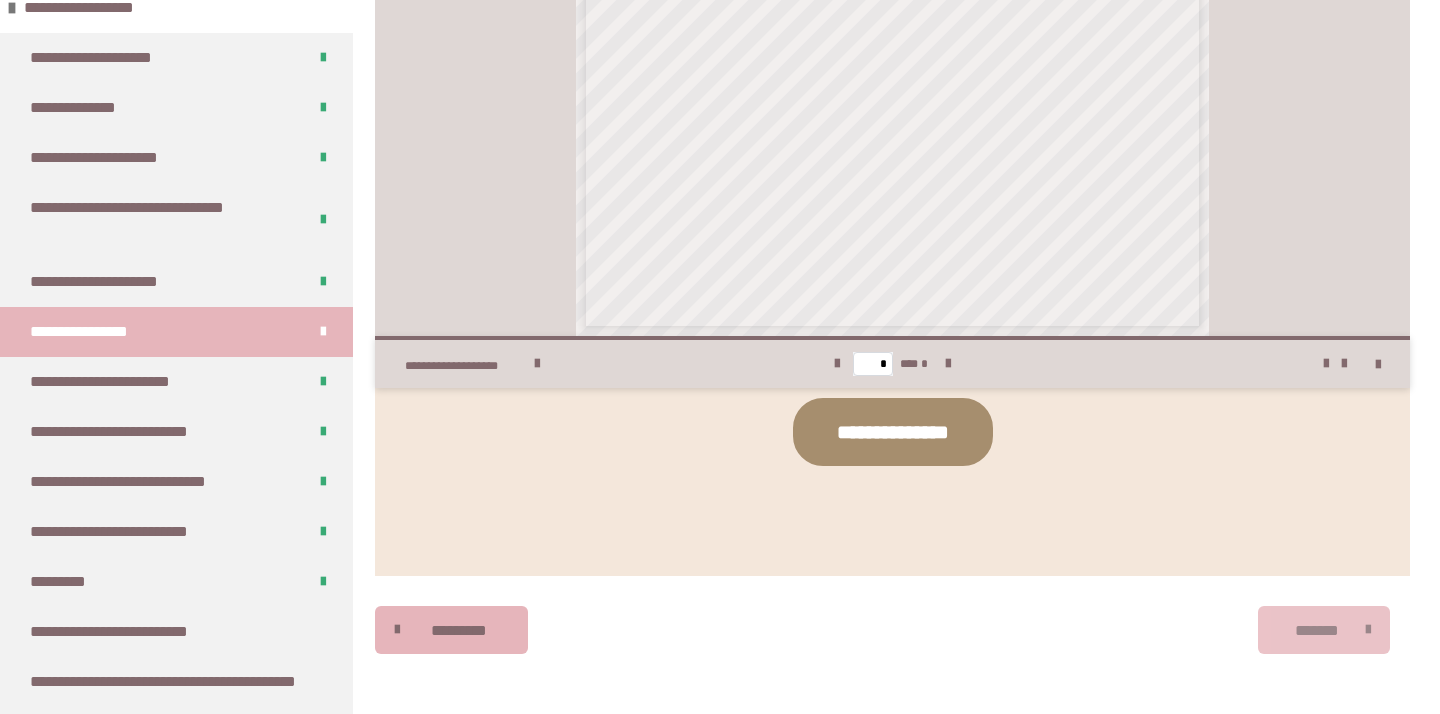 scroll, scrollTop: 2566, scrollLeft: 0, axis: vertical 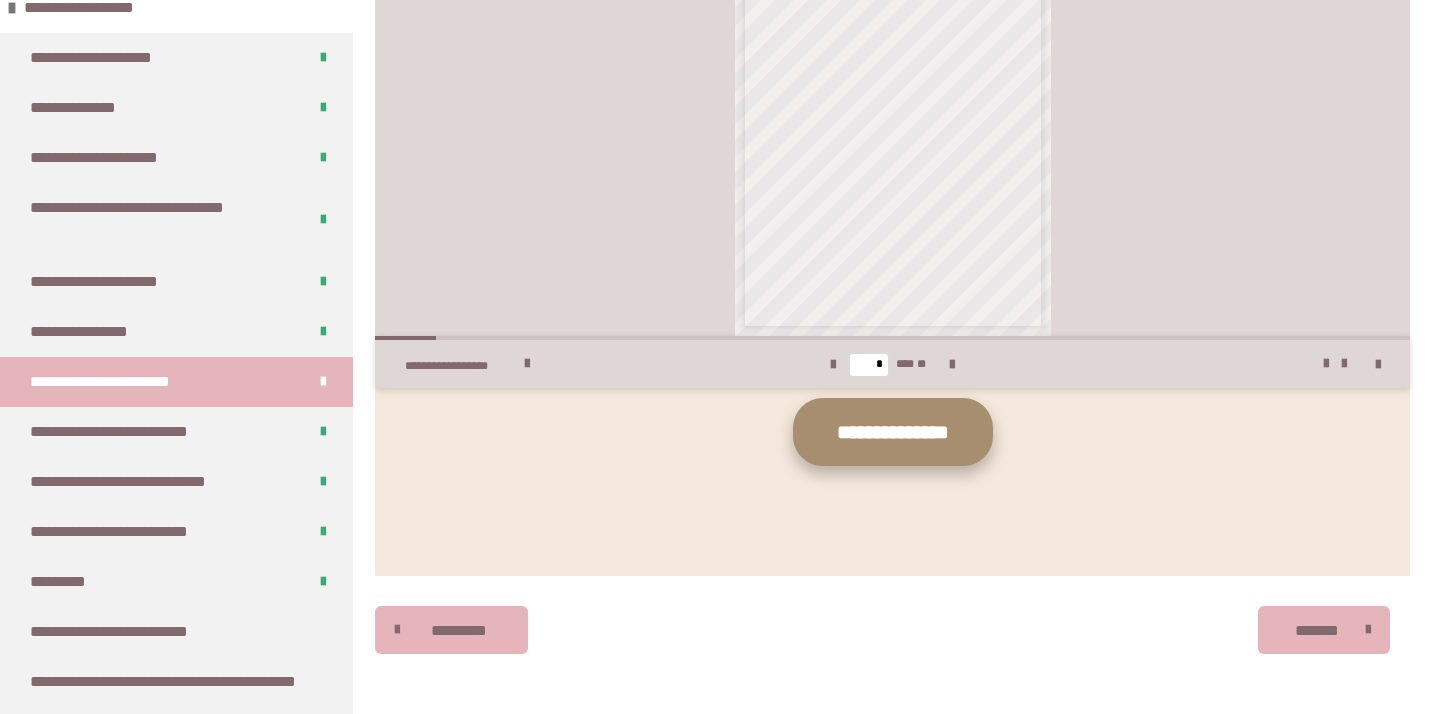 click on "**********" at bounding box center [893, 432] 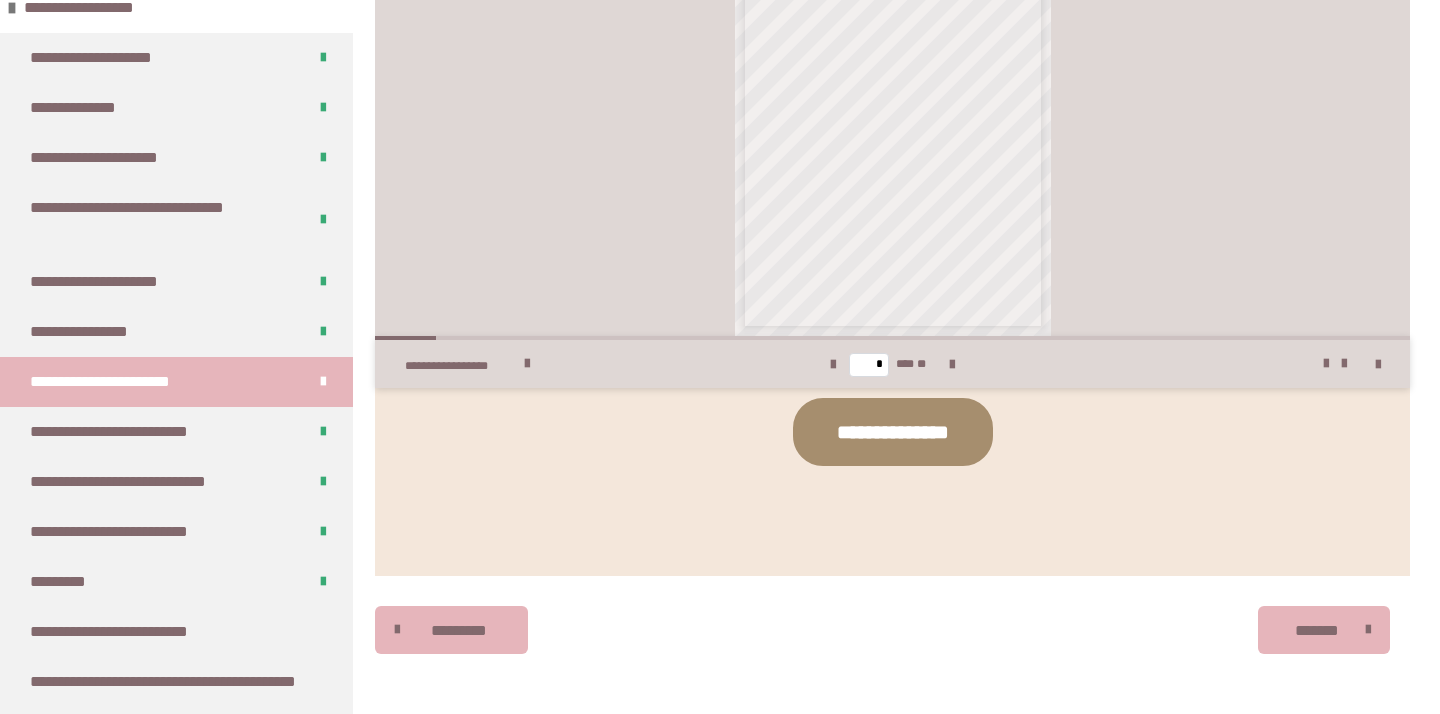 scroll, scrollTop: 1153, scrollLeft: 0, axis: vertical 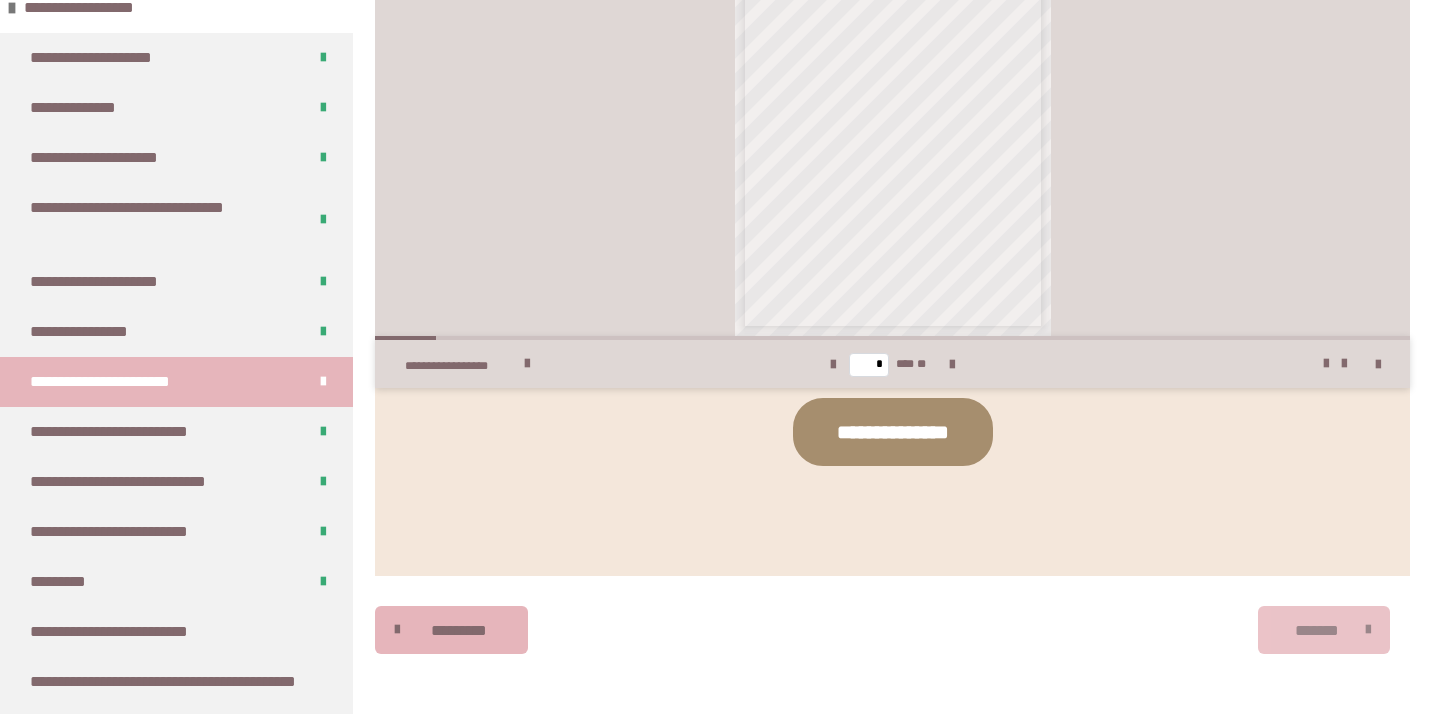 click on "*******" at bounding box center [1324, 630] 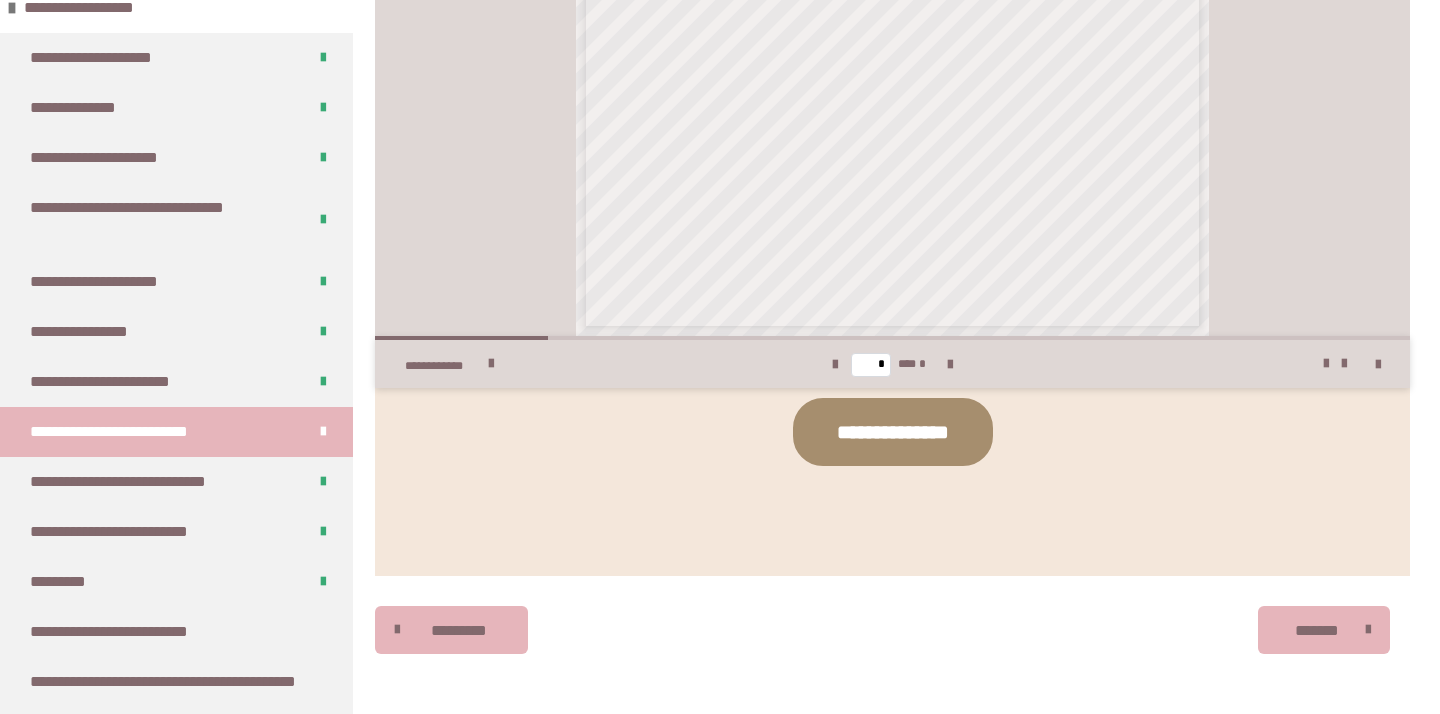 scroll, scrollTop: 1014, scrollLeft: 0, axis: vertical 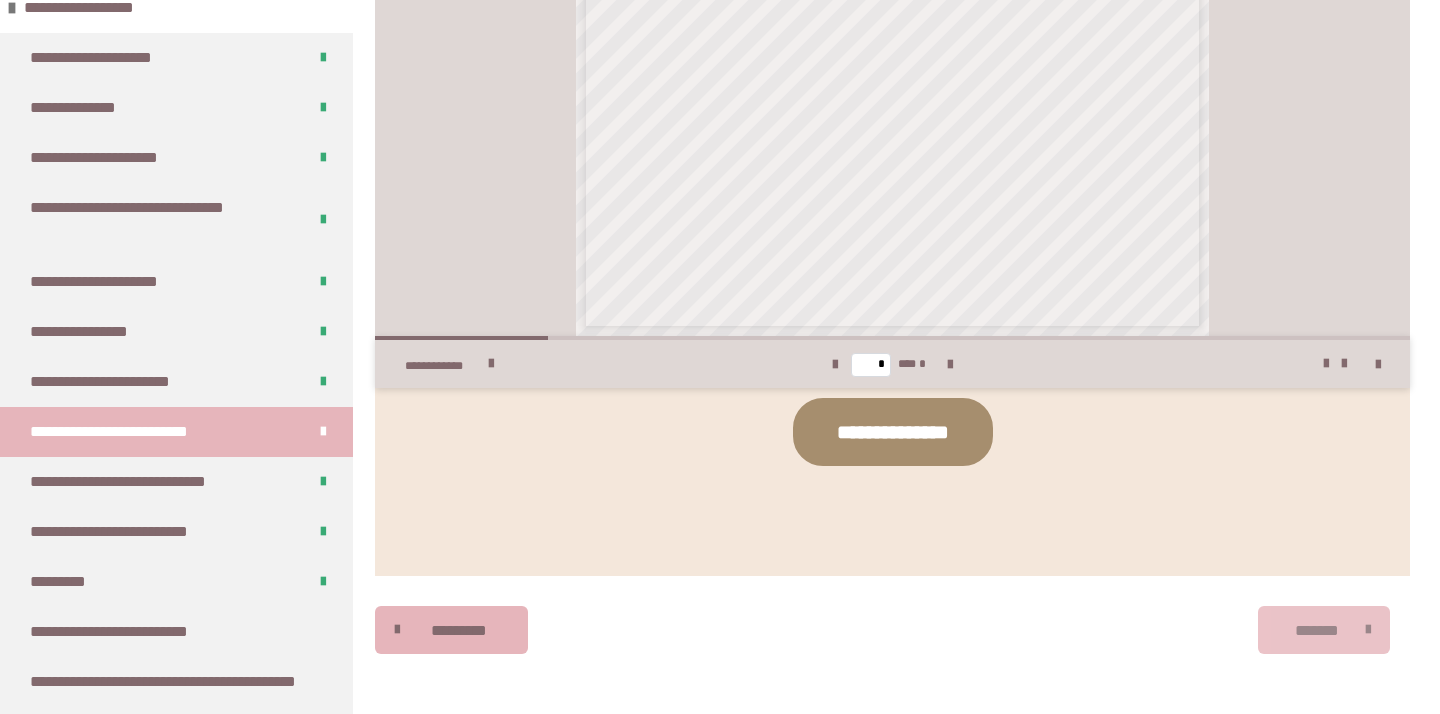 click on "*******" at bounding box center (1324, 630) 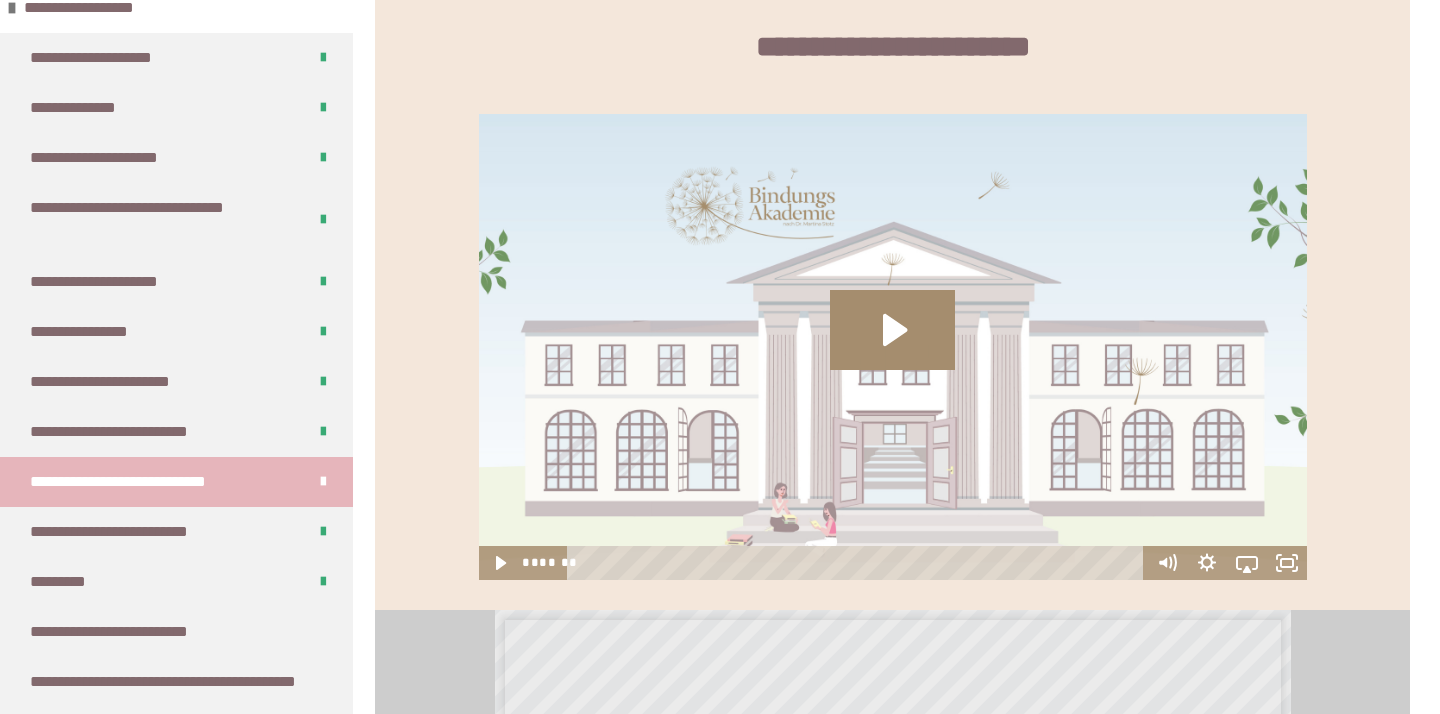 scroll, scrollTop: 1795, scrollLeft: 0, axis: vertical 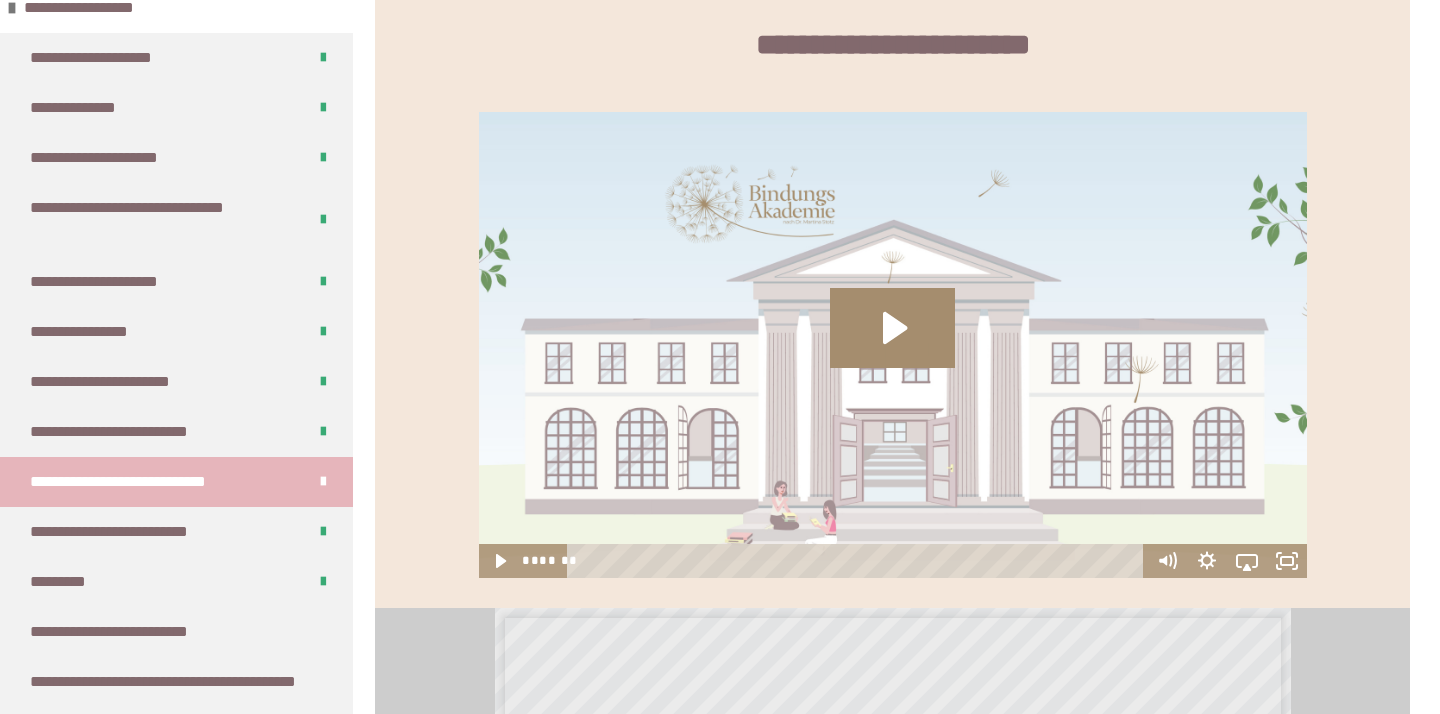 click at bounding box center (953, -47) 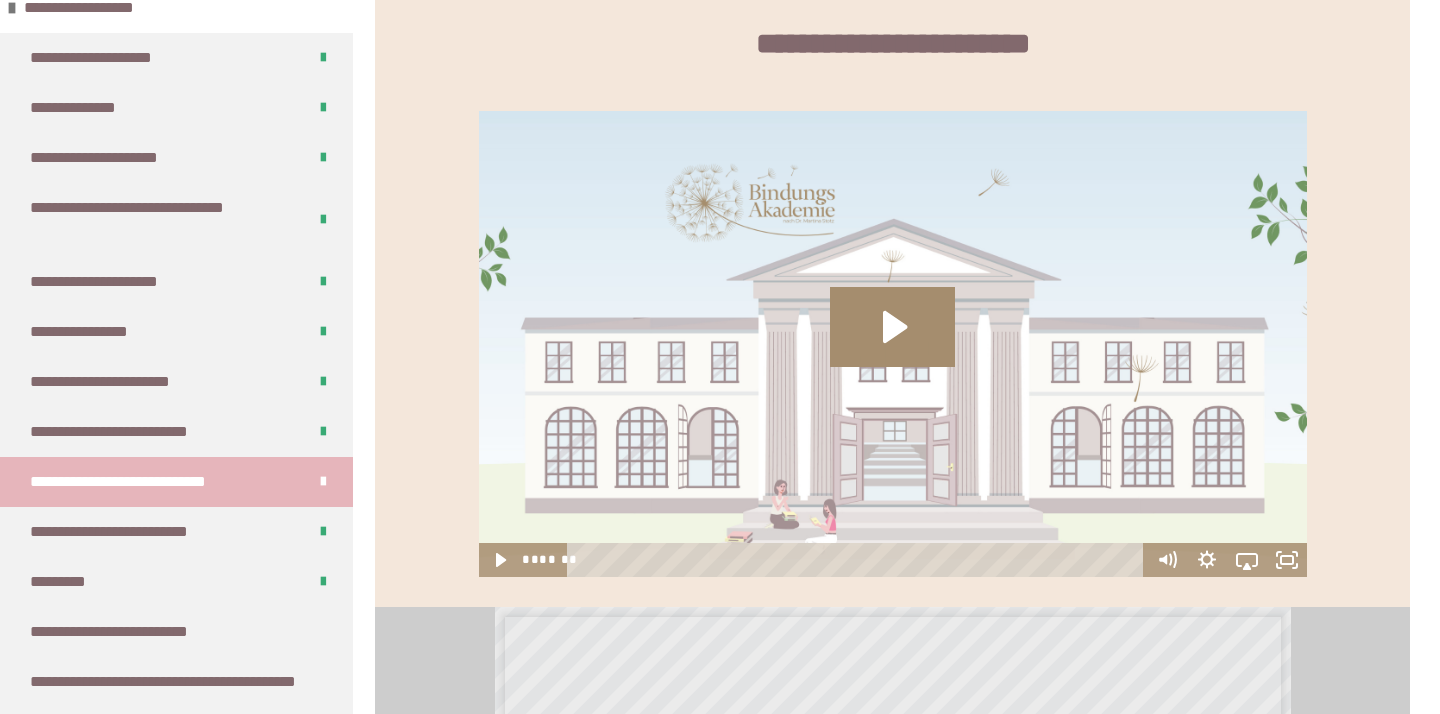 scroll, scrollTop: 1797, scrollLeft: 1, axis: both 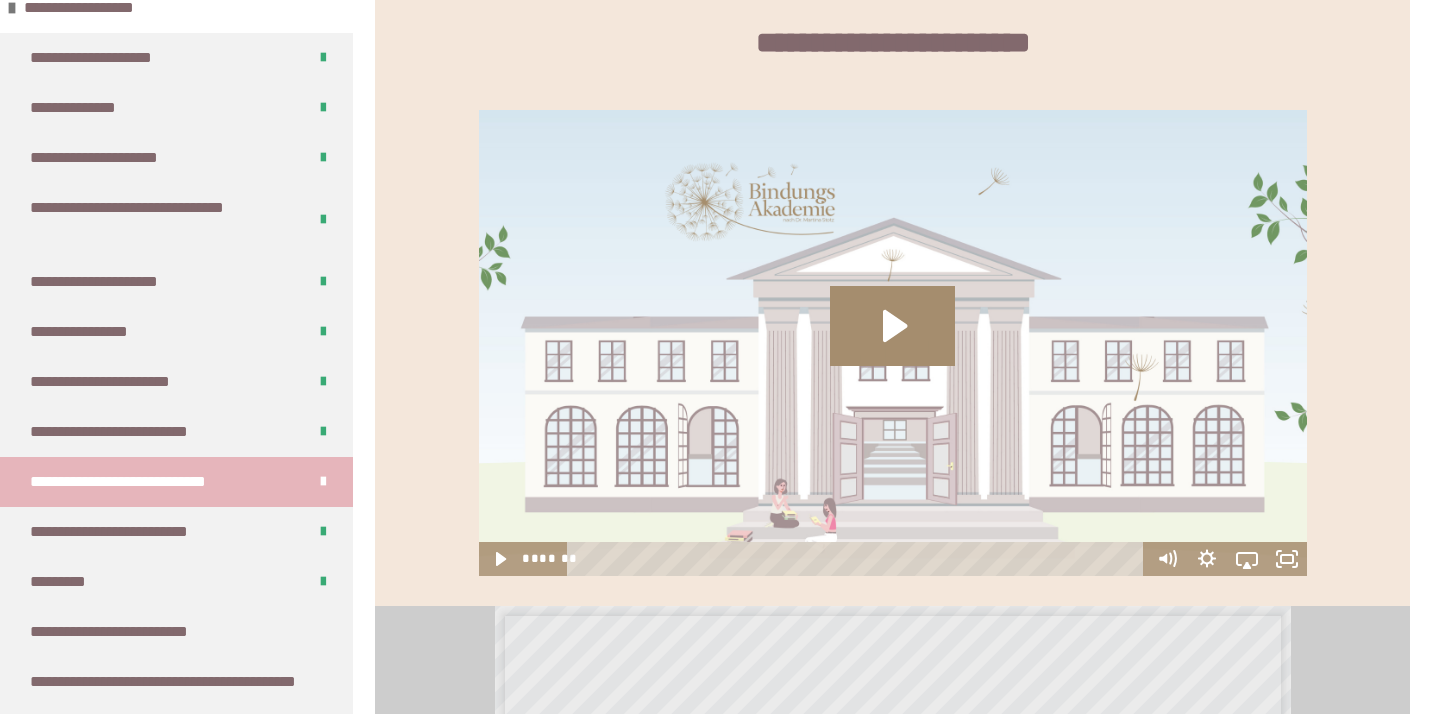 click at bounding box center (953, -49) 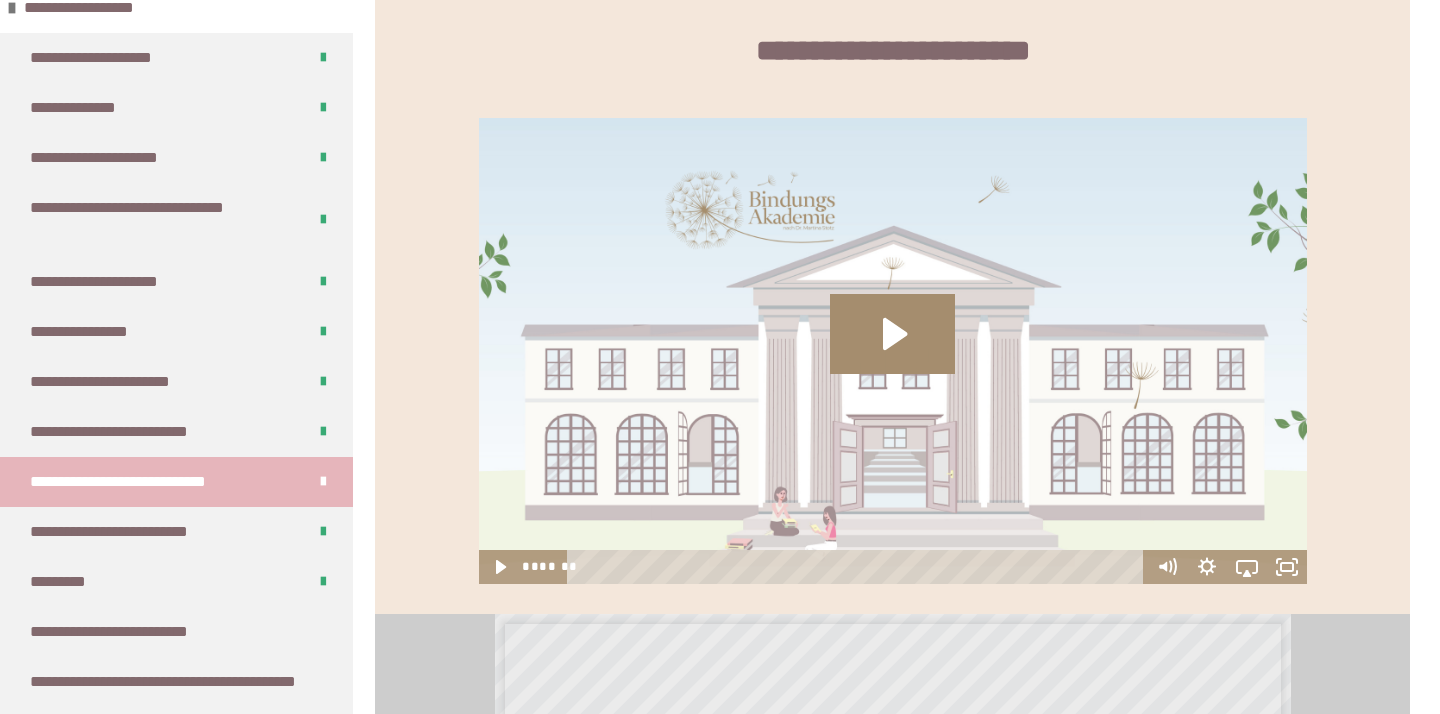 click at bounding box center (953, -41) 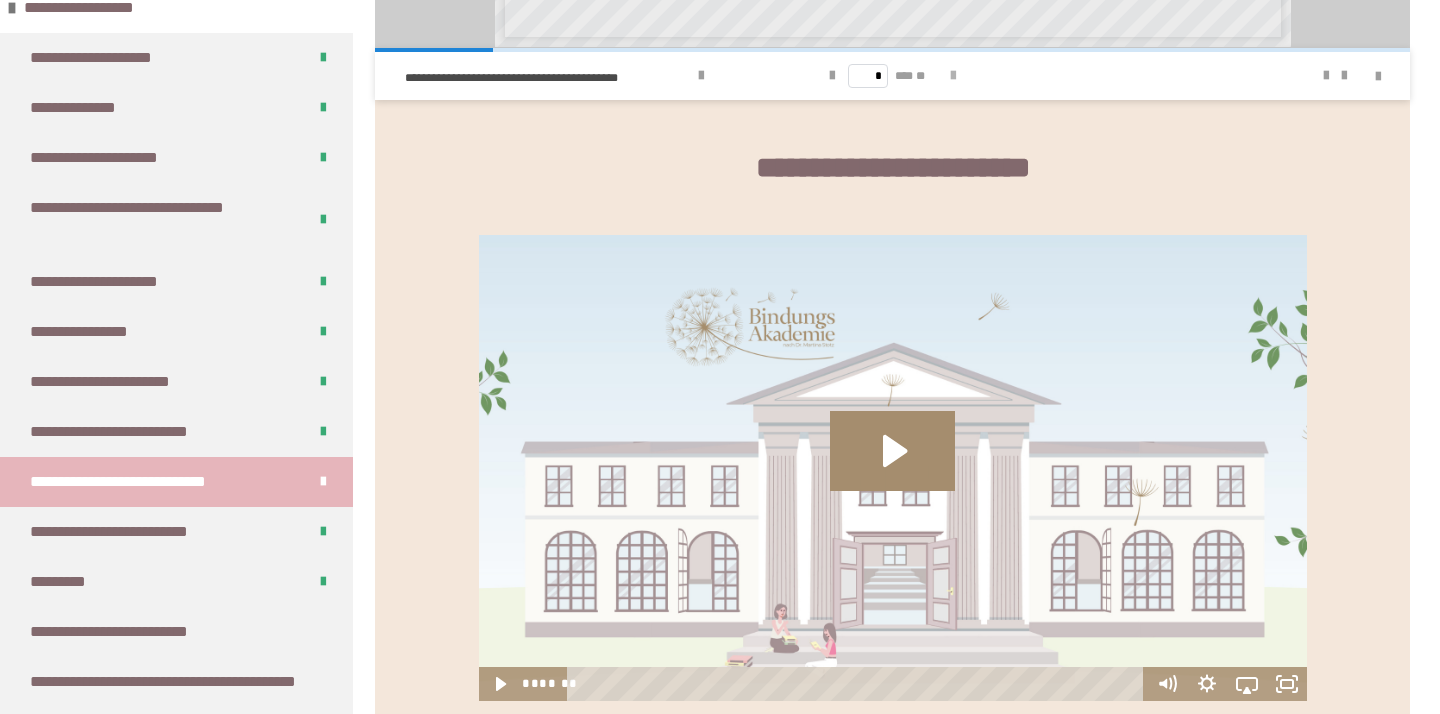 scroll, scrollTop: 1669, scrollLeft: 0, axis: vertical 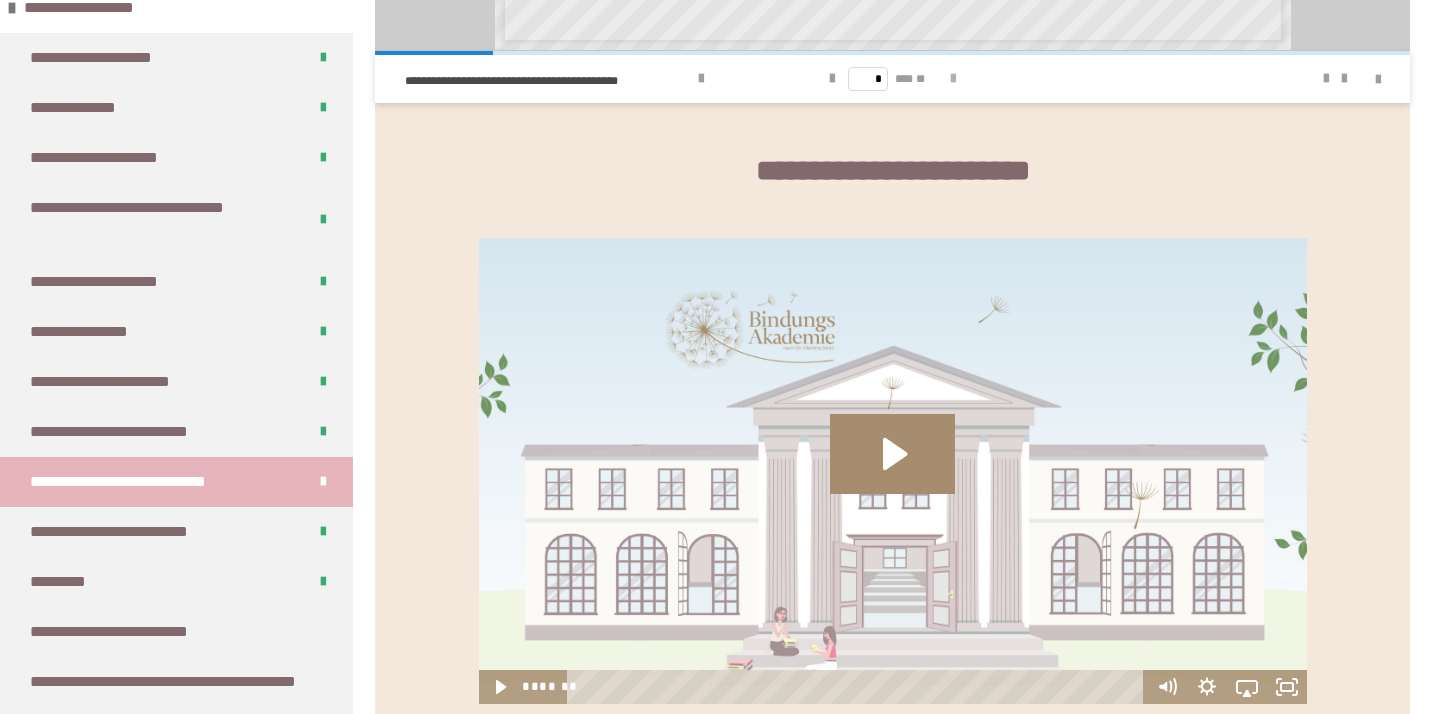 click at bounding box center [953, 79] 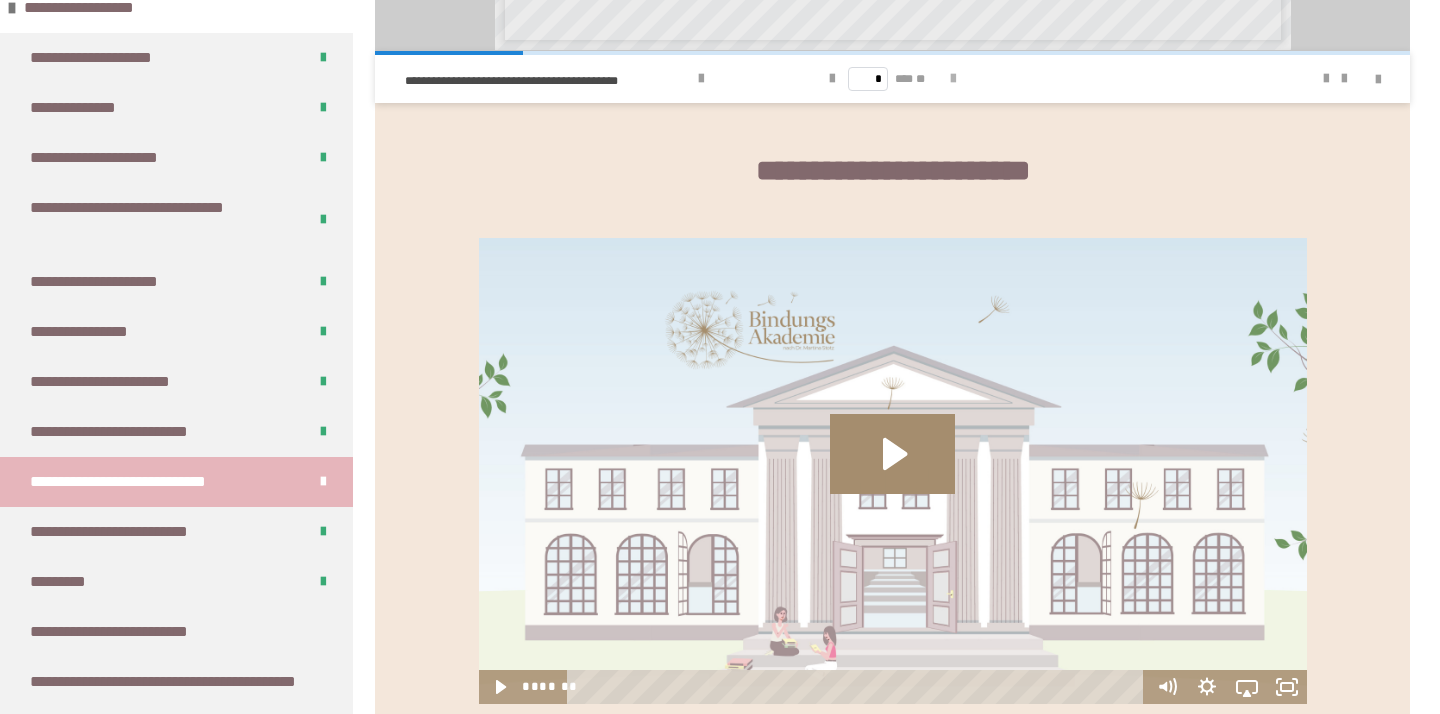 click at bounding box center (953, 79) 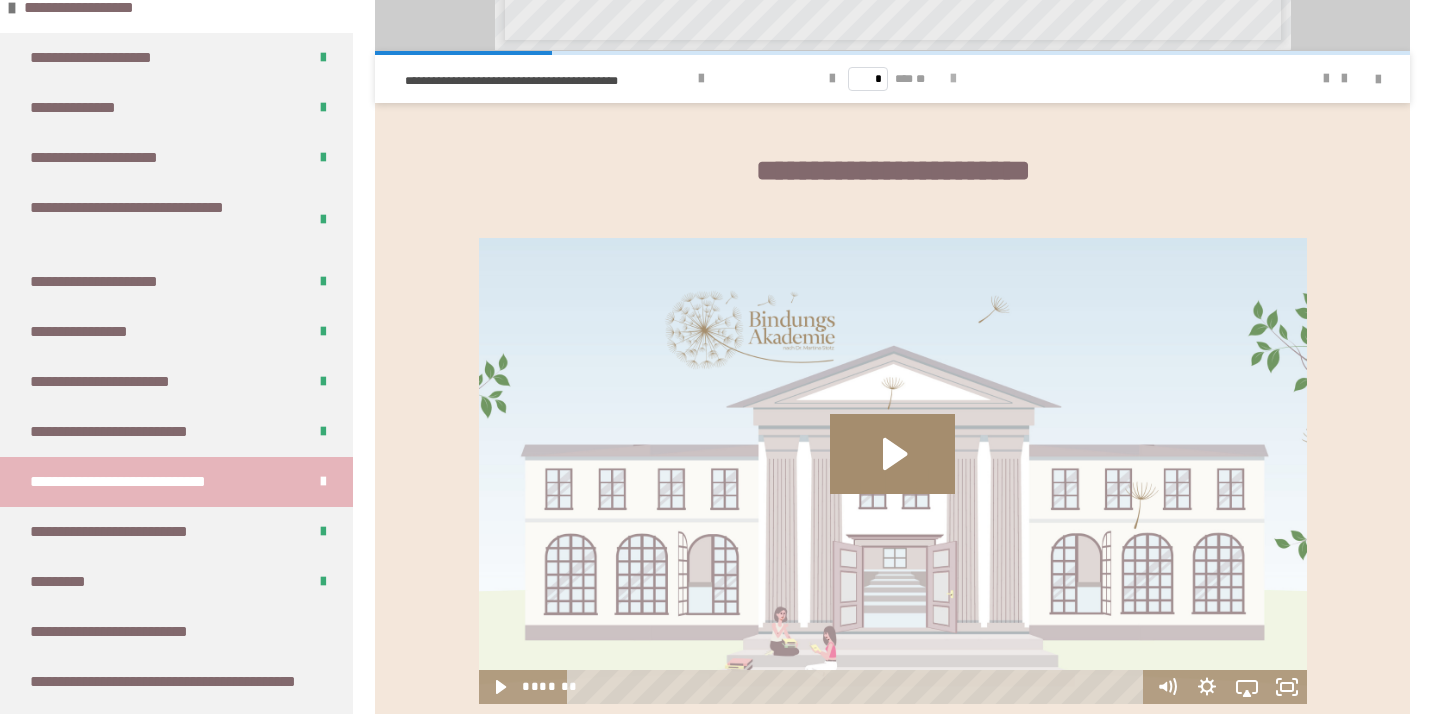 click at bounding box center (953, 79) 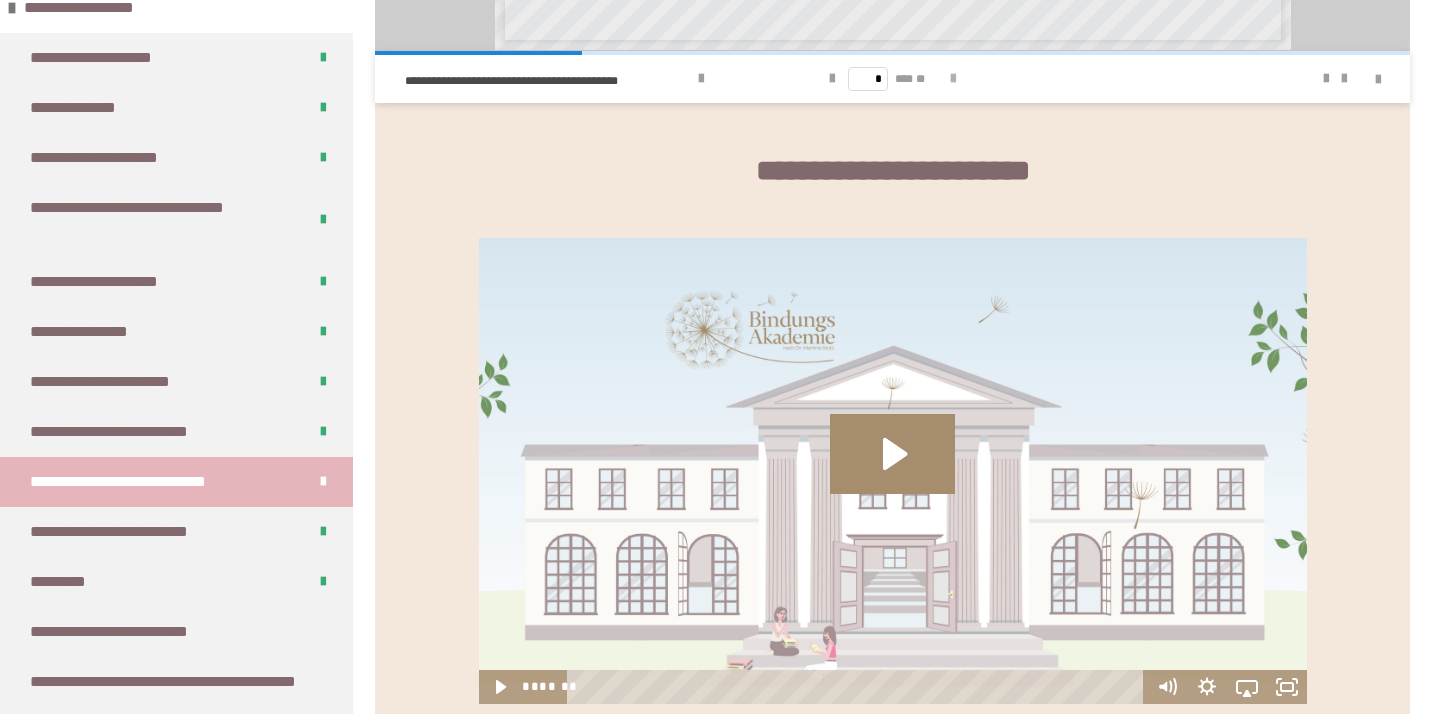 click at bounding box center [953, 79] 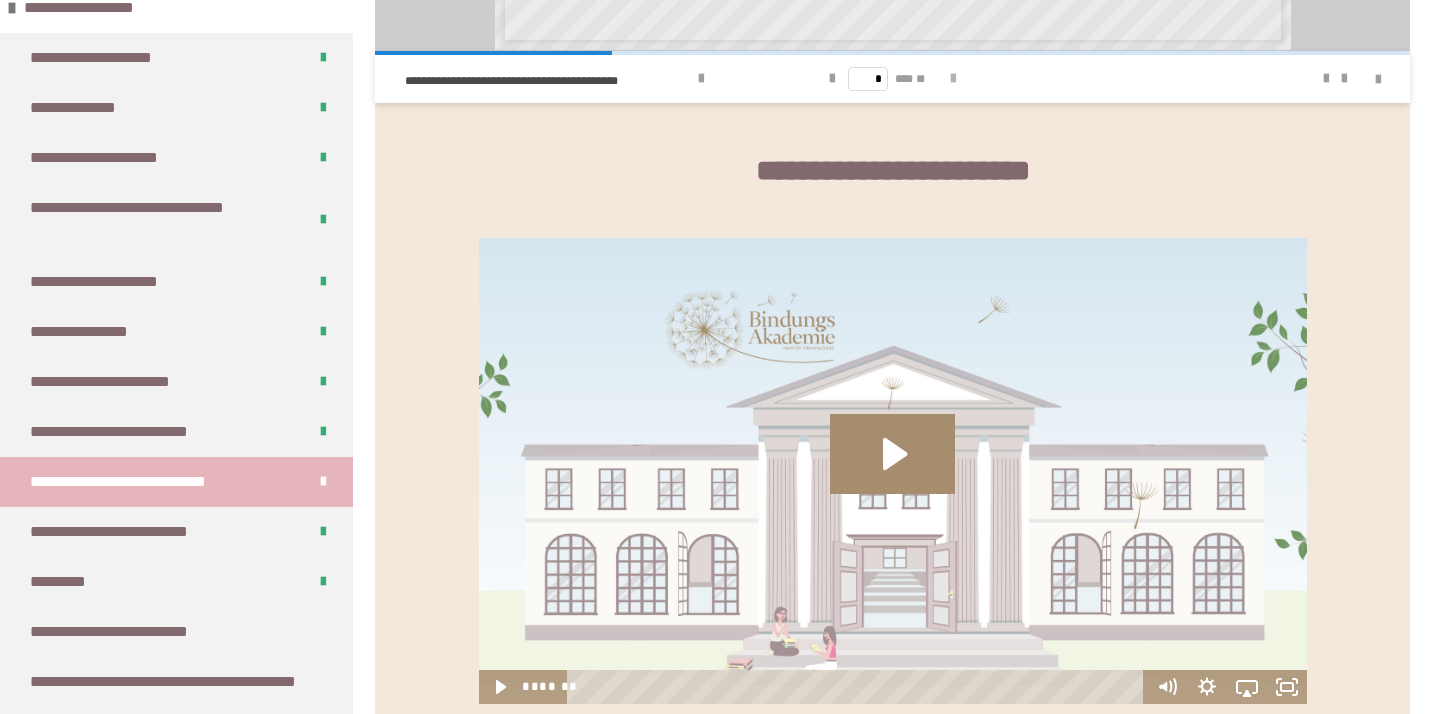 click at bounding box center (953, 79) 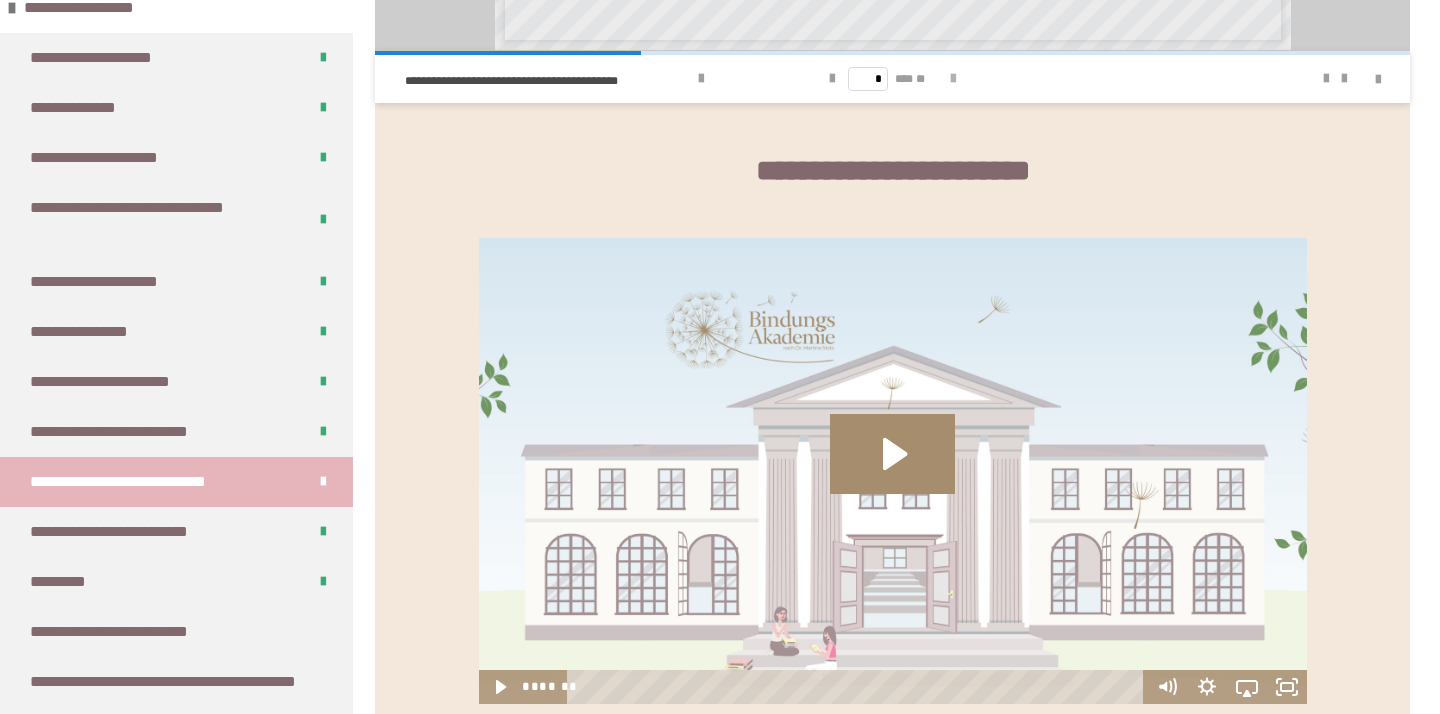 click at bounding box center [953, 79] 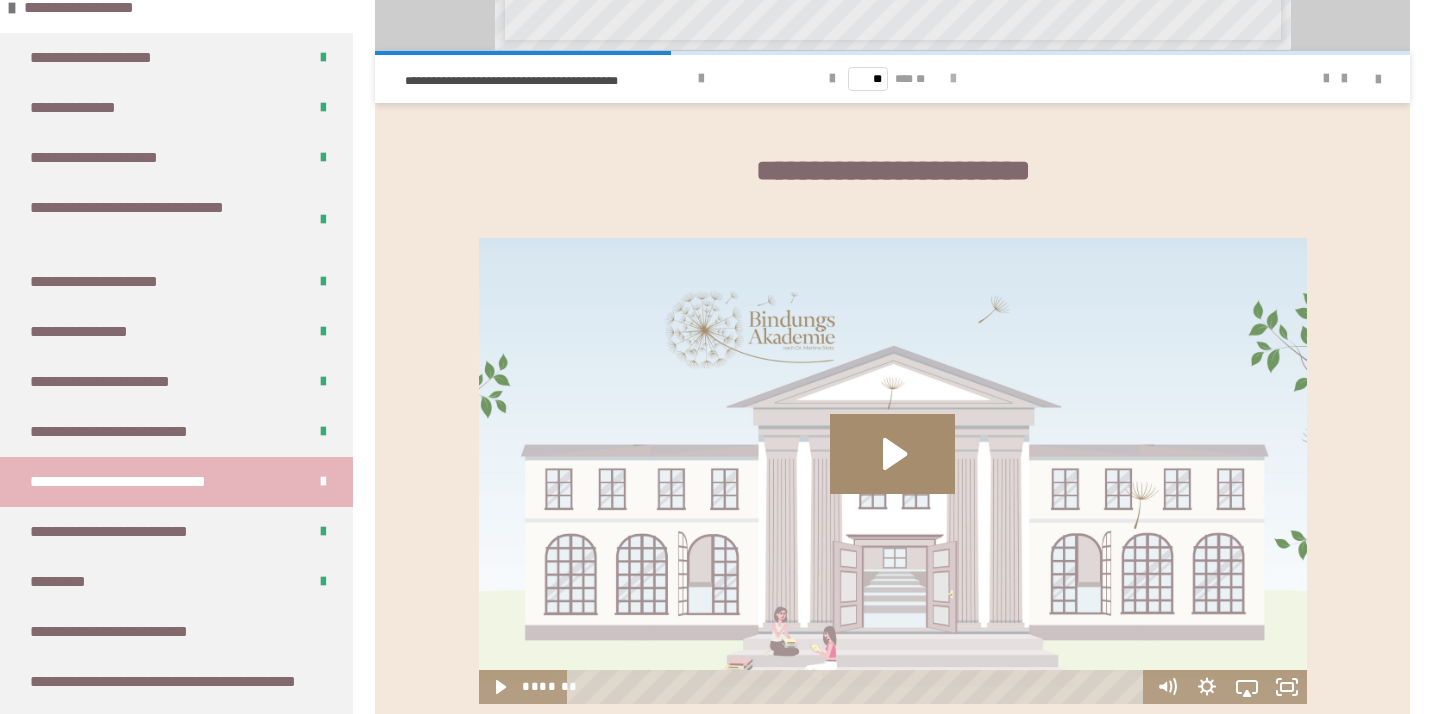 click at bounding box center [953, 79] 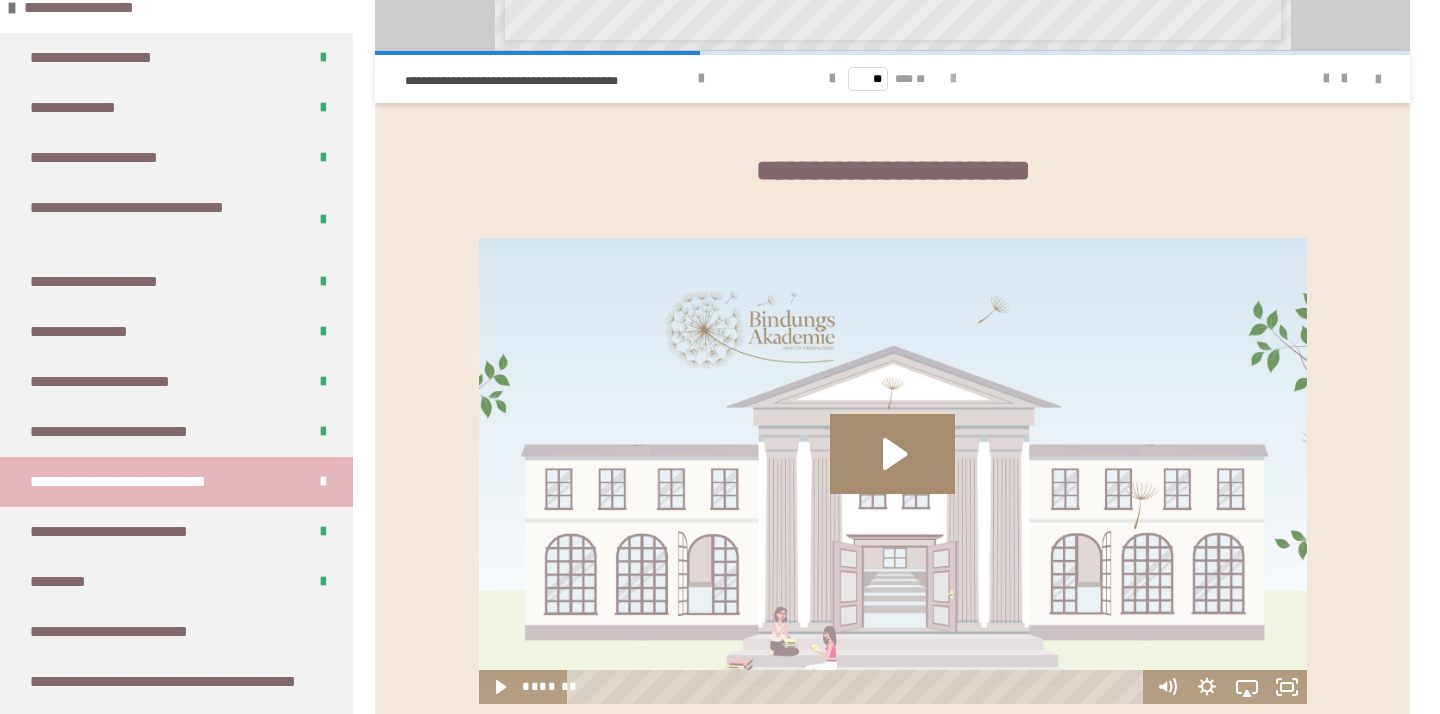 click at bounding box center [953, 79] 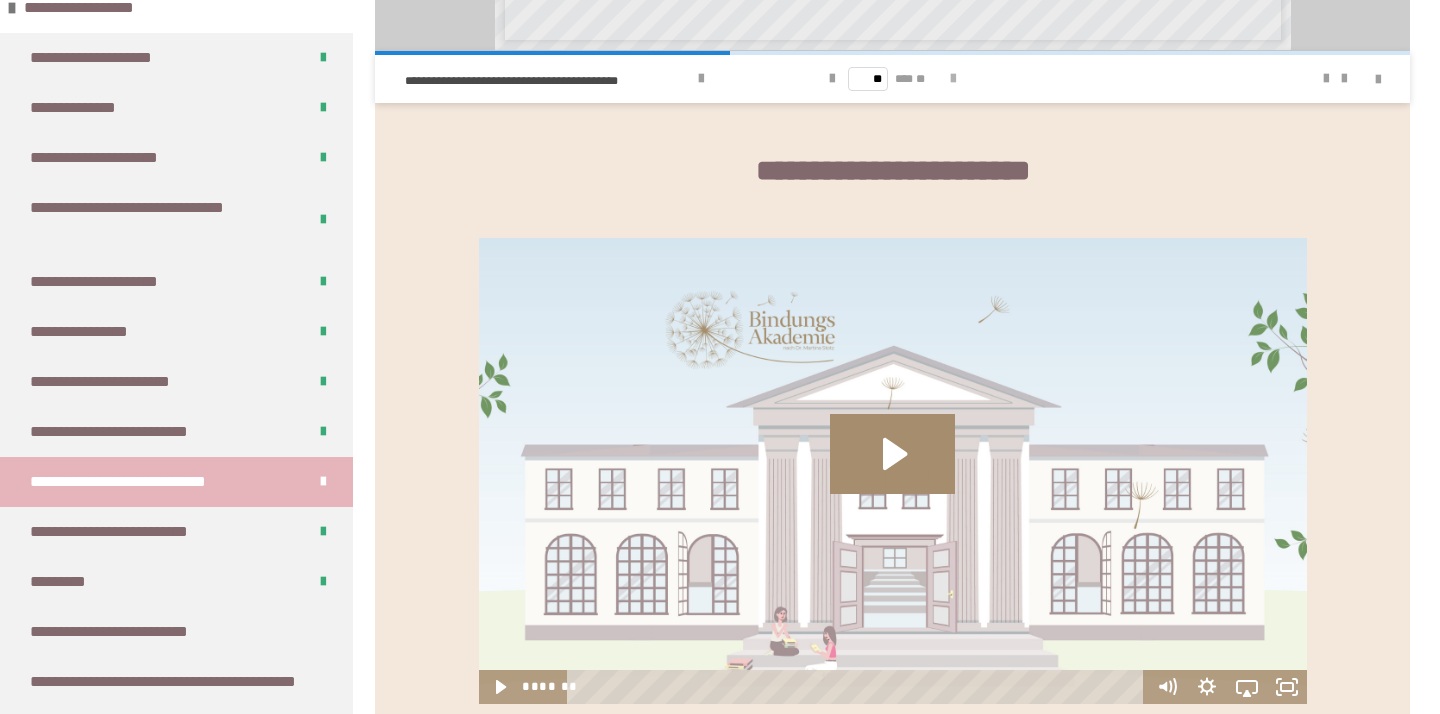 click at bounding box center (953, 79) 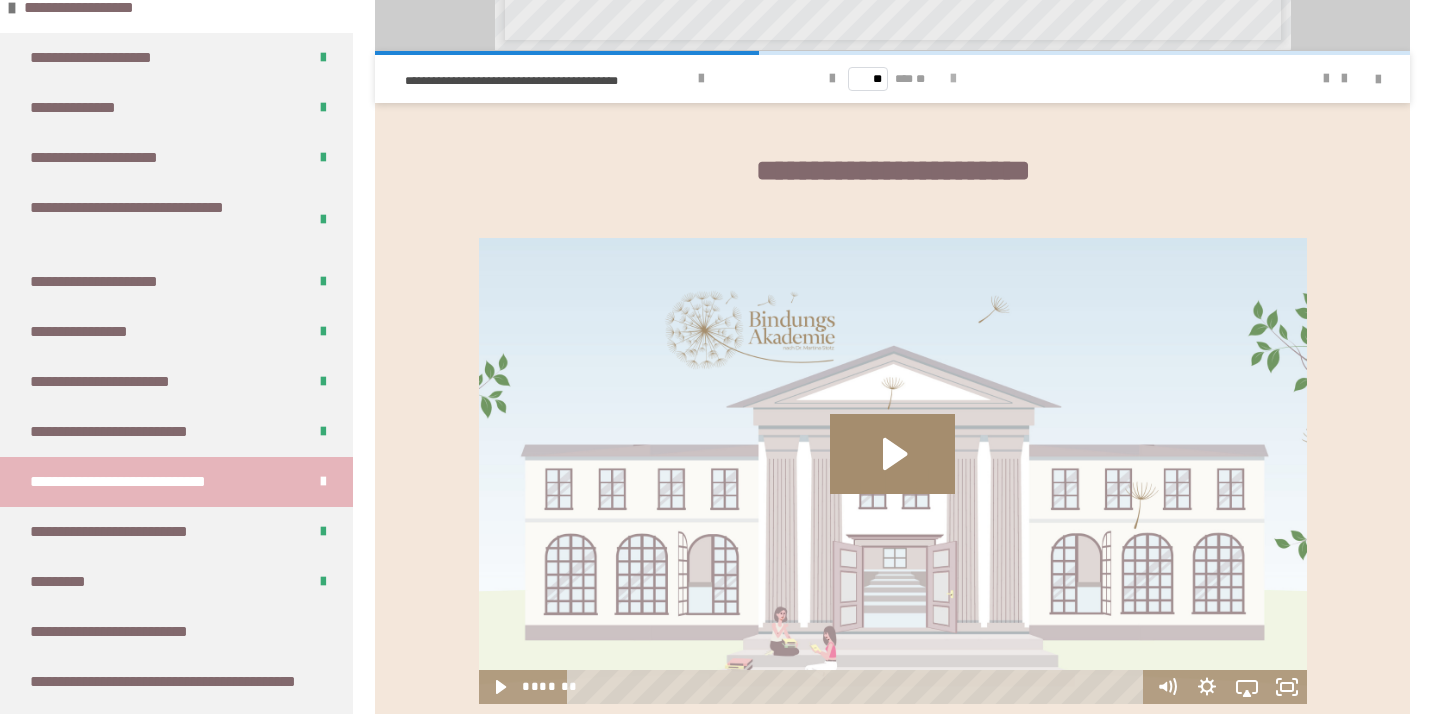 click at bounding box center [953, 79] 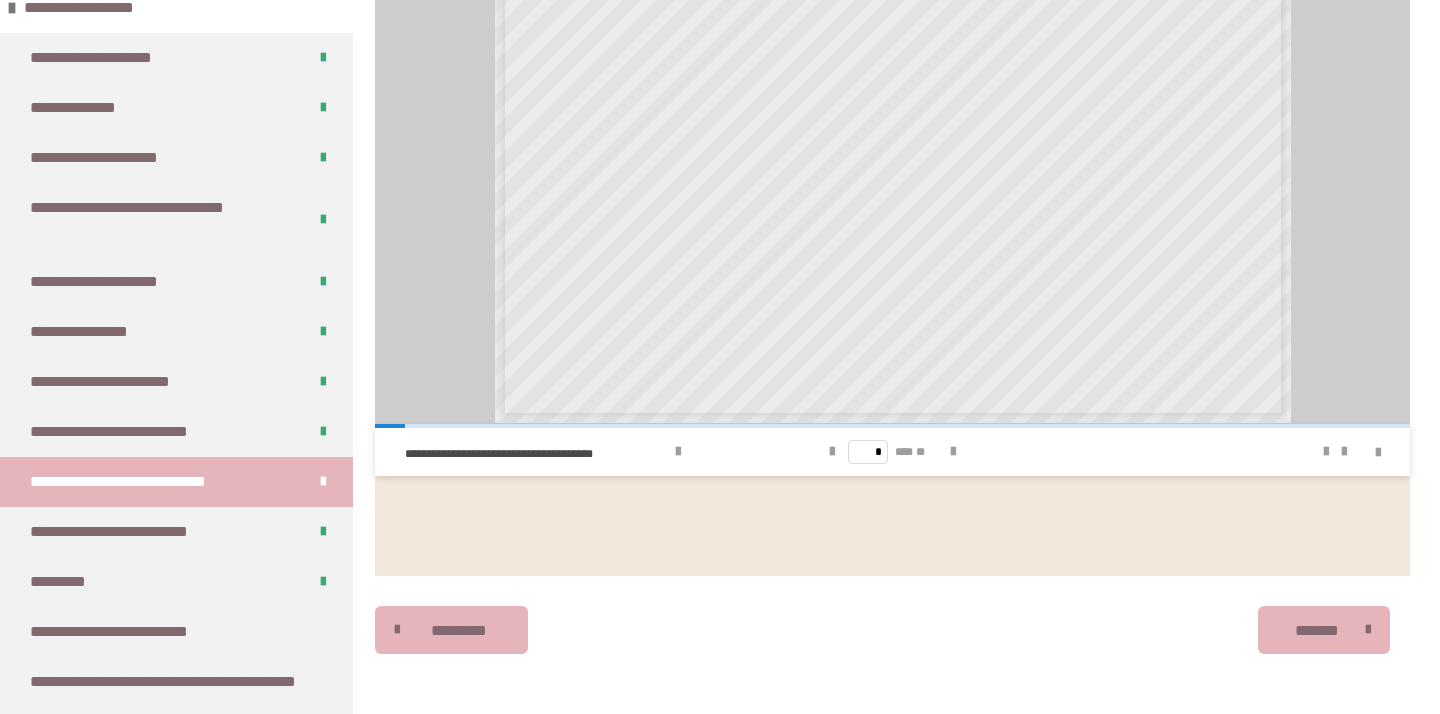 scroll, scrollTop: 2668, scrollLeft: 0, axis: vertical 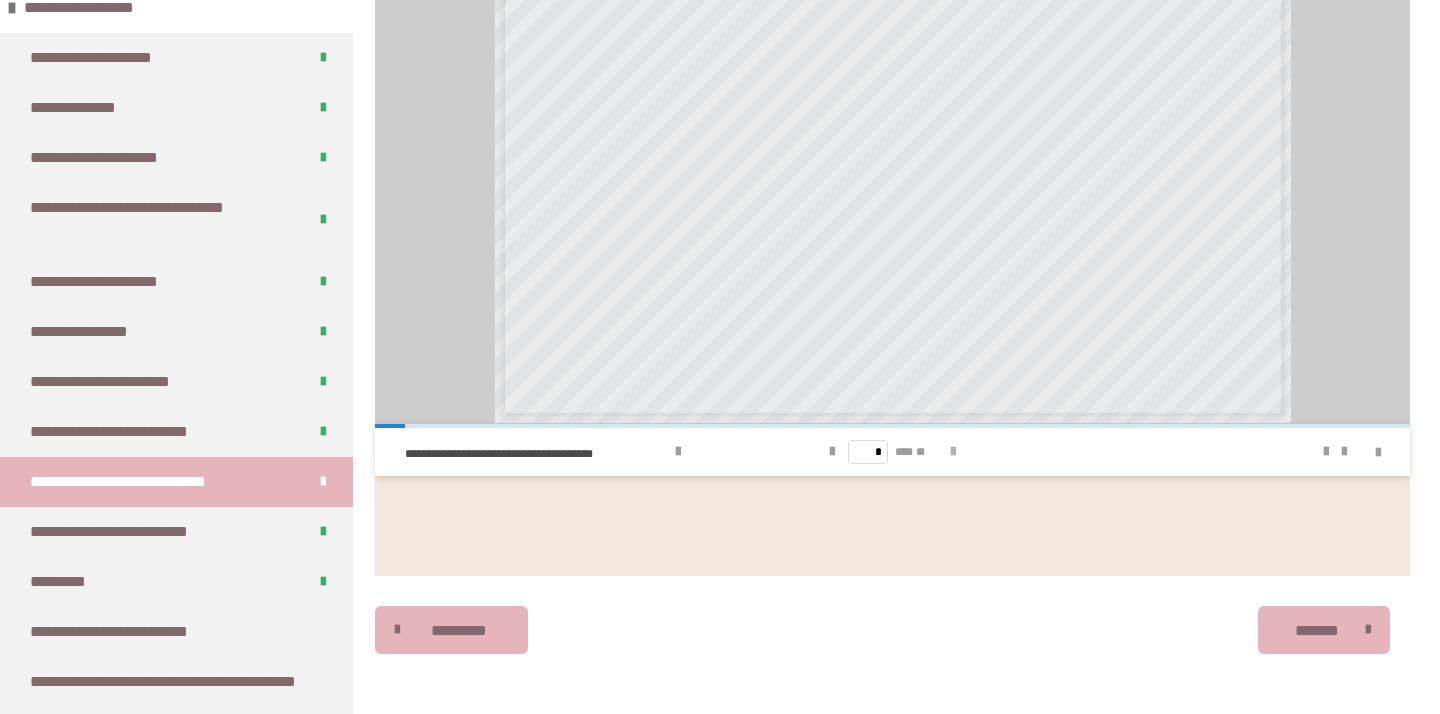 click at bounding box center (953, 452) 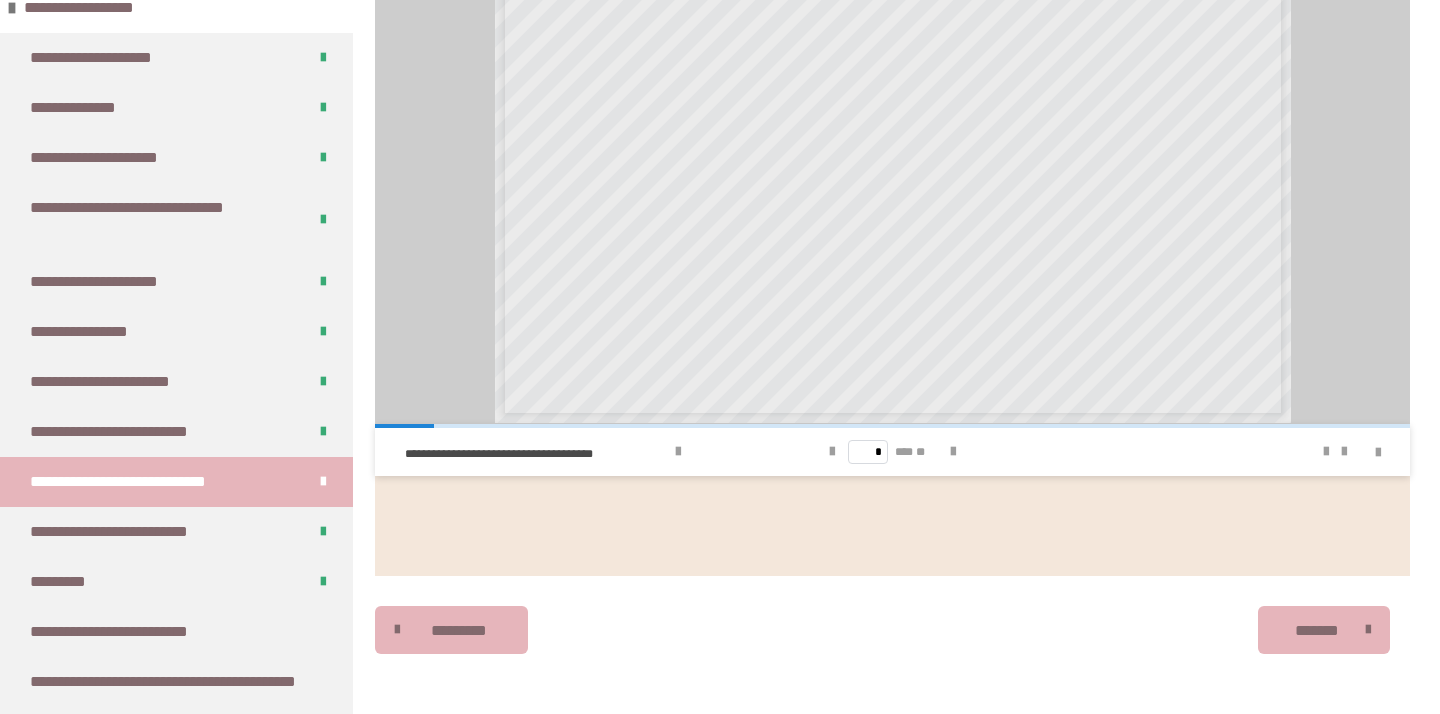 scroll, scrollTop: 2797, scrollLeft: 0, axis: vertical 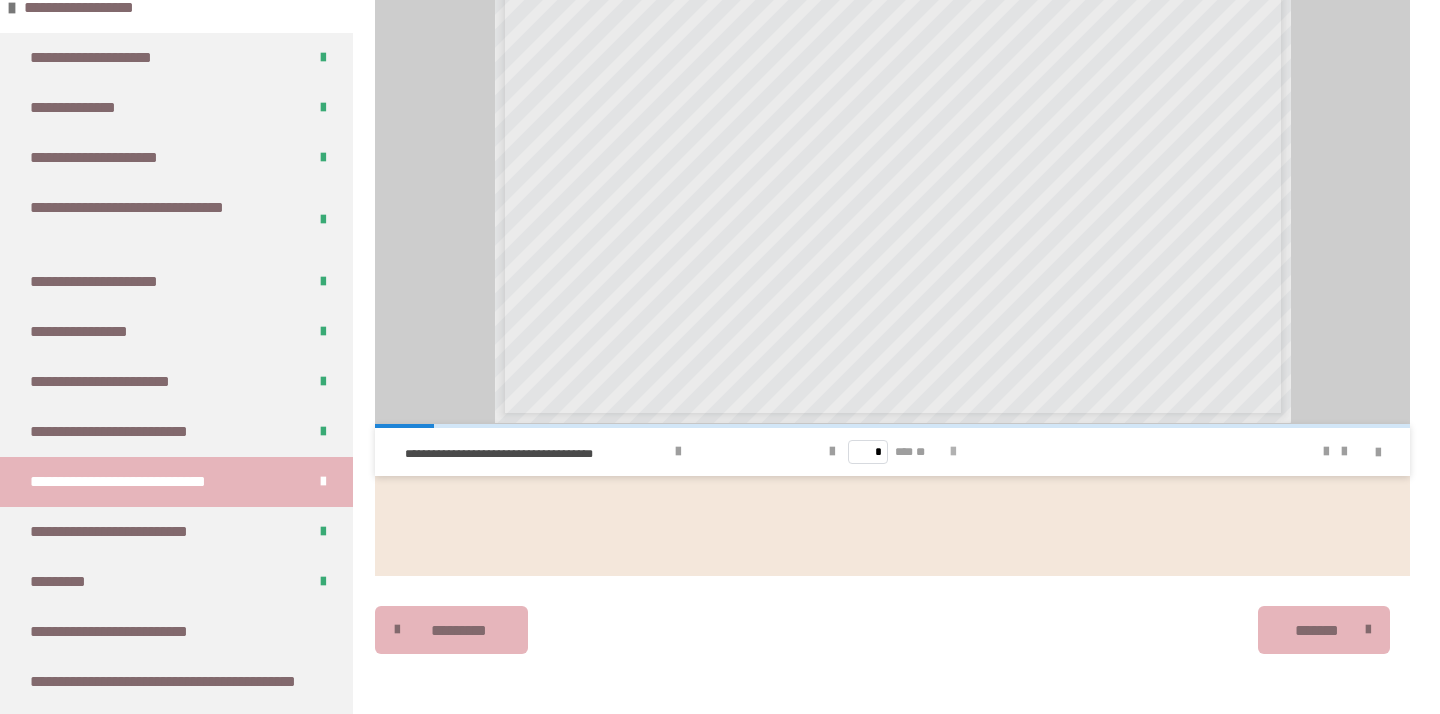 click at bounding box center (953, 452) 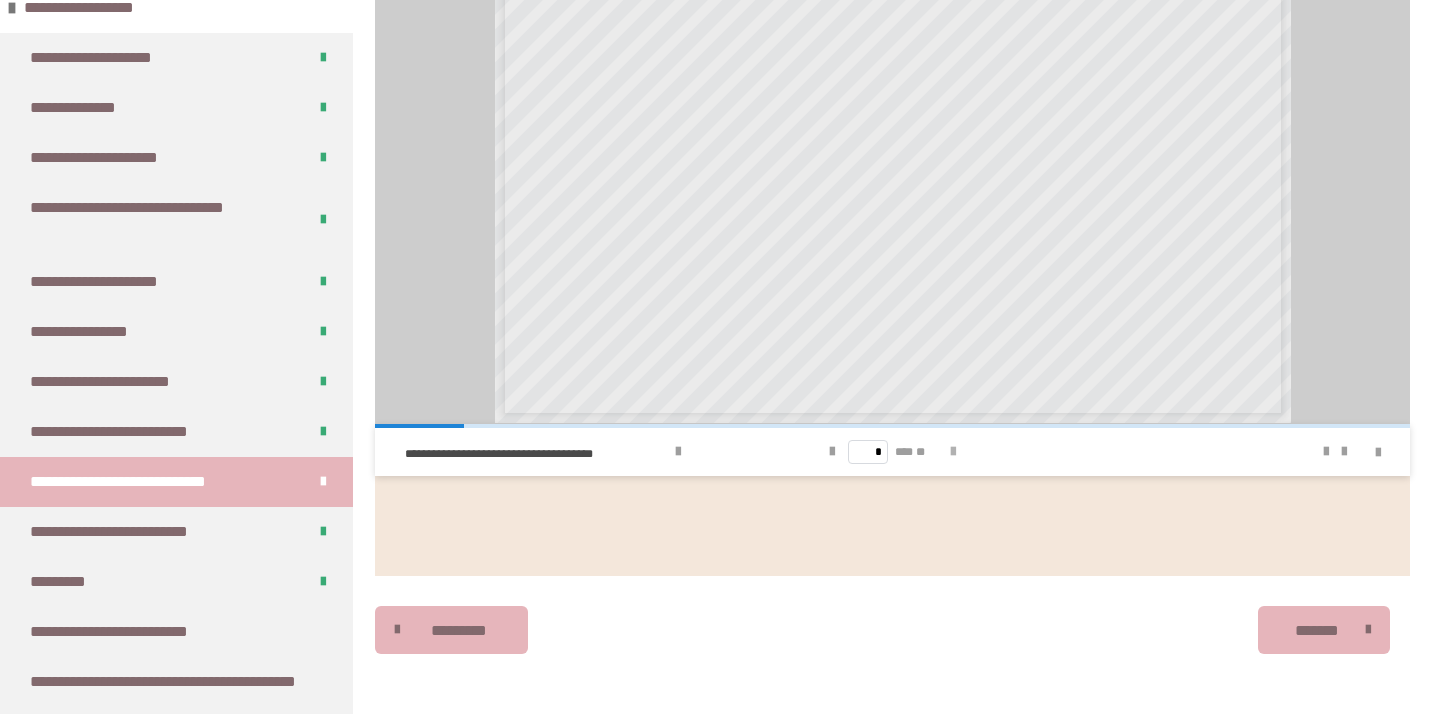click at bounding box center [953, 452] 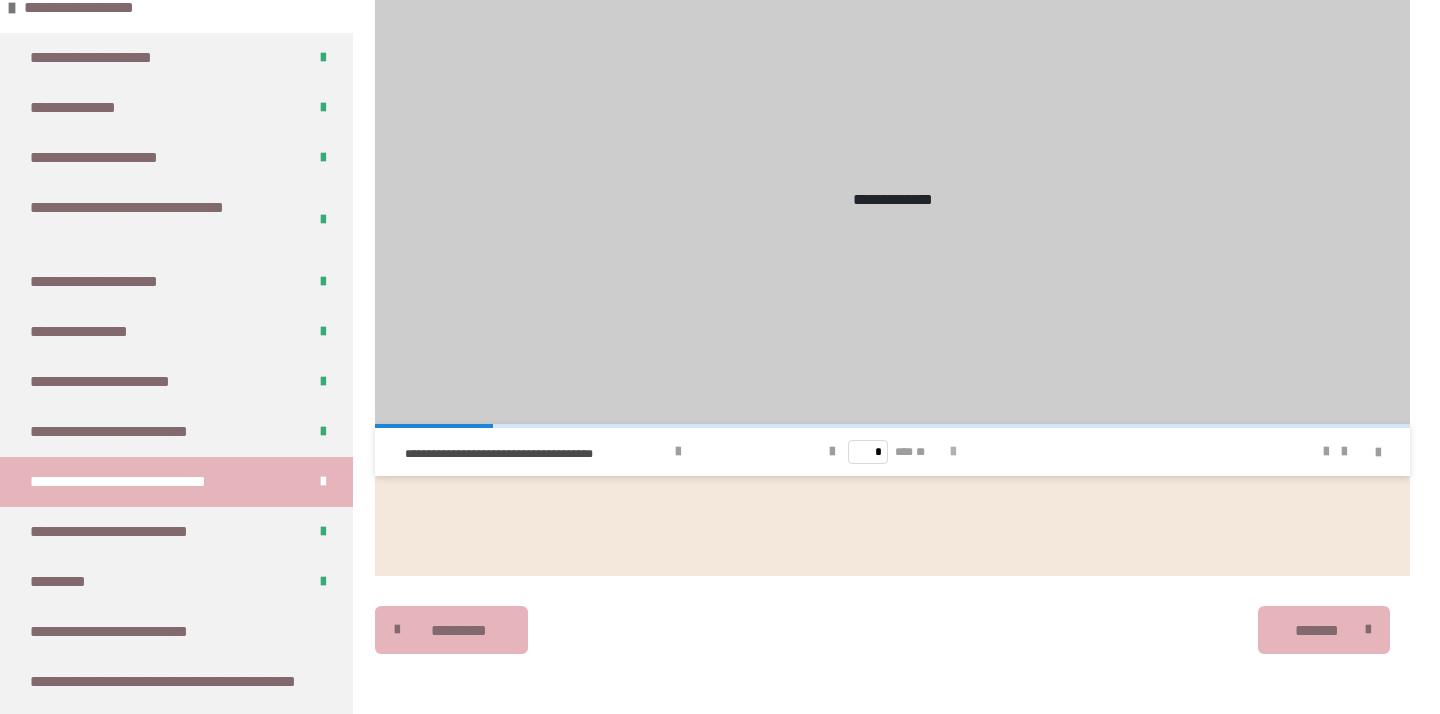 click at bounding box center (953, 452) 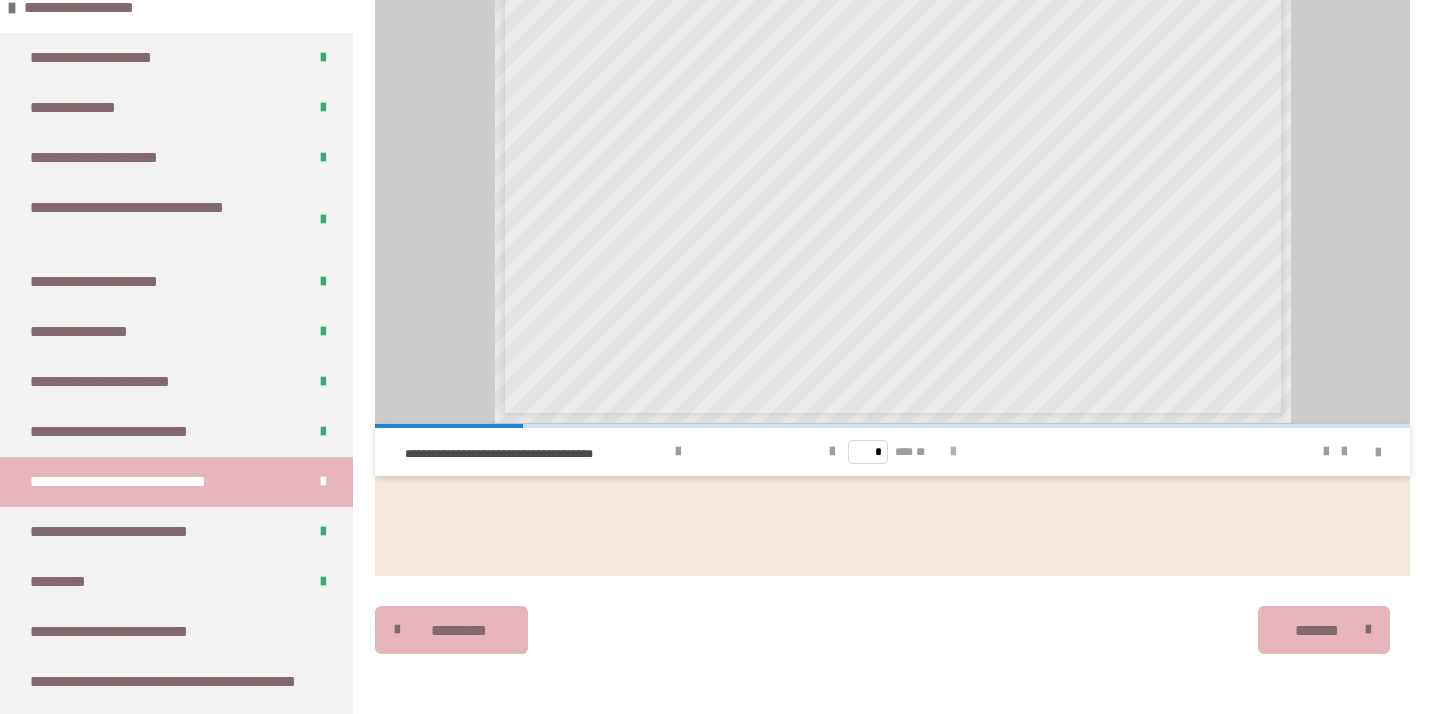 click at bounding box center [953, 452] 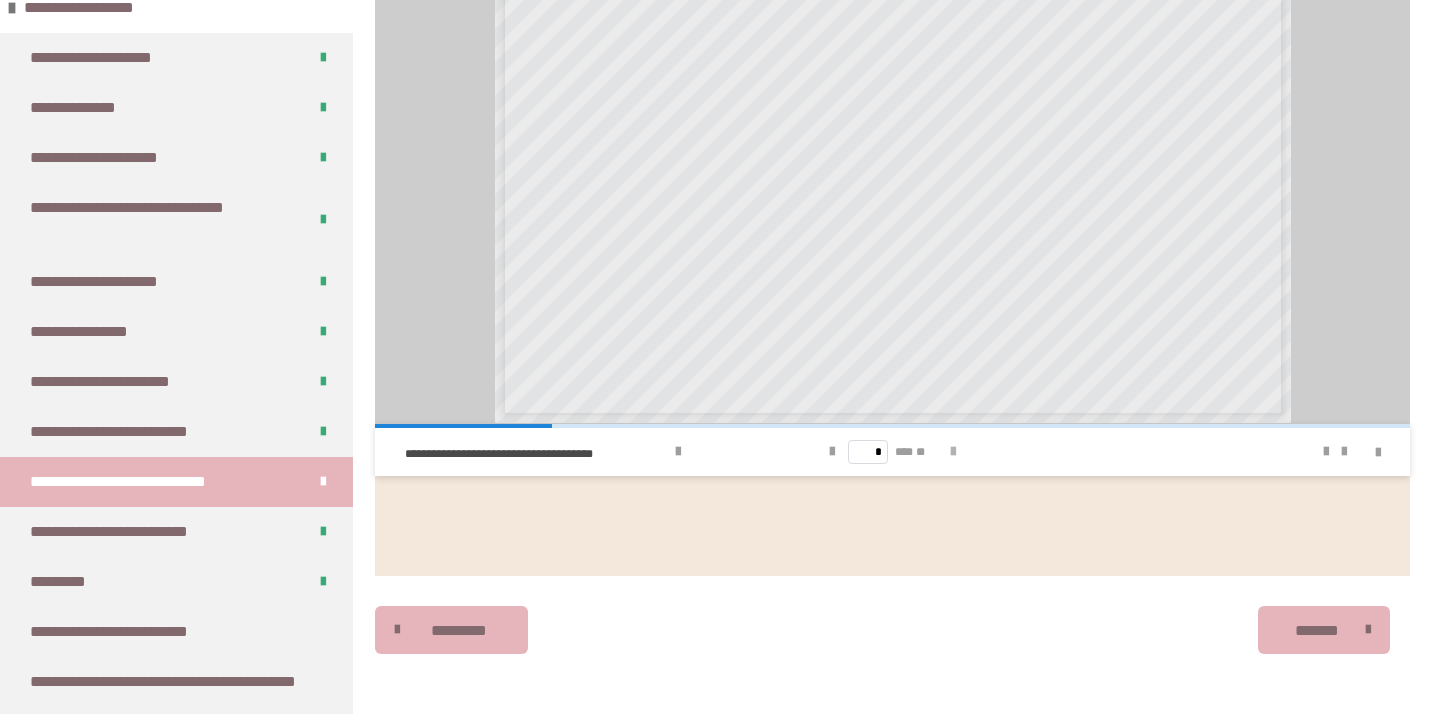 click at bounding box center [953, 452] 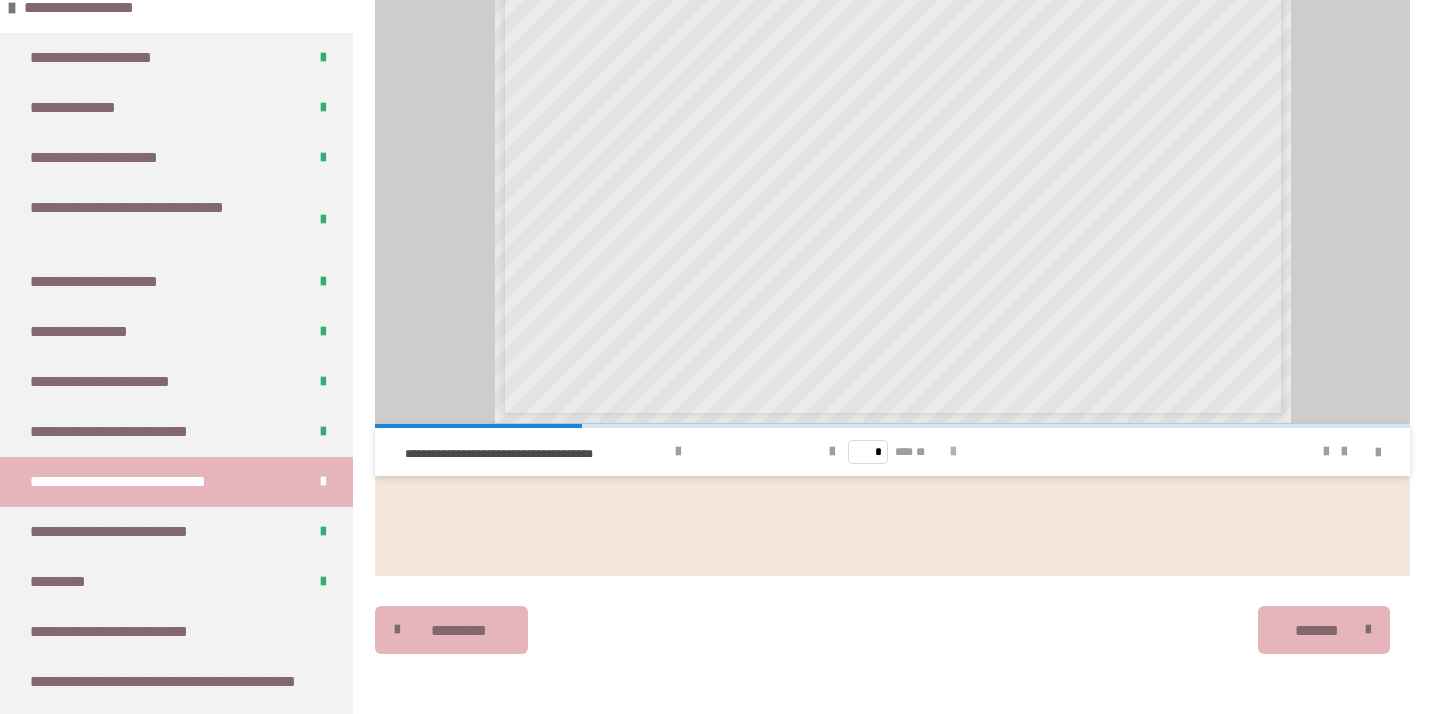 click at bounding box center [953, 452] 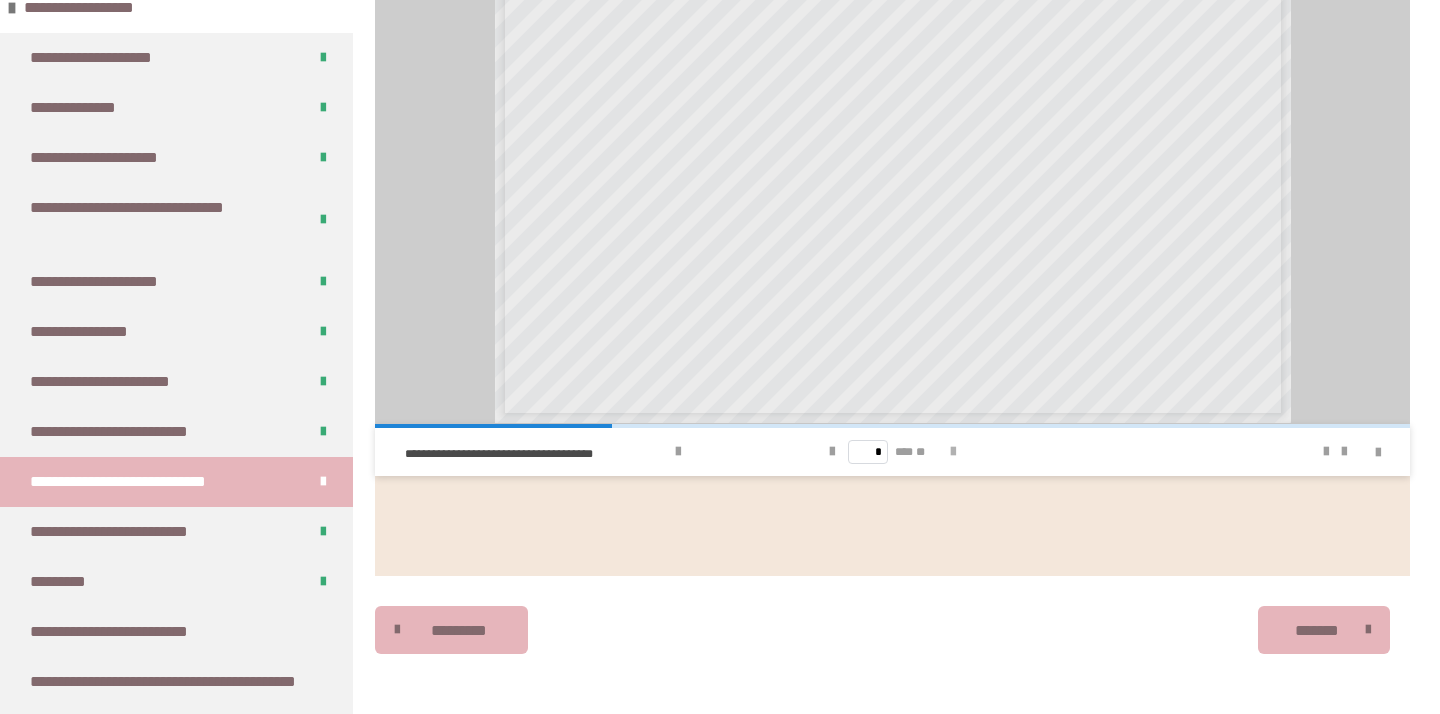 click at bounding box center (953, 452) 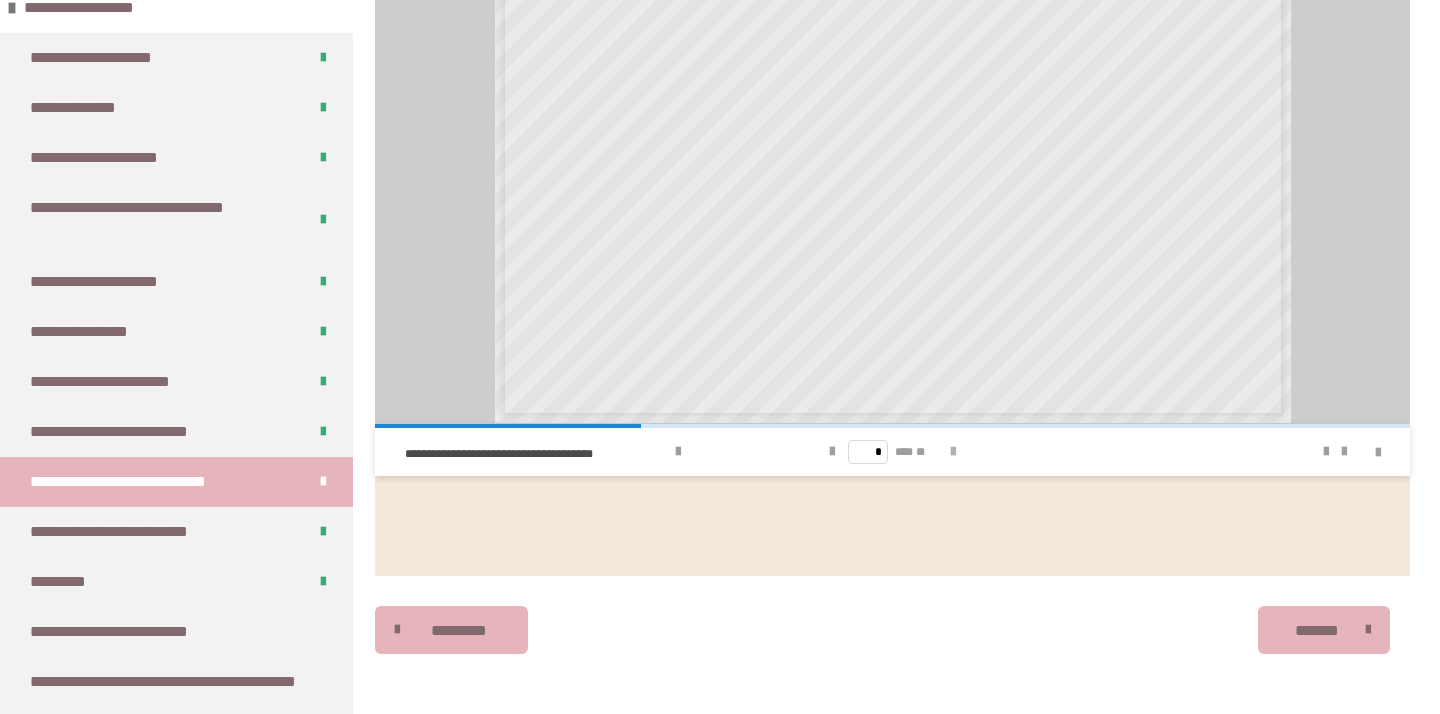 click at bounding box center (953, 452) 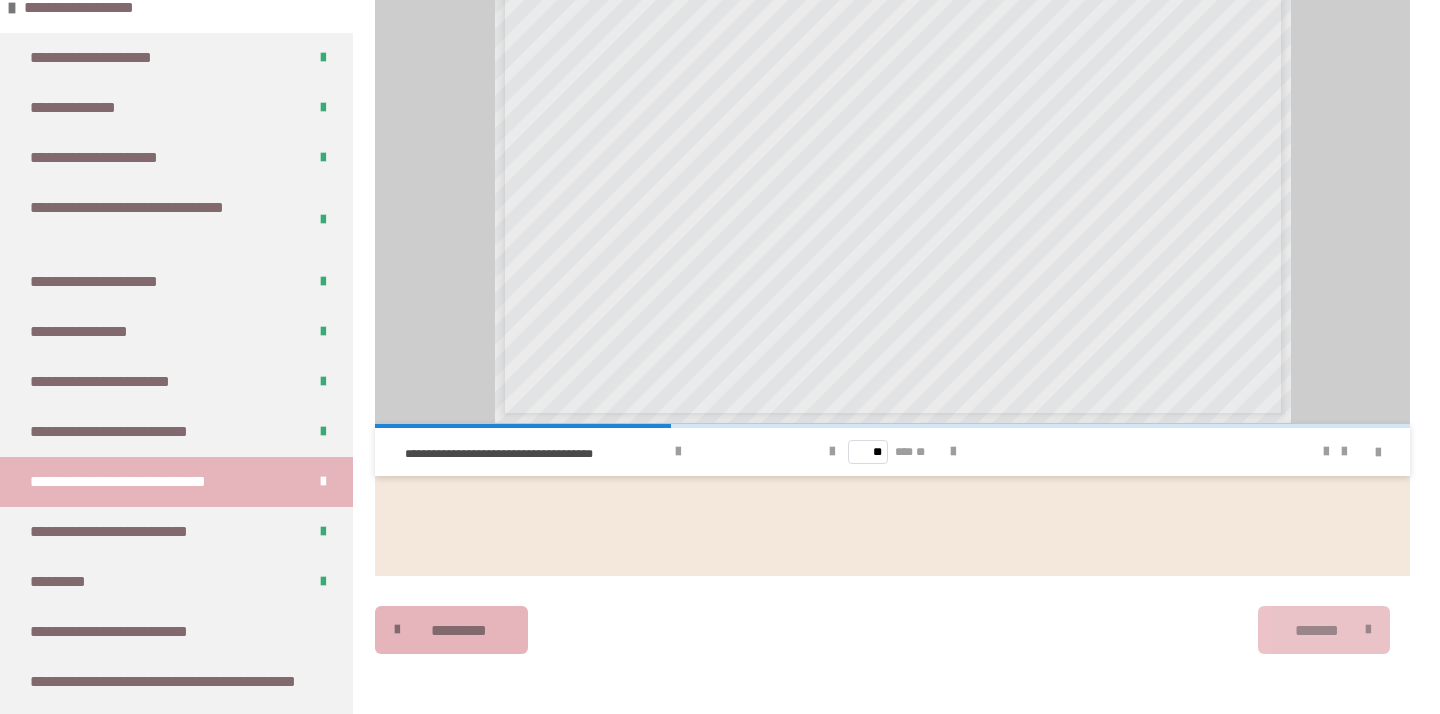 click at bounding box center [1363, 630] 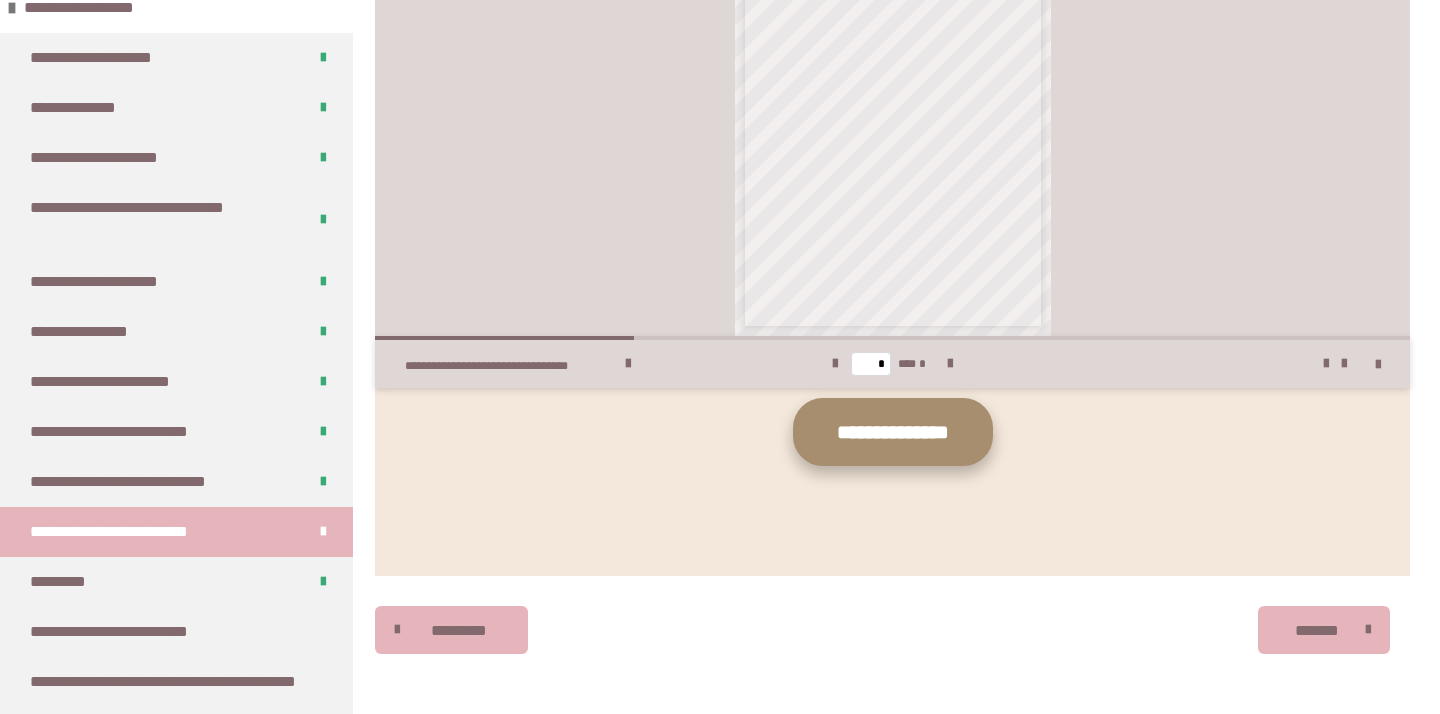 scroll, scrollTop: 1673, scrollLeft: 0, axis: vertical 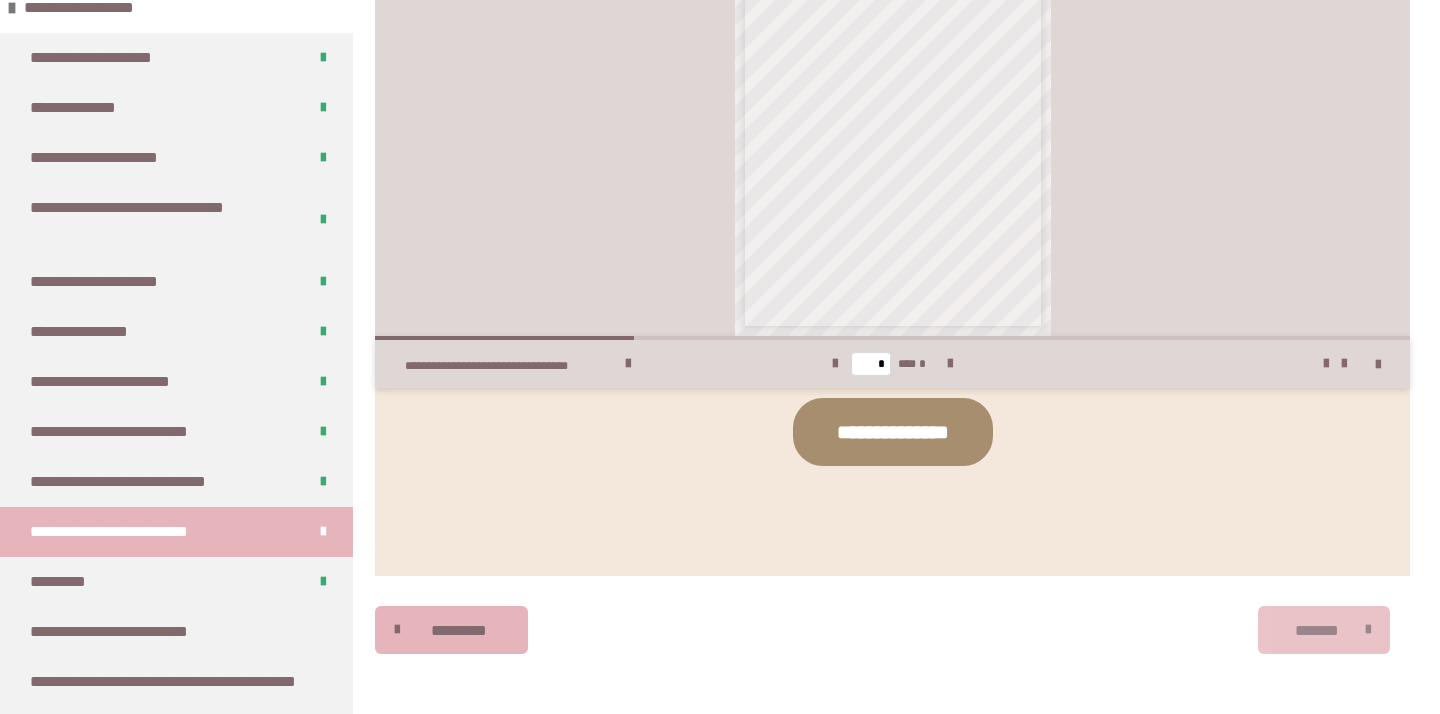 click on "*******" at bounding box center [1324, 630] 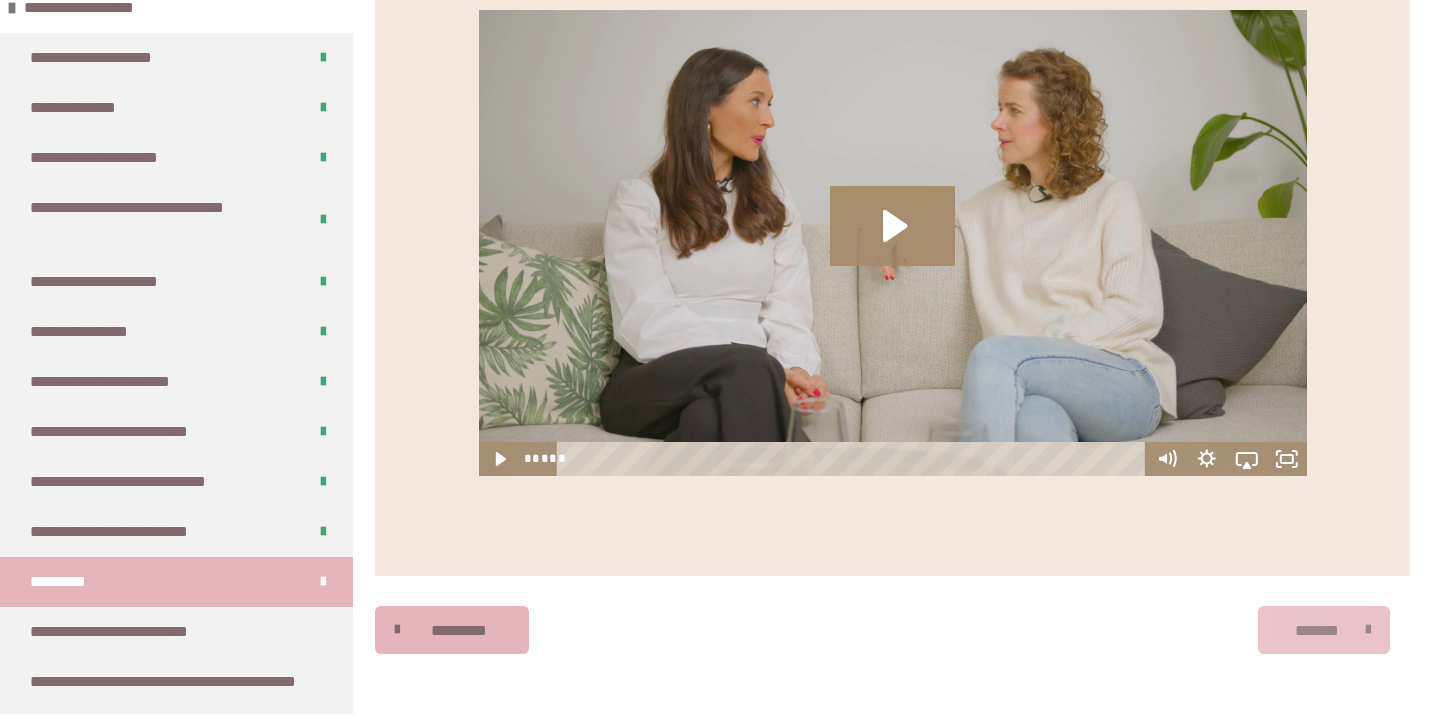 scroll, scrollTop: 1394, scrollLeft: 1, axis: both 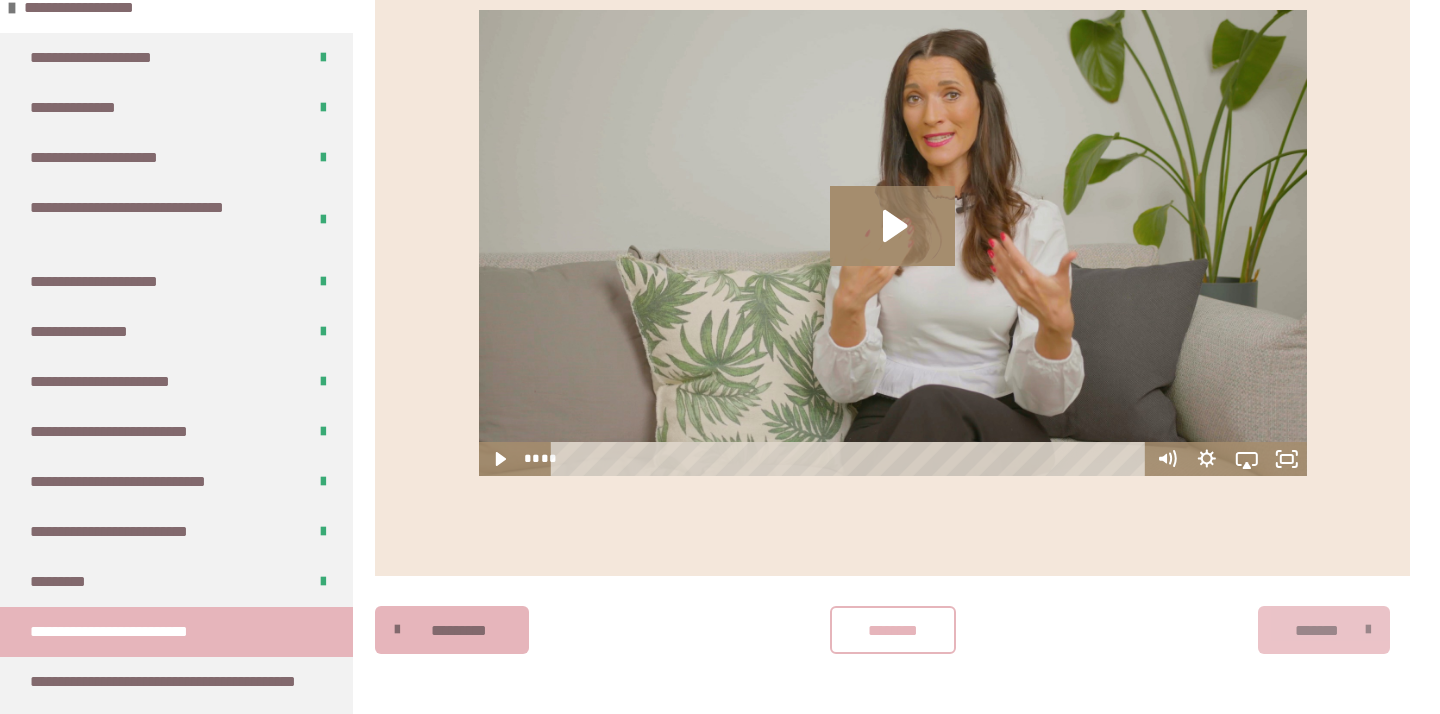 click on "*******" at bounding box center [1324, 630] 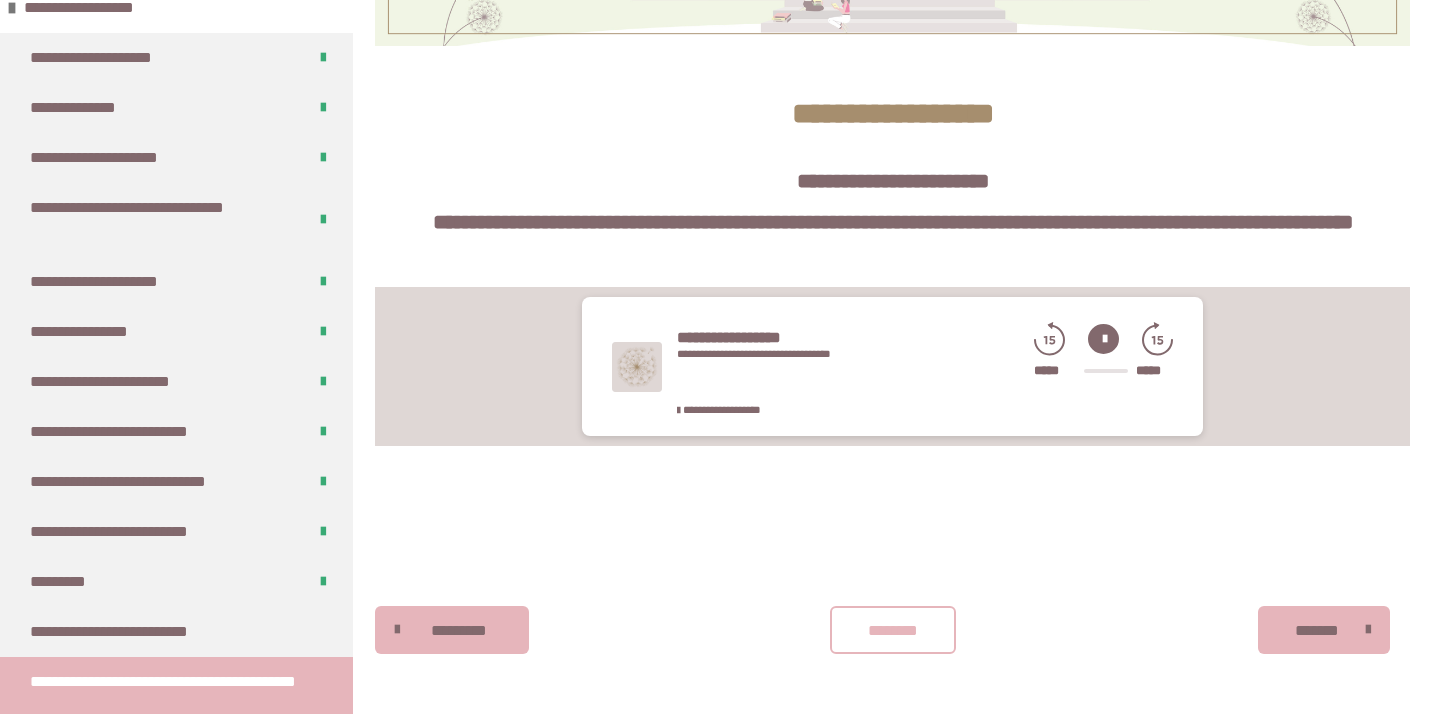 scroll, scrollTop: 711, scrollLeft: 0, axis: vertical 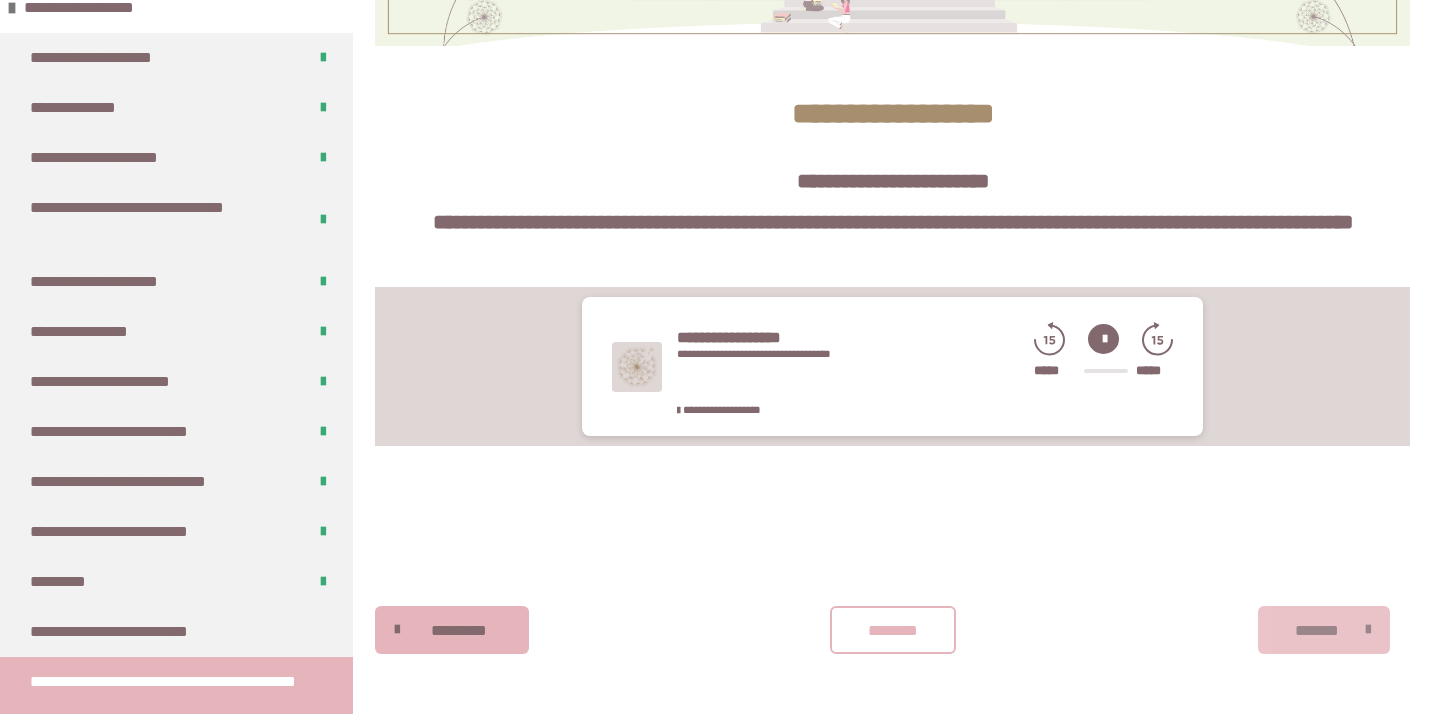 click on "*******" at bounding box center (1324, 630) 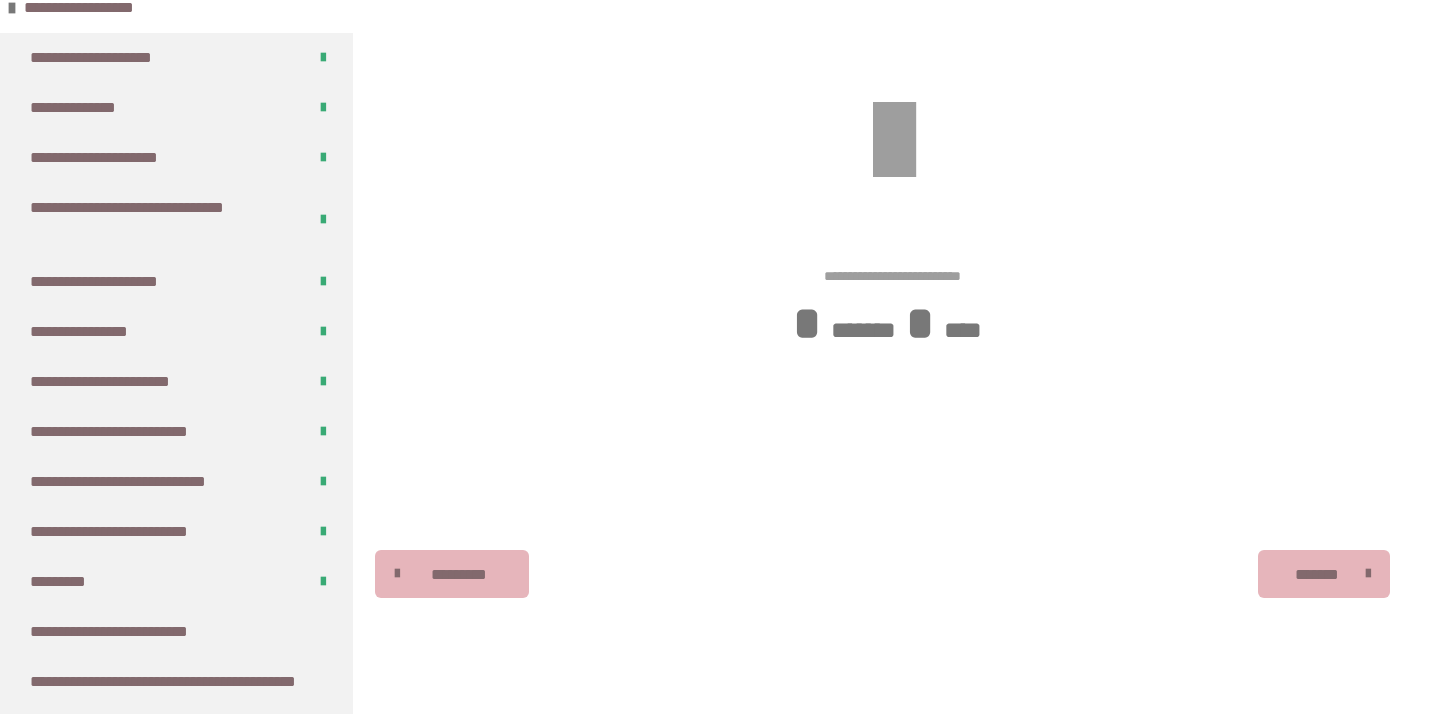 scroll, scrollTop: 431, scrollLeft: 0, axis: vertical 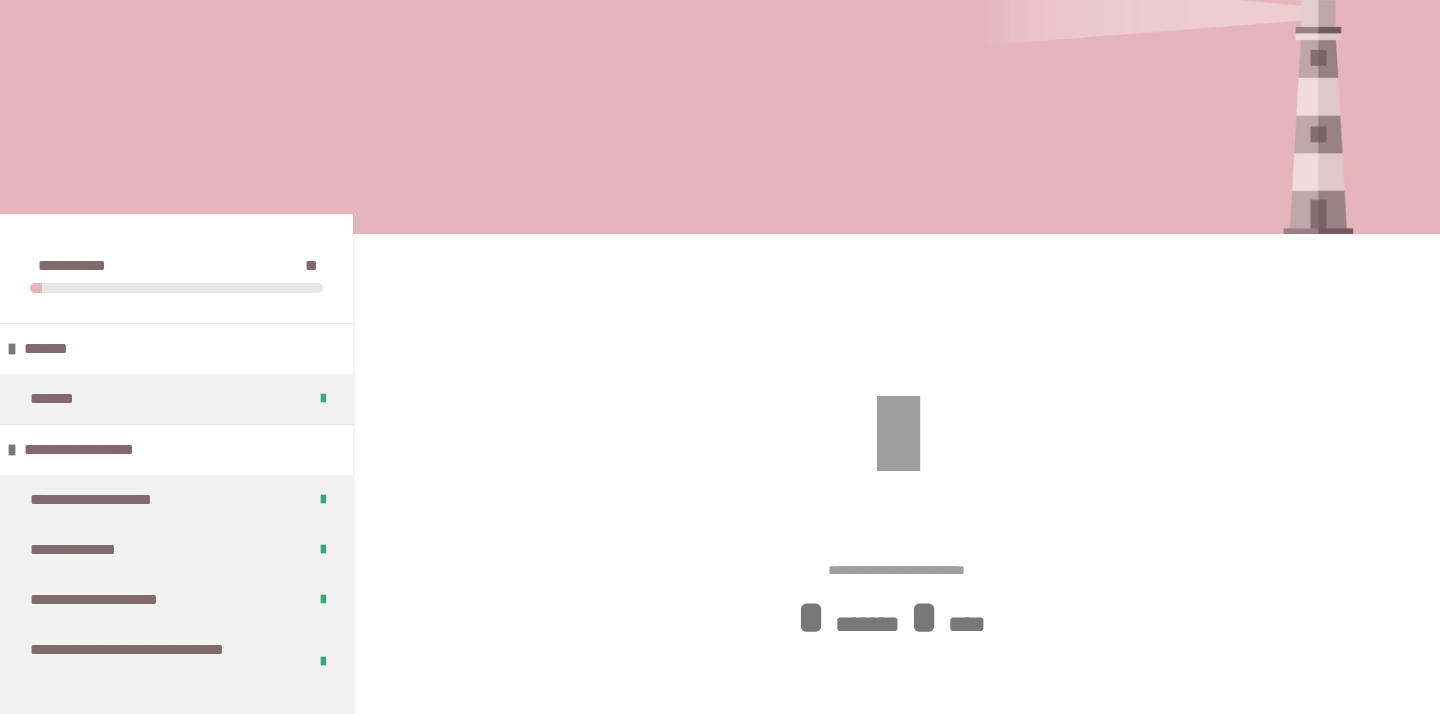 click at bounding box center (896, 436) 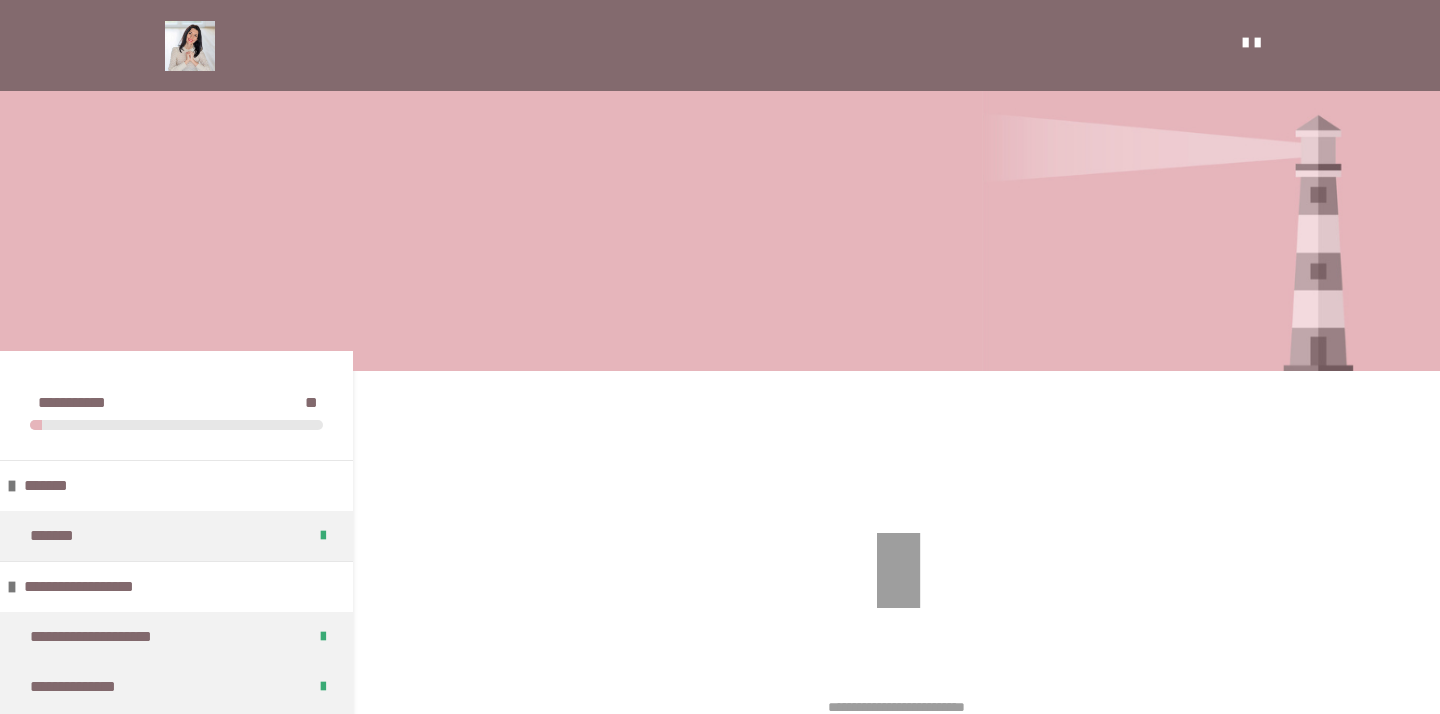 scroll, scrollTop: 0, scrollLeft: 0, axis: both 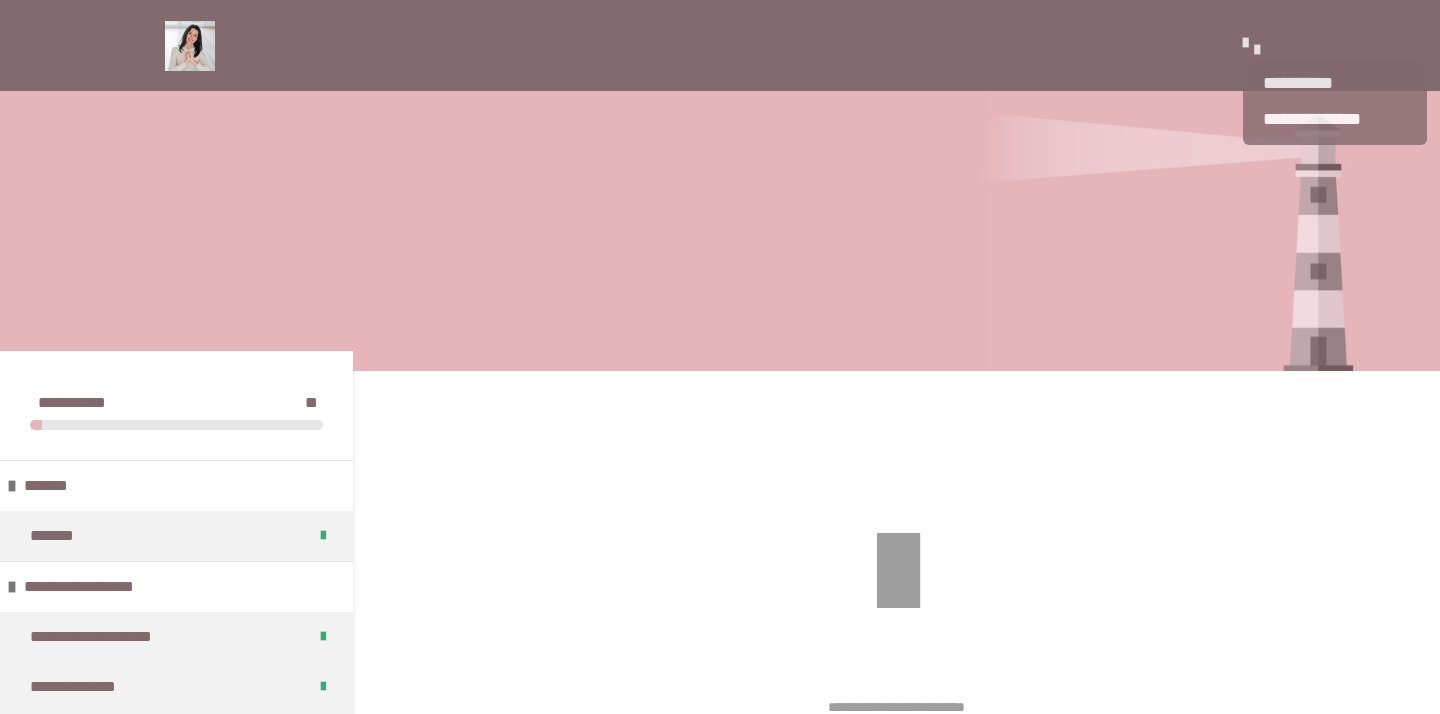 click on "**********" at bounding box center (1251, 46) 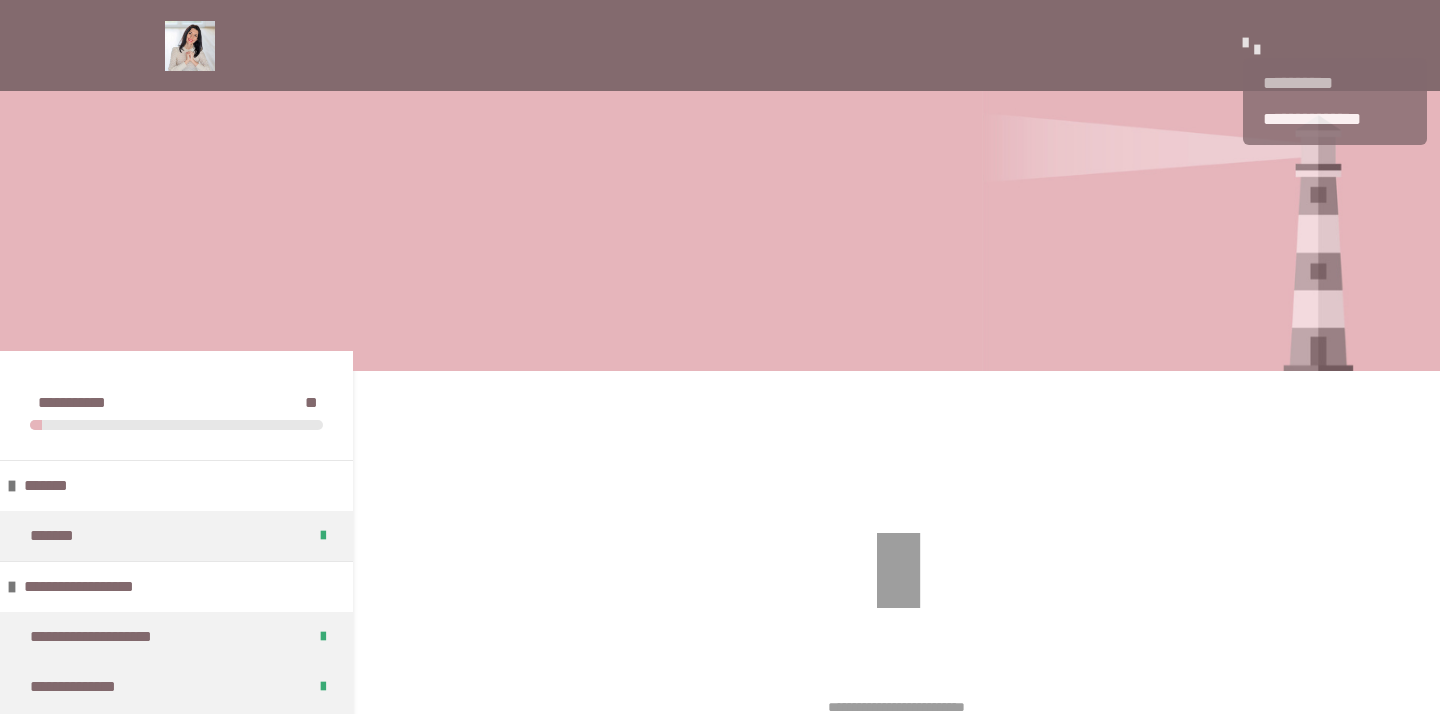click on "**********" at bounding box center [1335, 83] 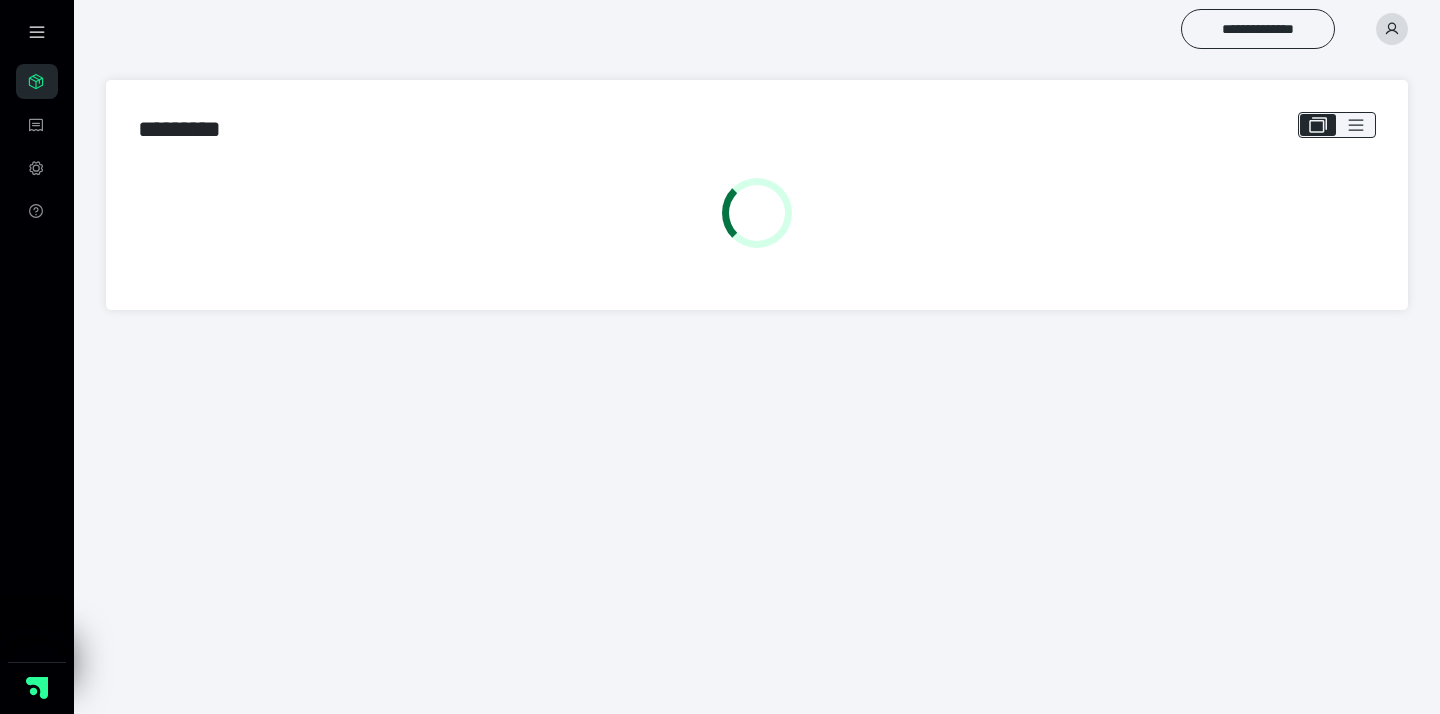 scroll, scrollTop: 0, scrollLeft: 0, axis: both 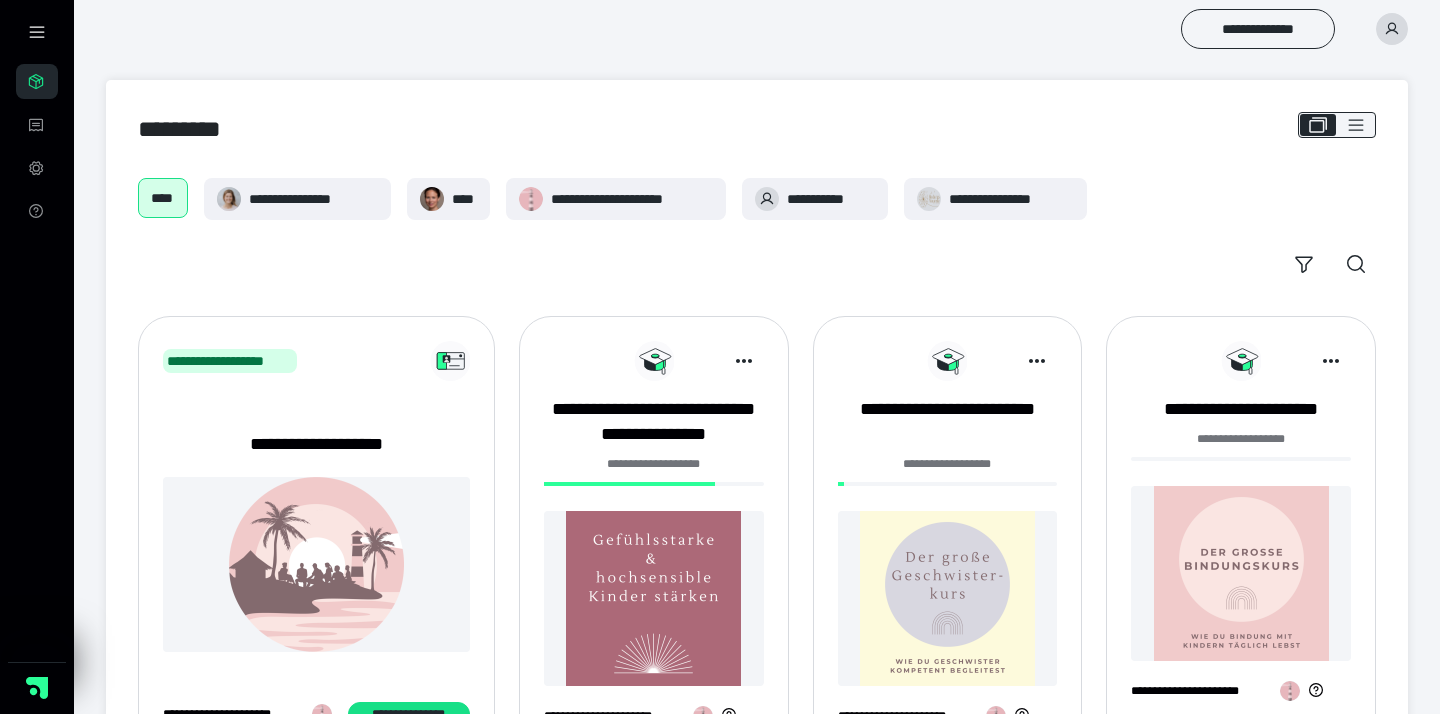 click at bounding box center (654, 598) 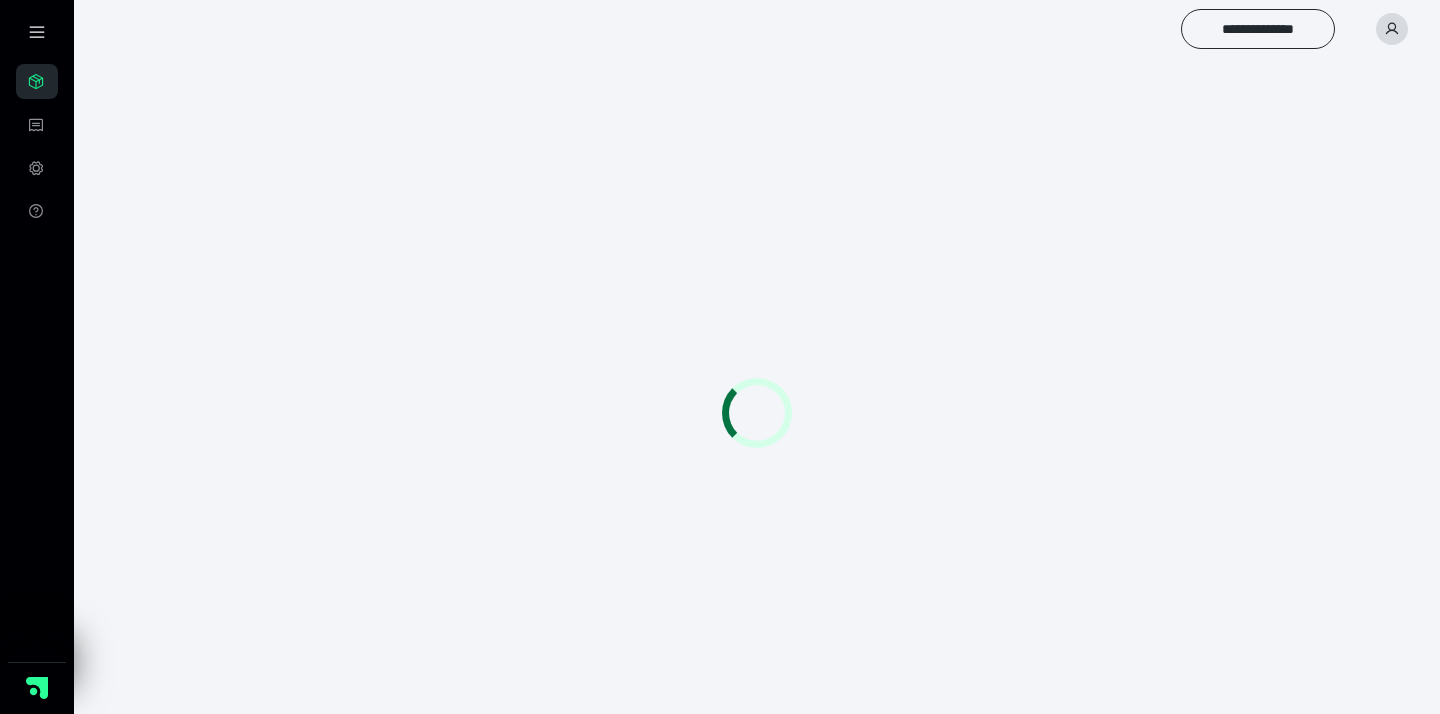 scroll, scrollTop: 0, scrollLeft: 0, axis: both 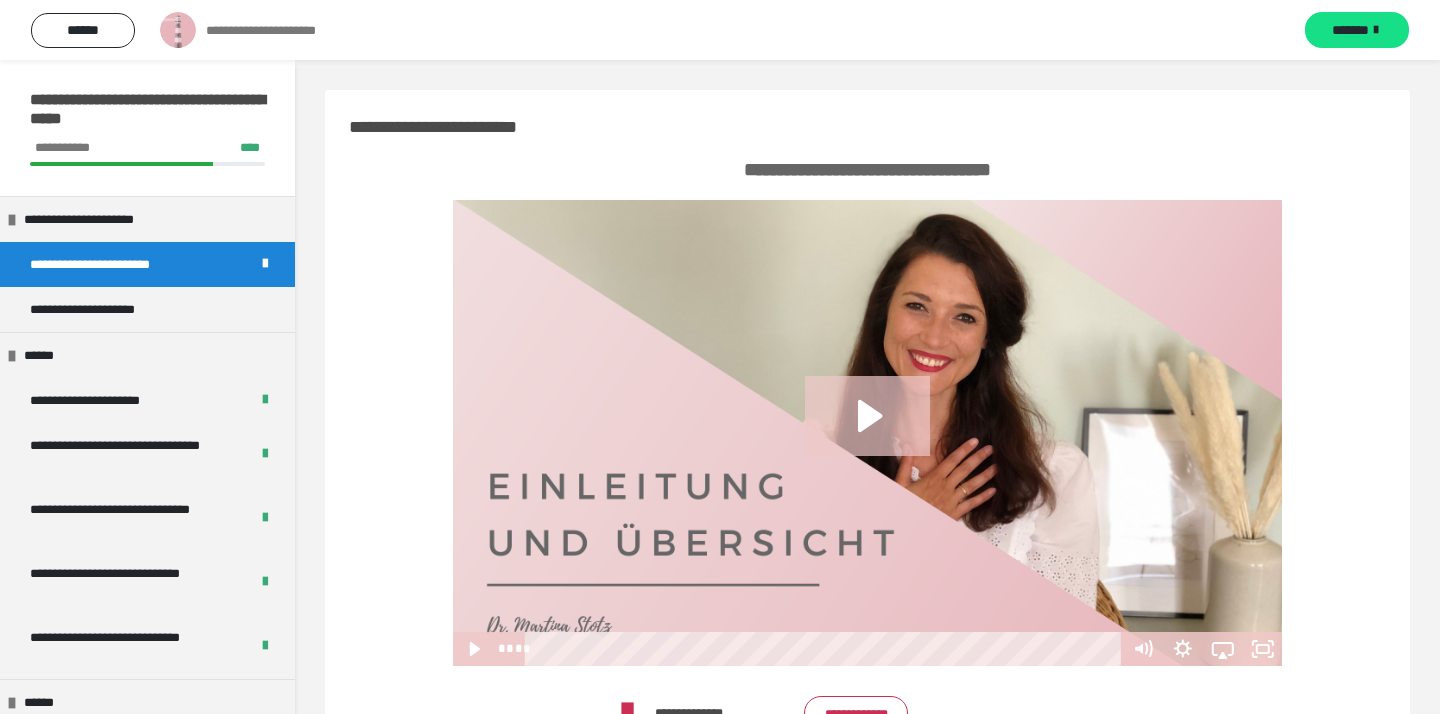 click at bounding box center (867, 433) 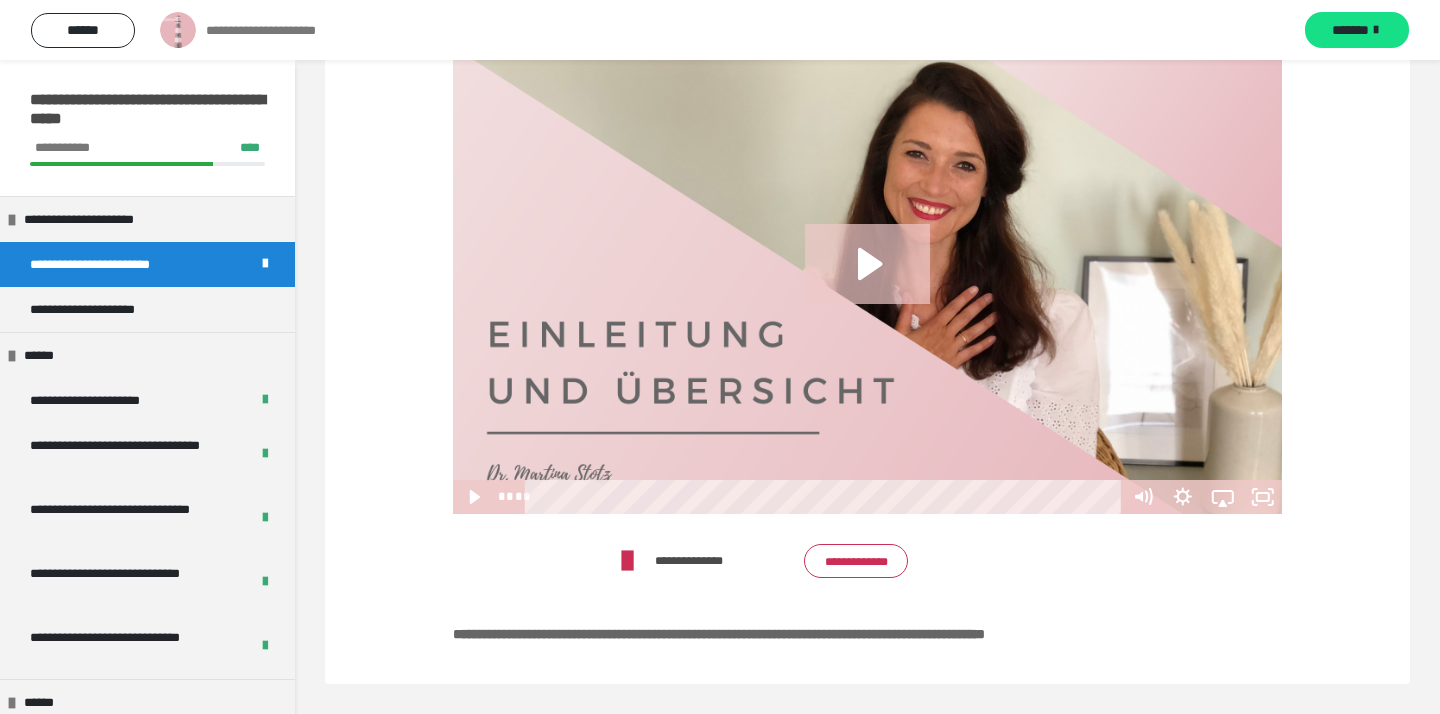 scroll, scrollTop: 151, scrollLeft: 0, axis: vertical 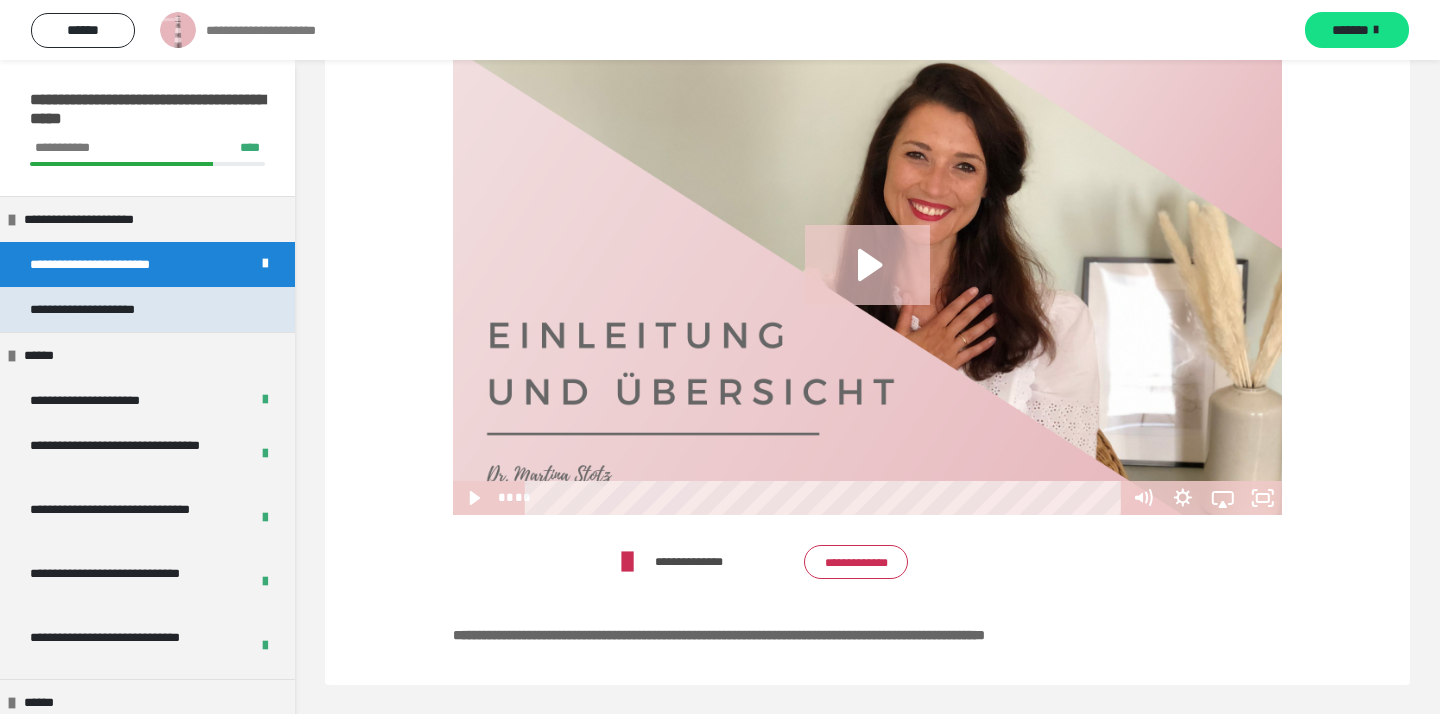 click on "**********" at bounding box center (147, 309) 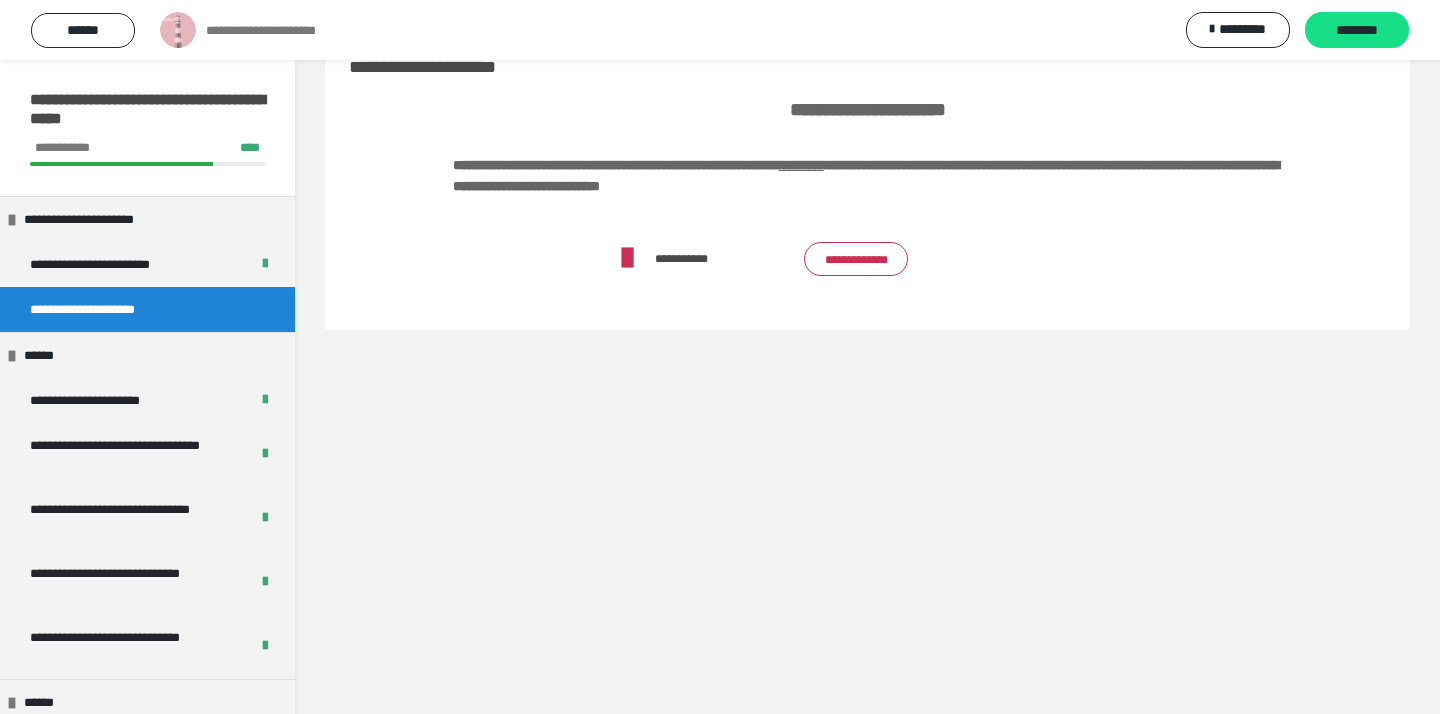 scroll, scrollTop: 60, scrollLeft: 0, axis: vertical 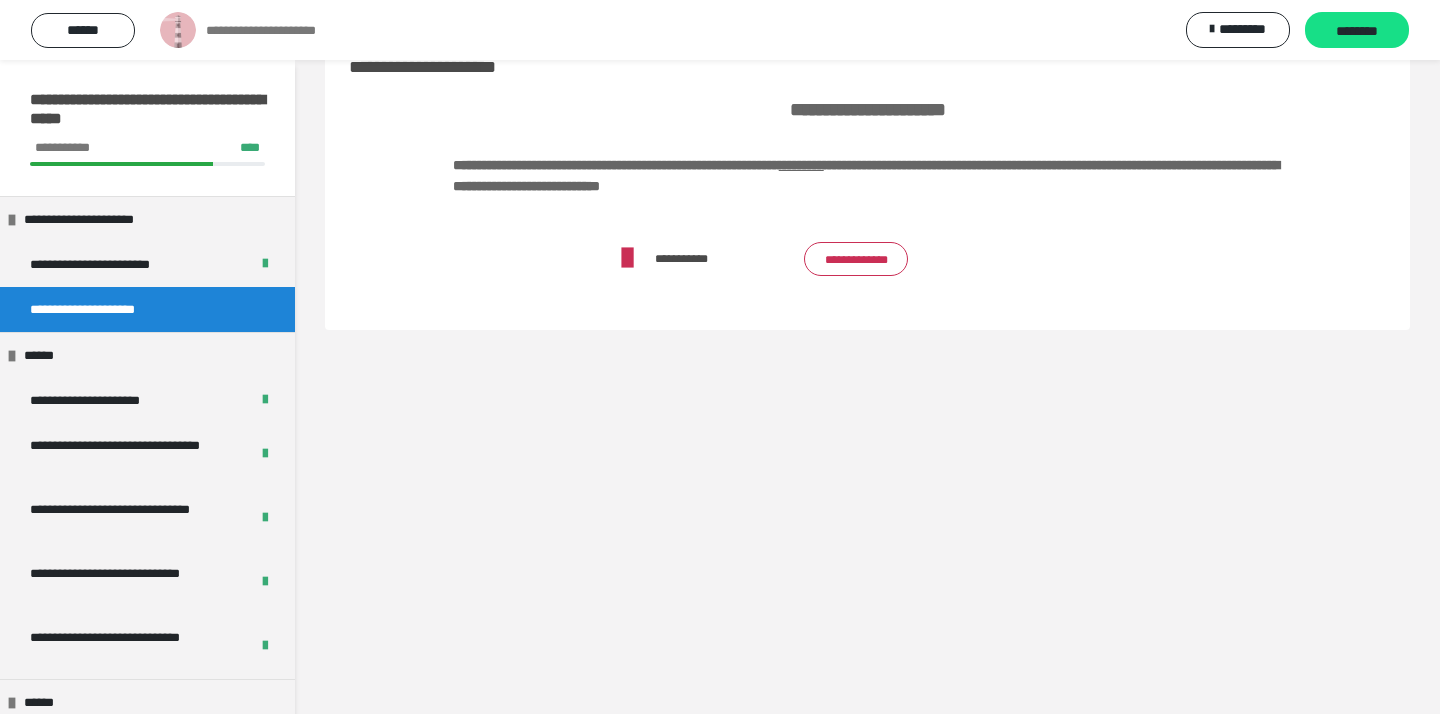 click on "**********" at bounding box center [856, 259] 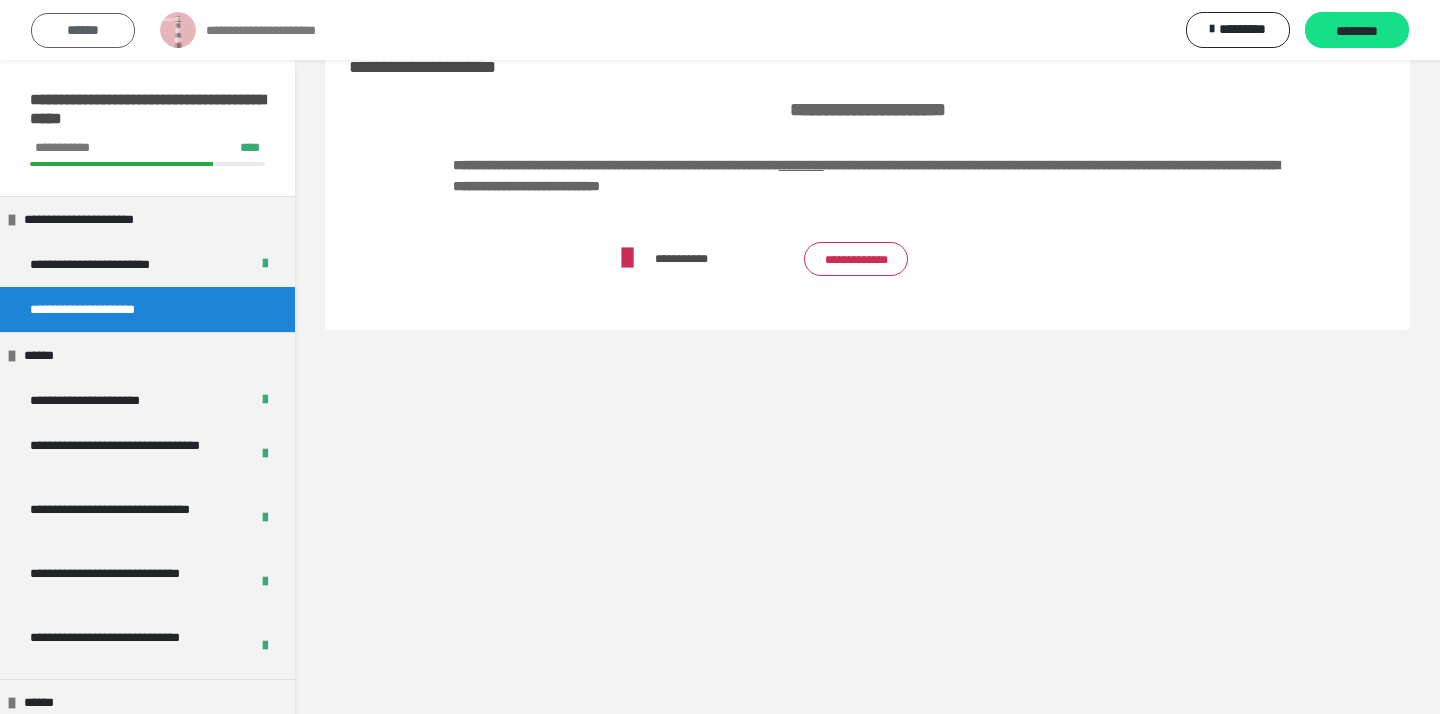 click on "******" at bounding box center [83, 30] 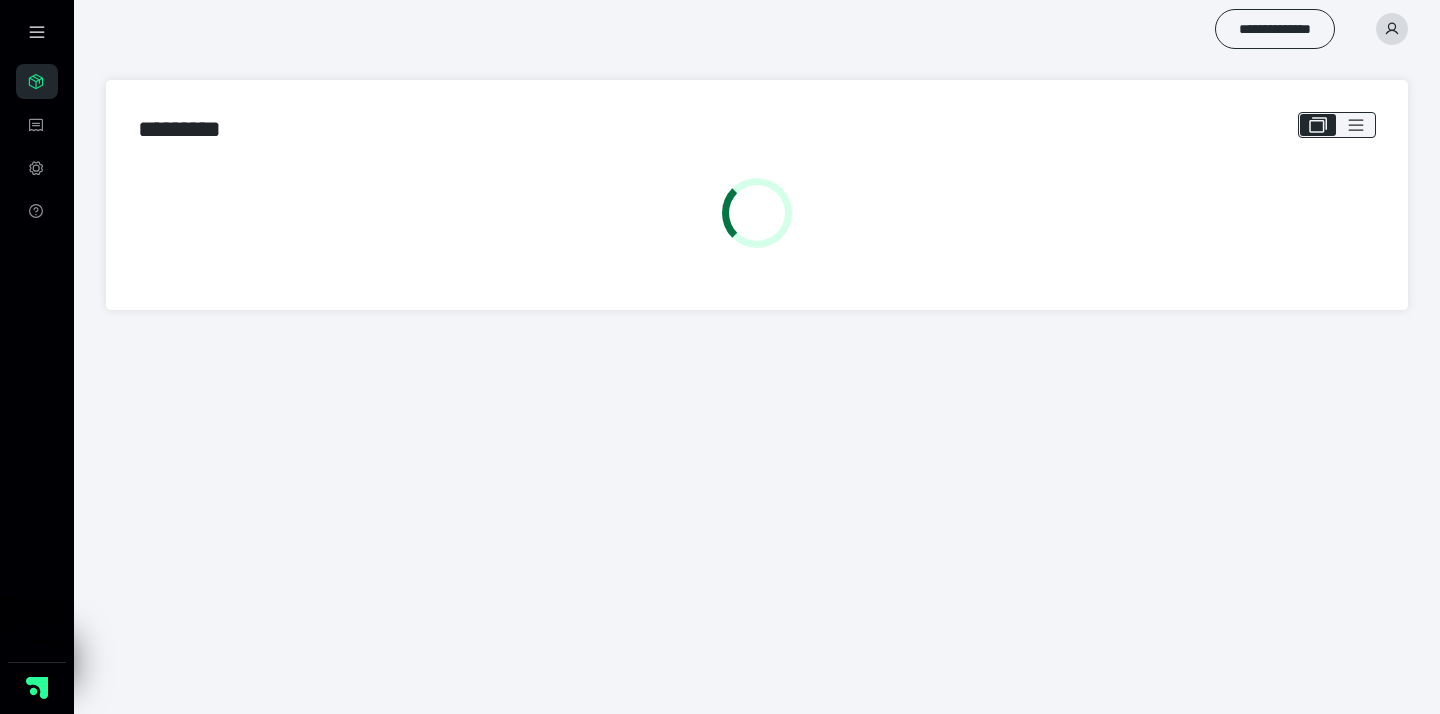 scroll, scrollTop: 0, scrollLeft: 0, axis: both 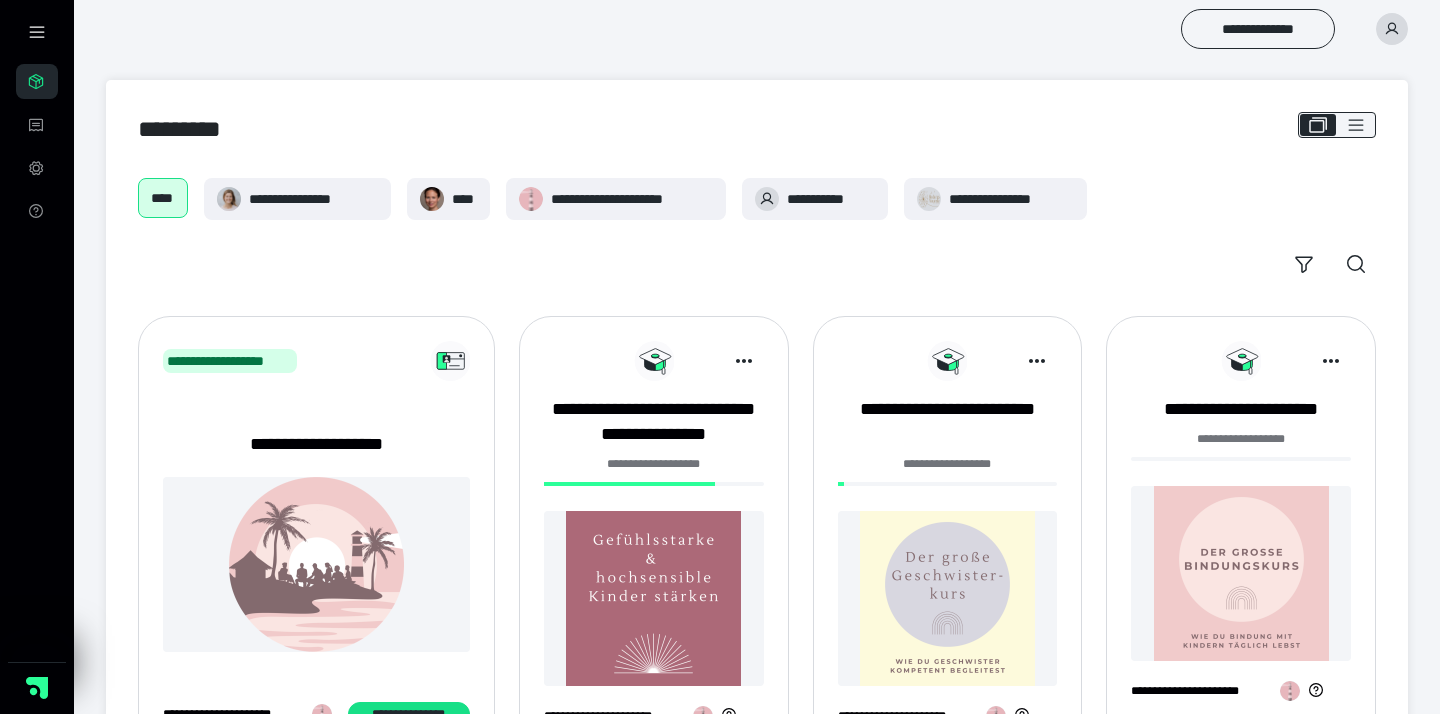 click on "**********" at bounding box center [757, 231] 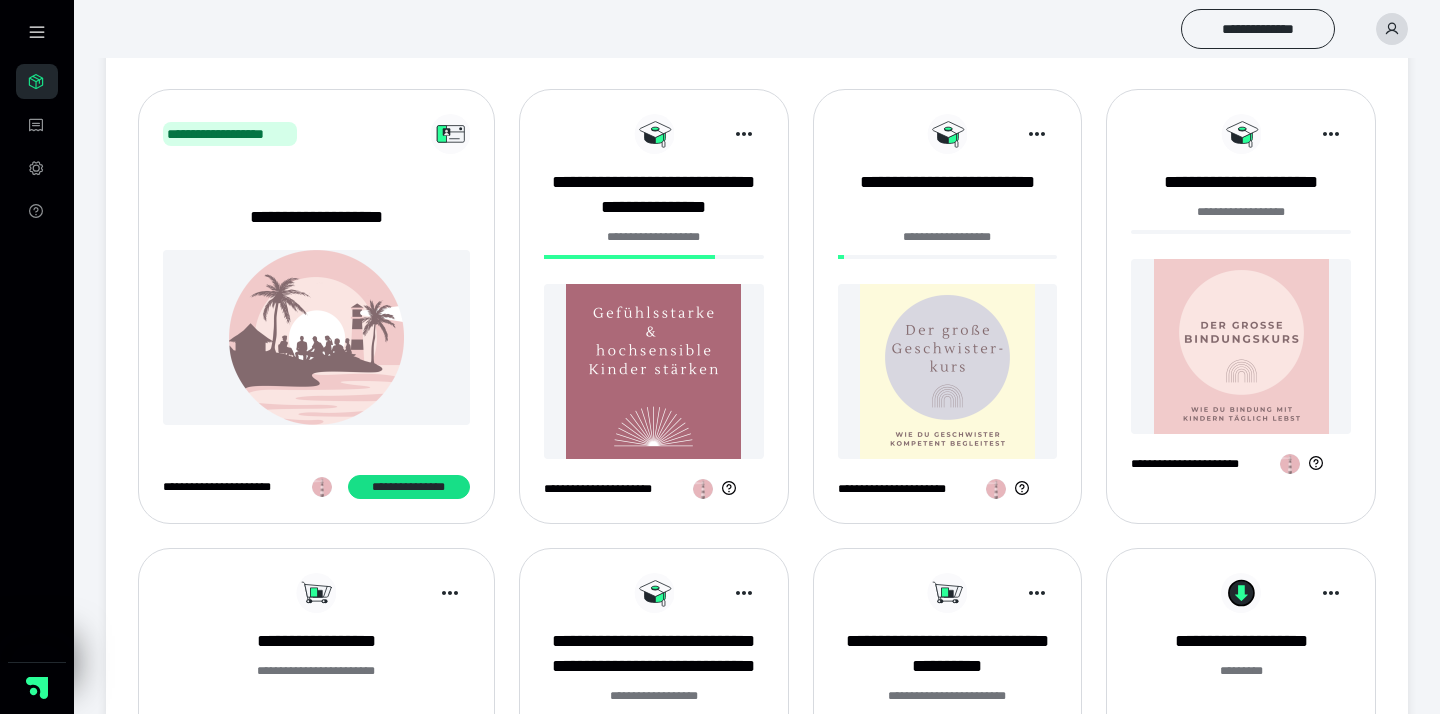 scroll, scrollTop: 244, scrollLeft: 0, axis: vertical 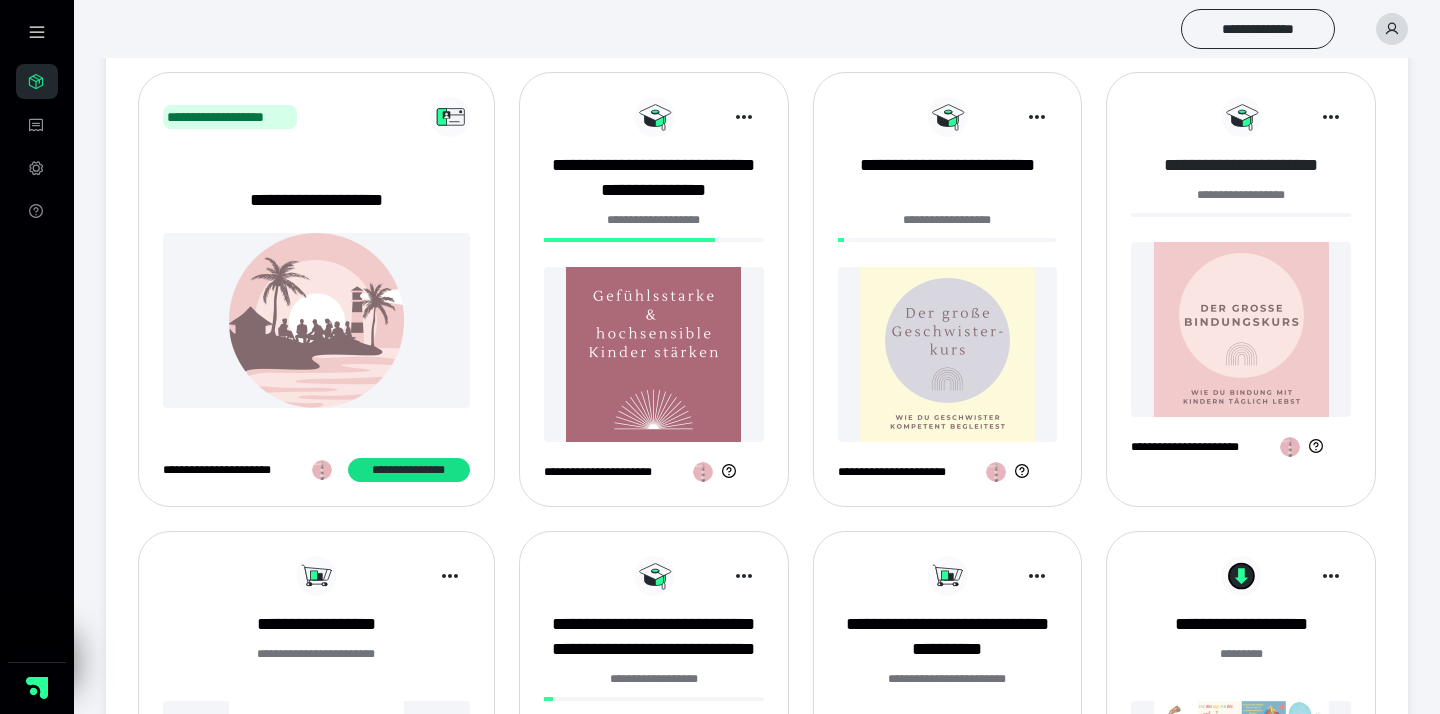 click on "**********" at bounding box center [1241, 165] 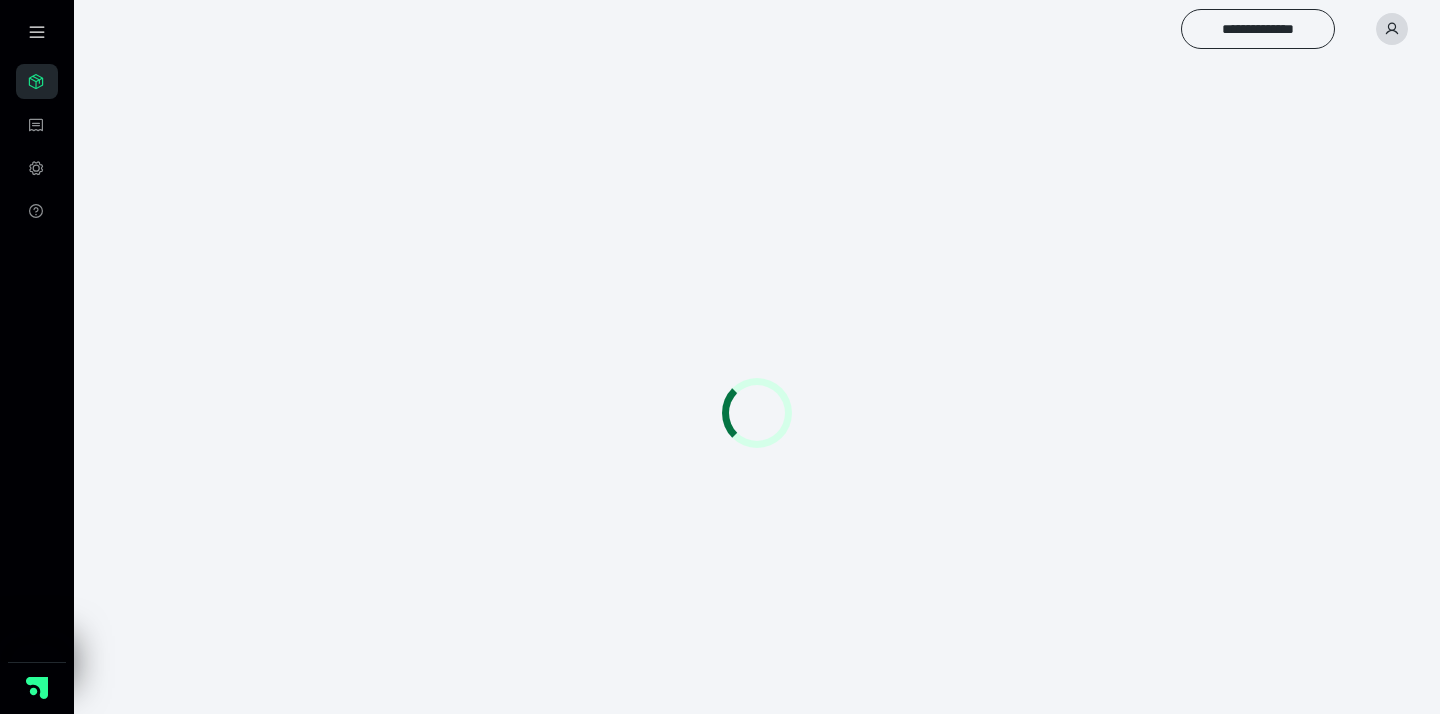 scroll, scrollTop: 0, scrollLeft: 0, axis: both 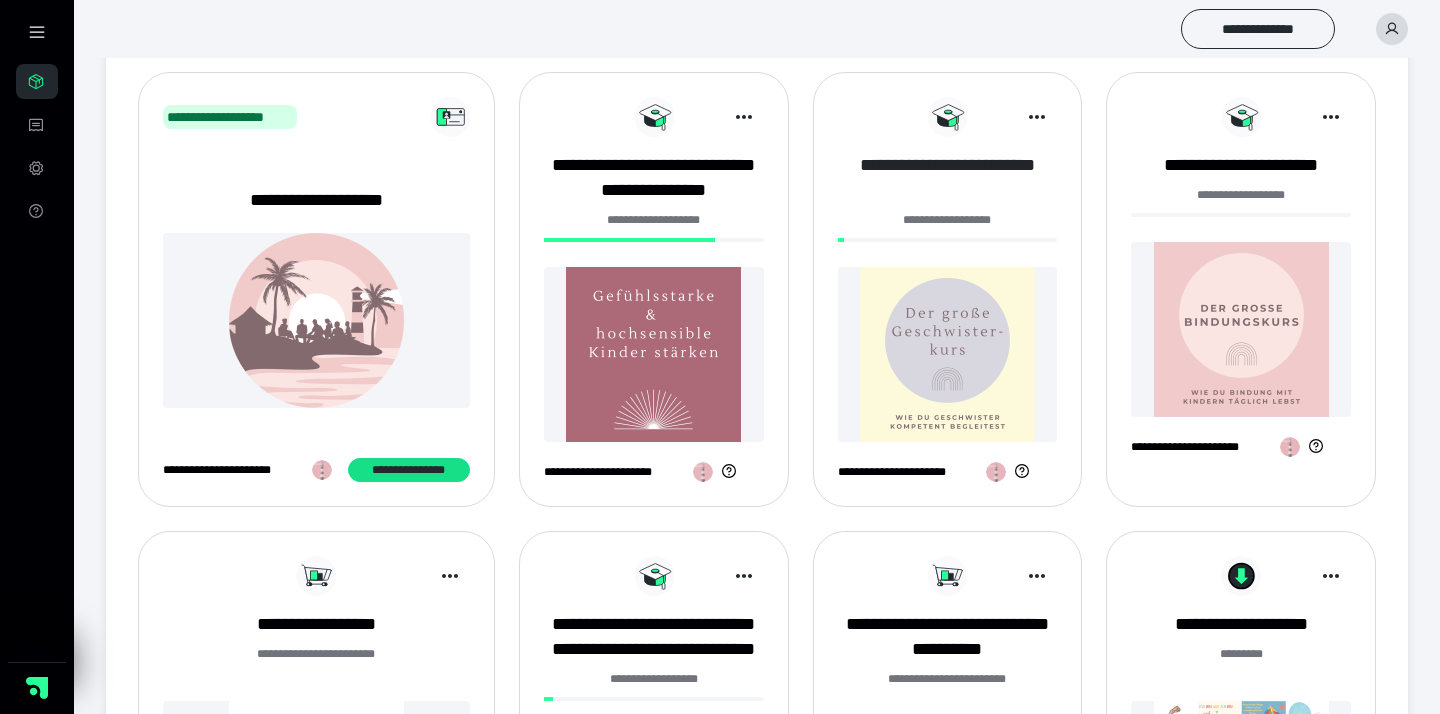 click on "**********" at bounding box center (948, 178) 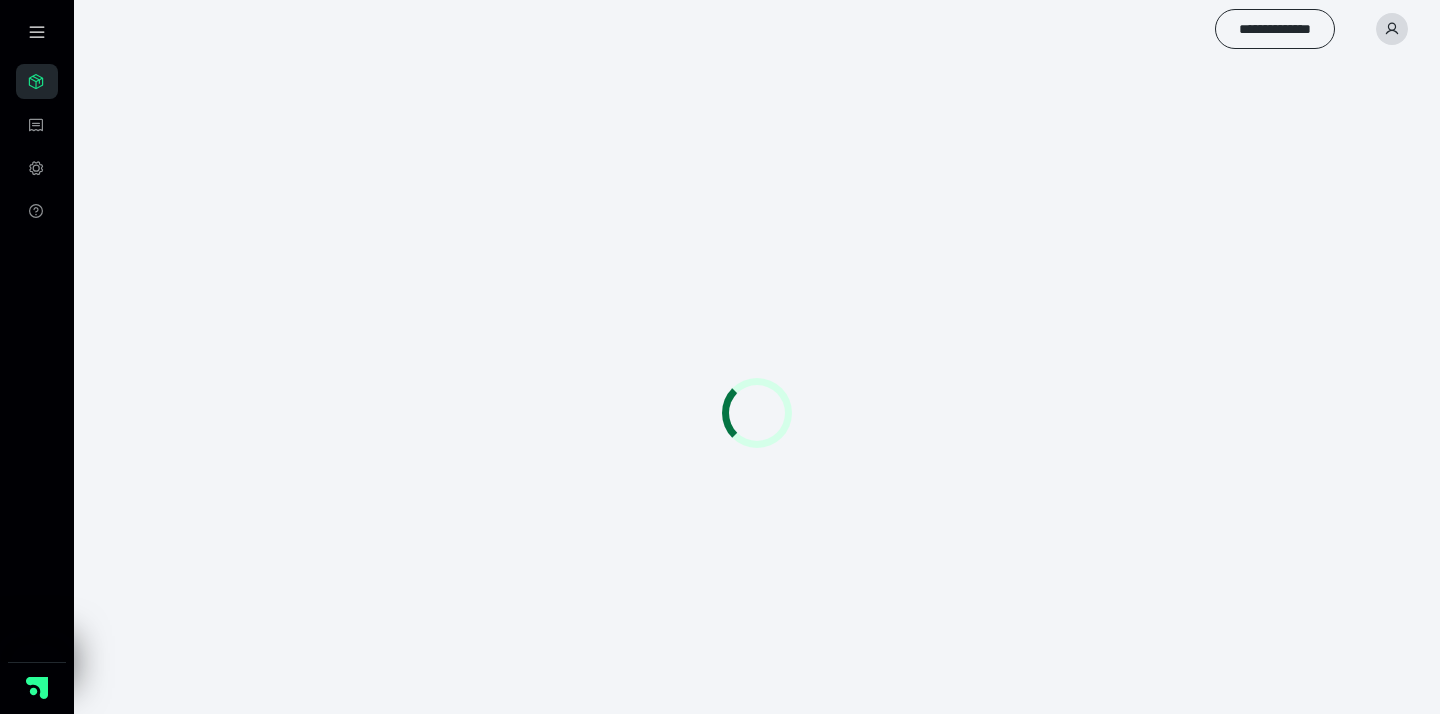 scroll, scrollTop: 0, scrollLeft: 0, axis: both 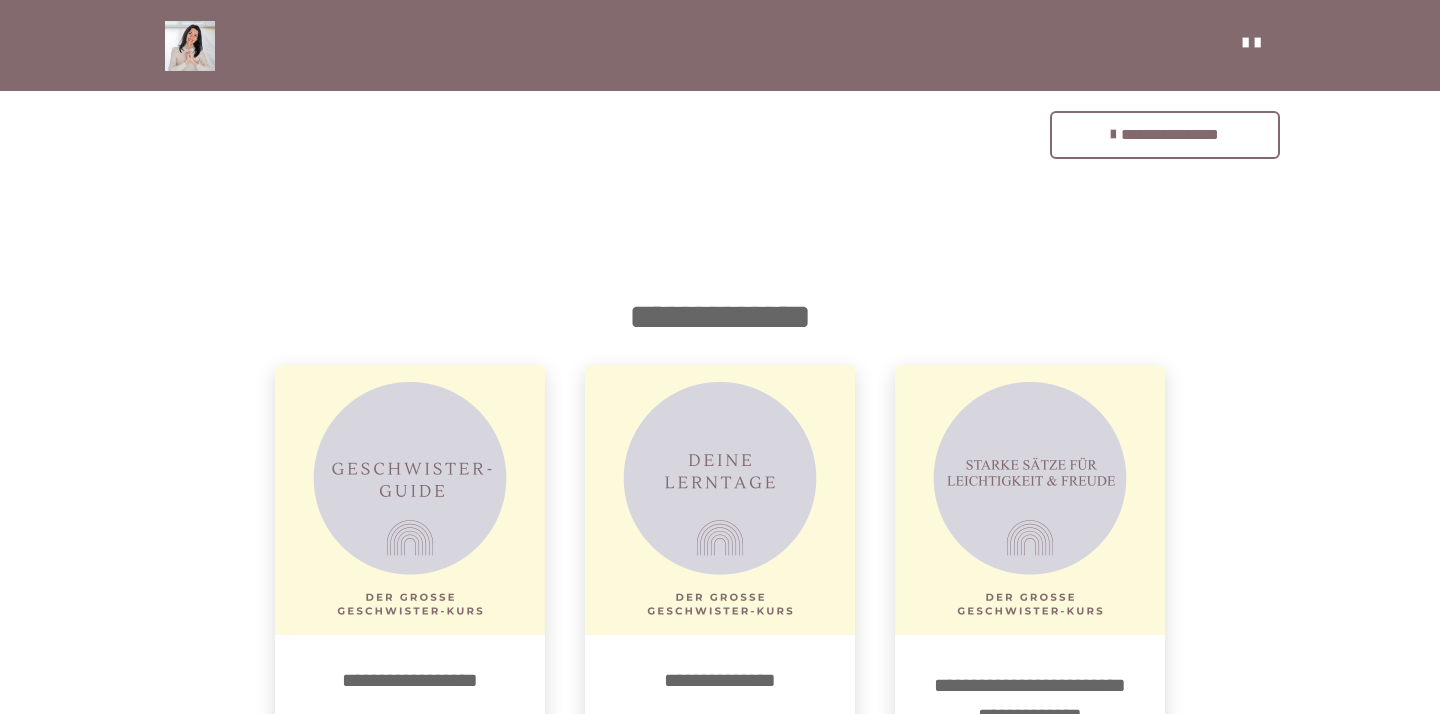click on "**********" at bounding box center [720, 1229] 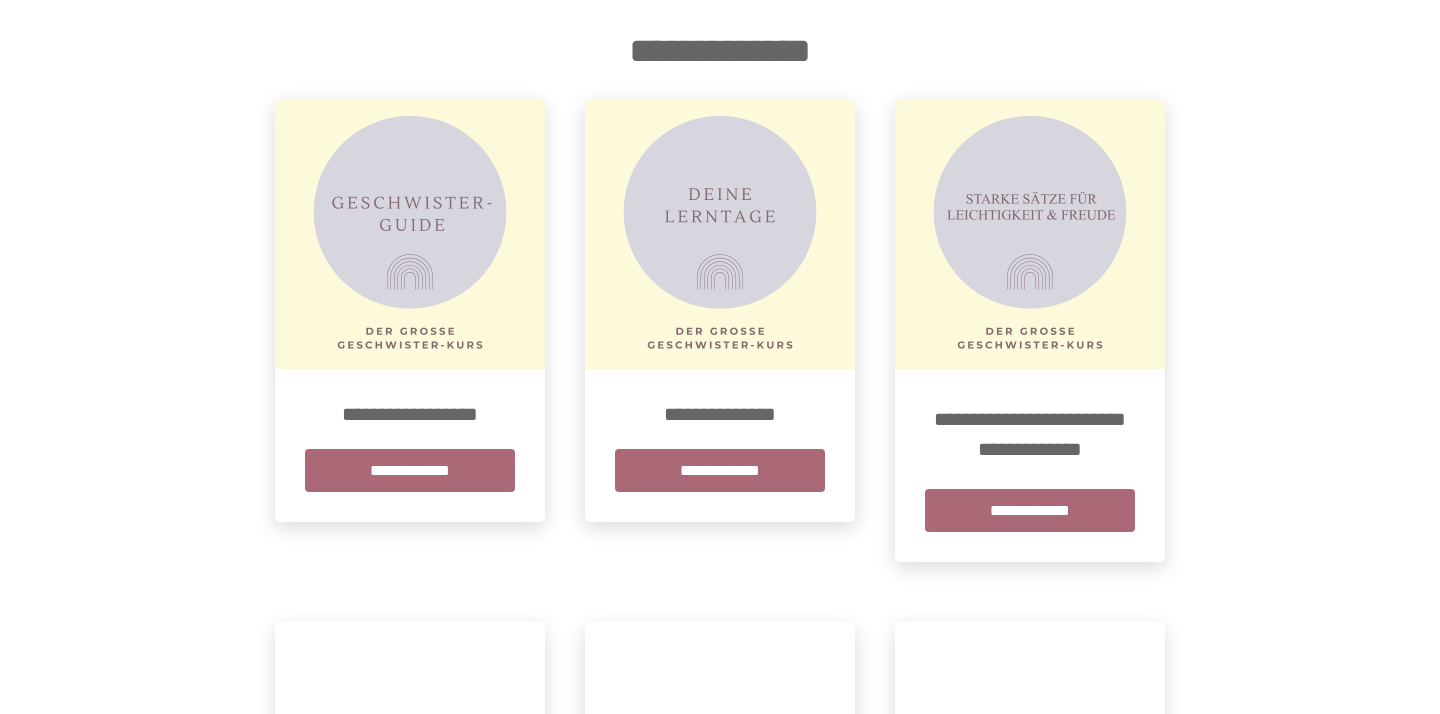 scroll, scrollTop: 344, scrollLeft: 0, axis: vertical 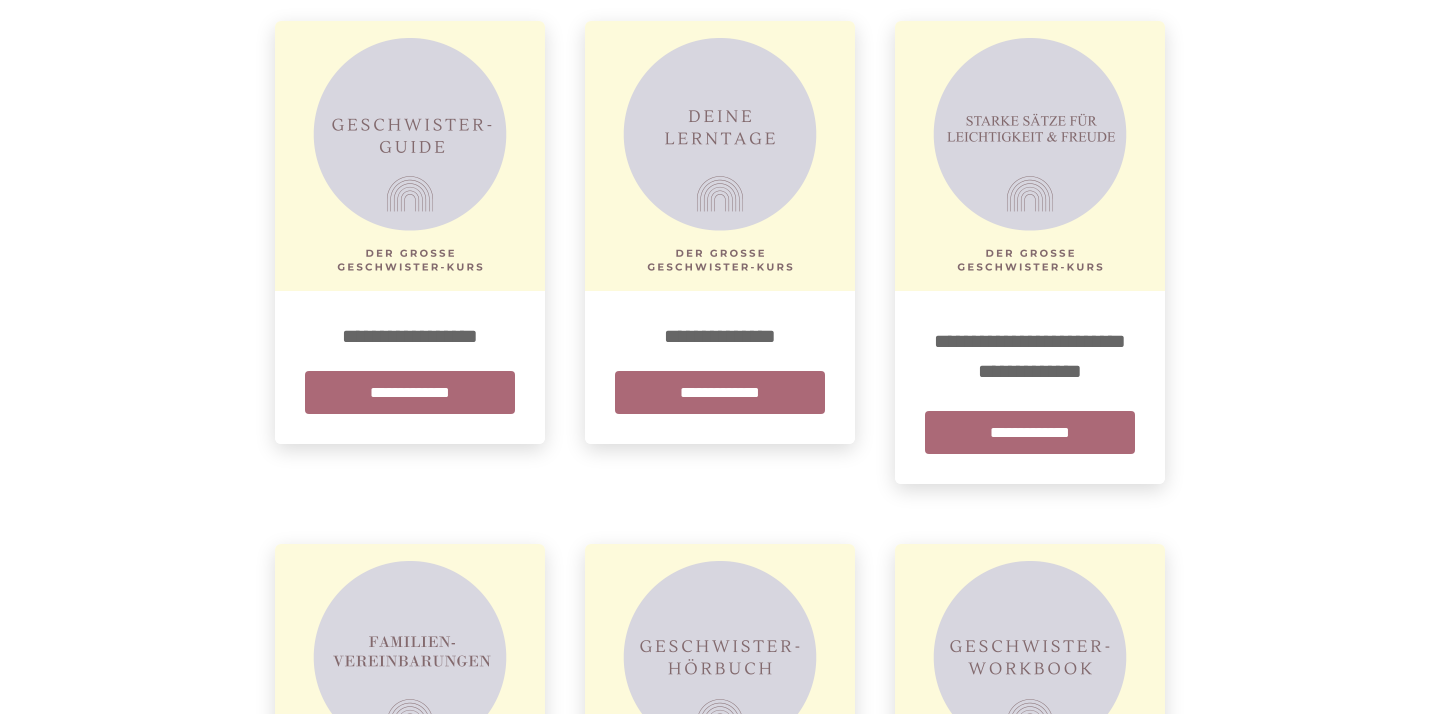 click on "**********" at bounding box center [410, 367] 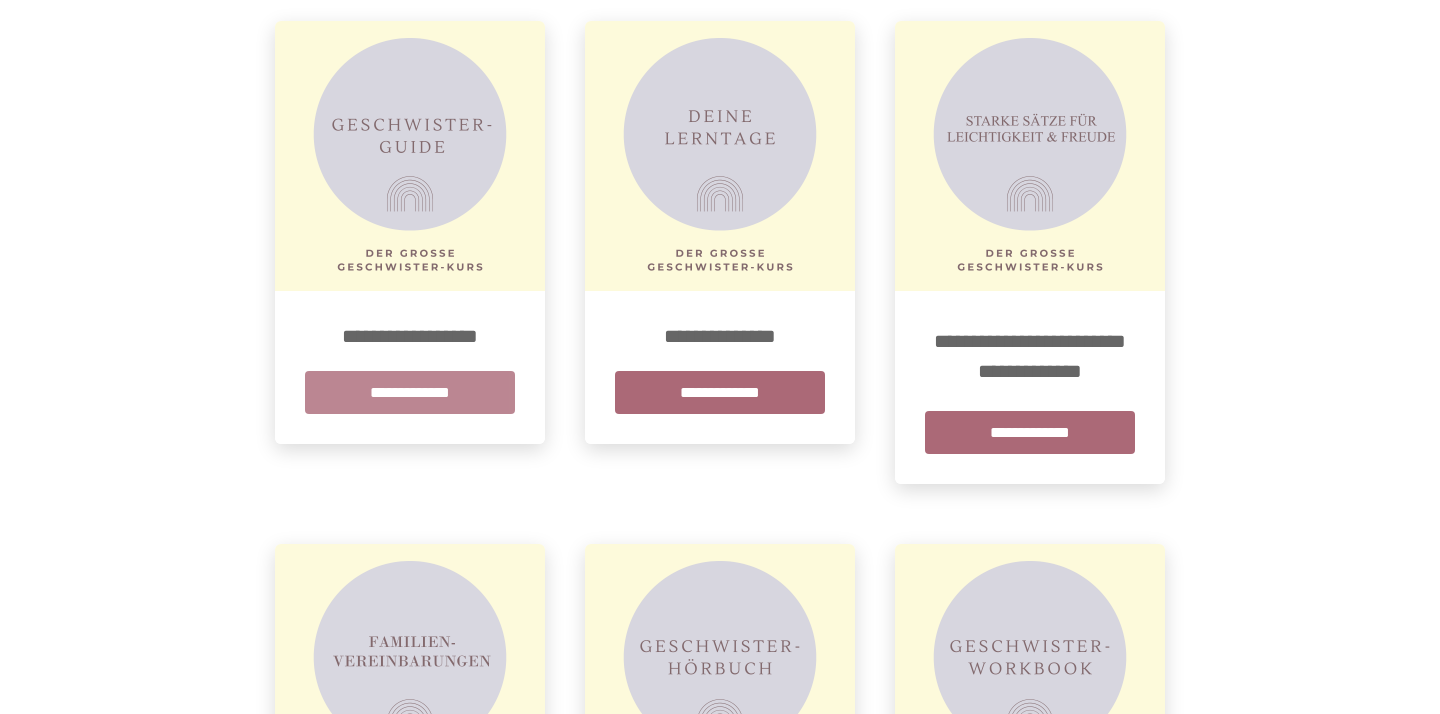 click on "**********" at bounding box center (410, 392) 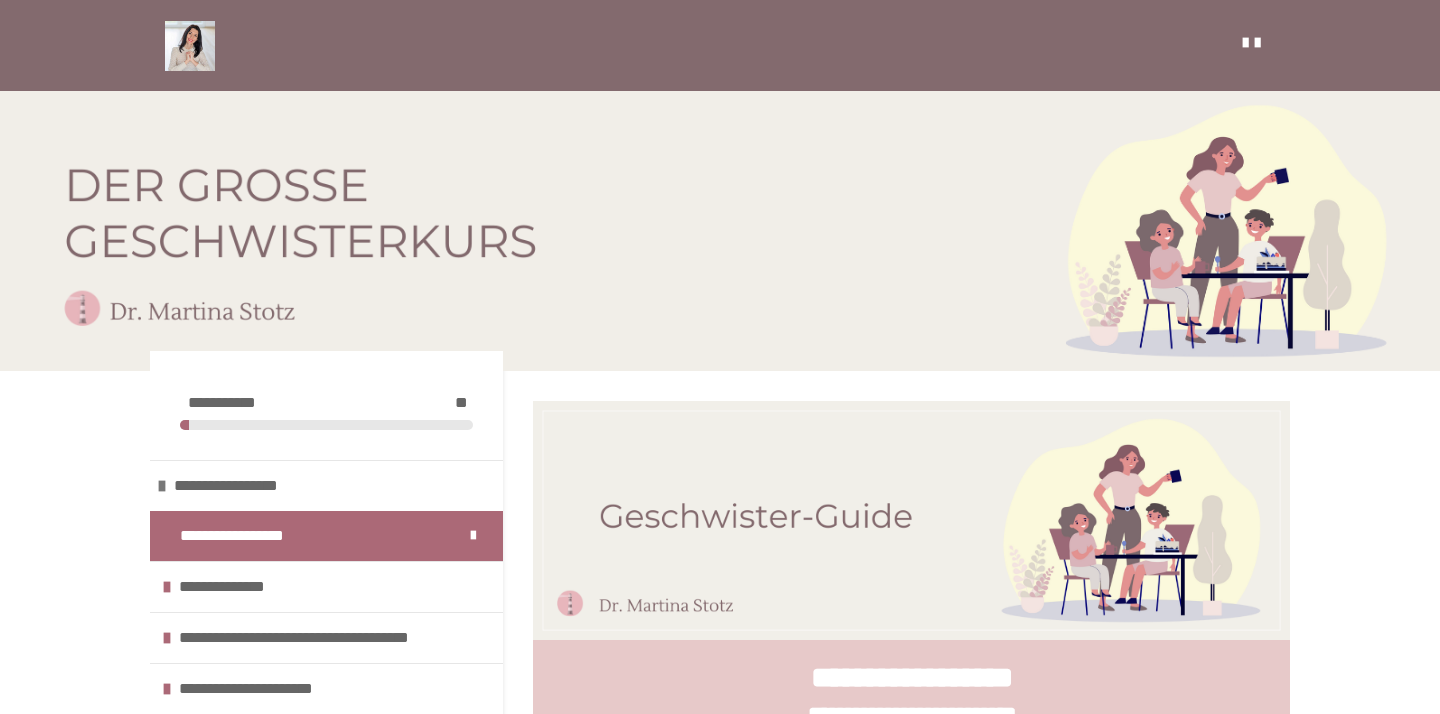 click at bounding box center [720, 231] 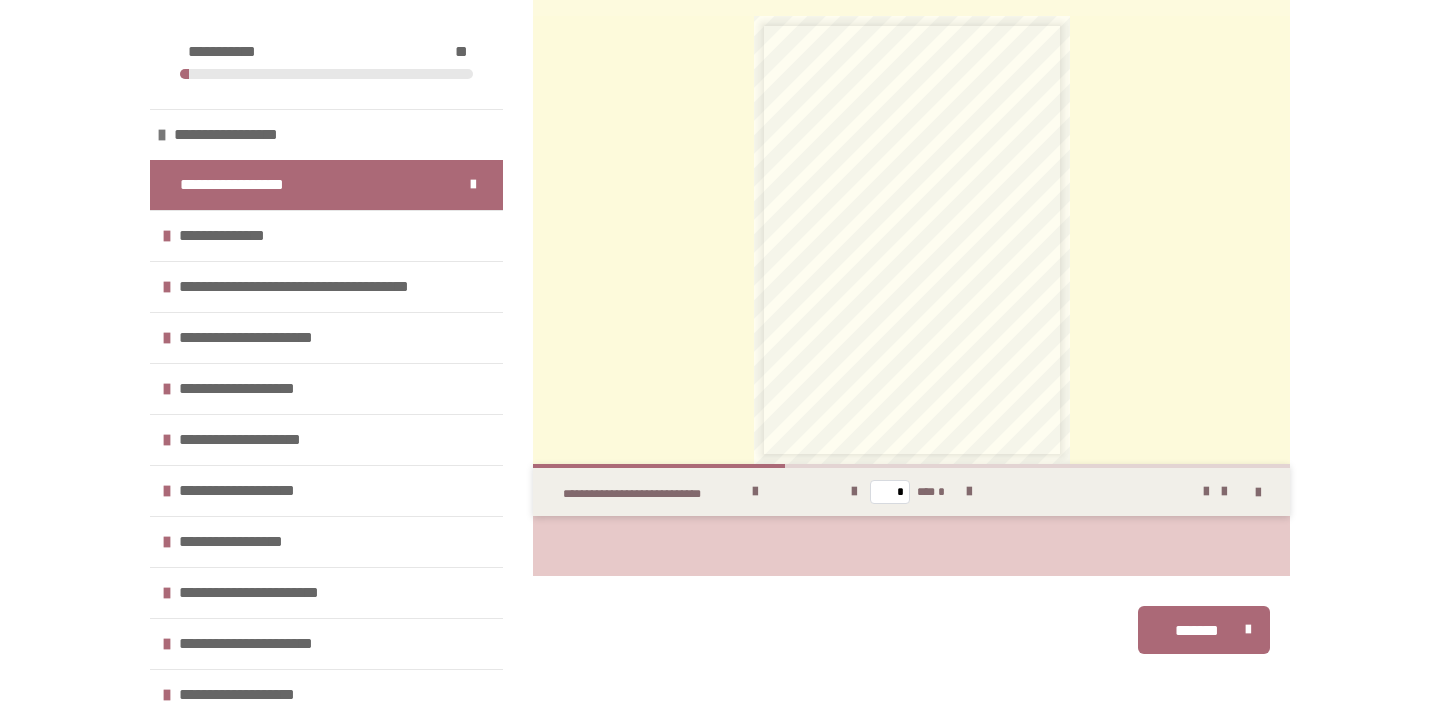 scroll, scrollTop: 843, scrollLeft: 0, axis: vertical 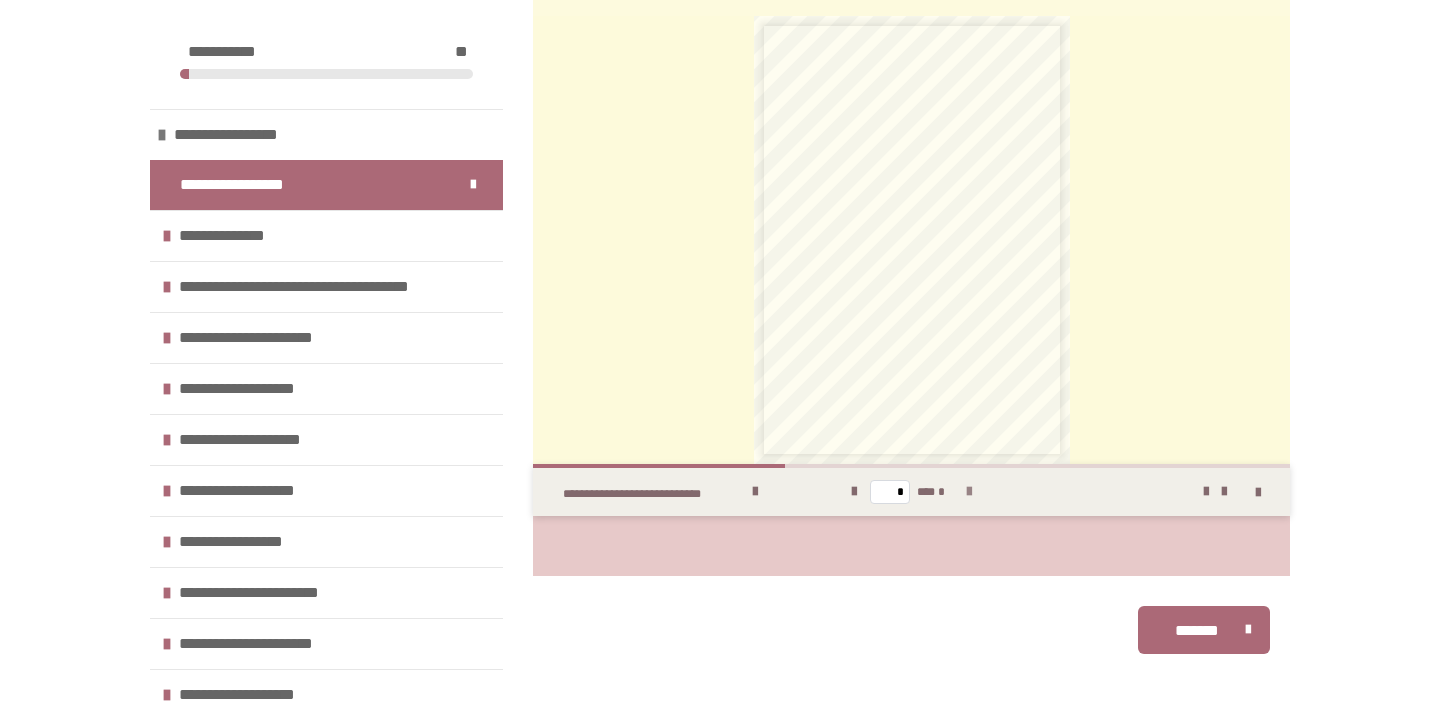 click at bounding box center (969, 492) 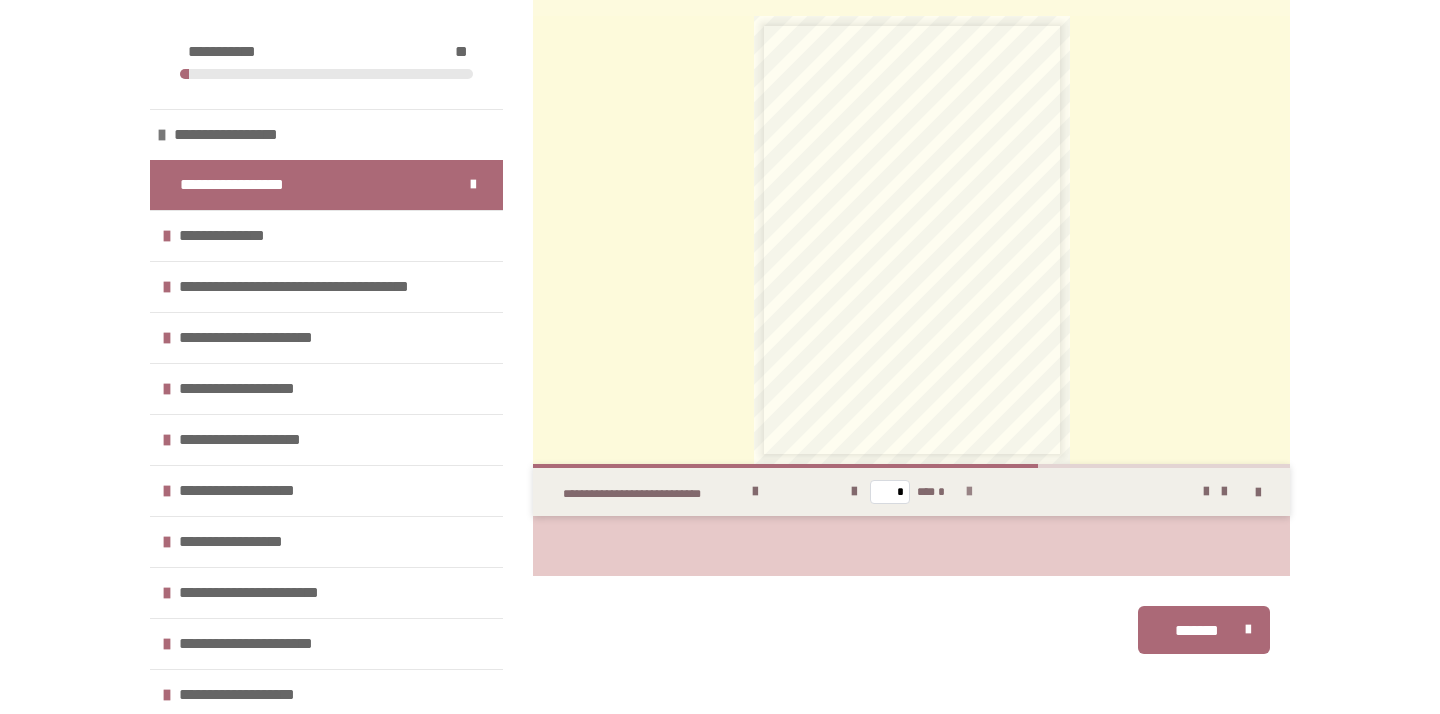 click at bounding box center [969, 492] 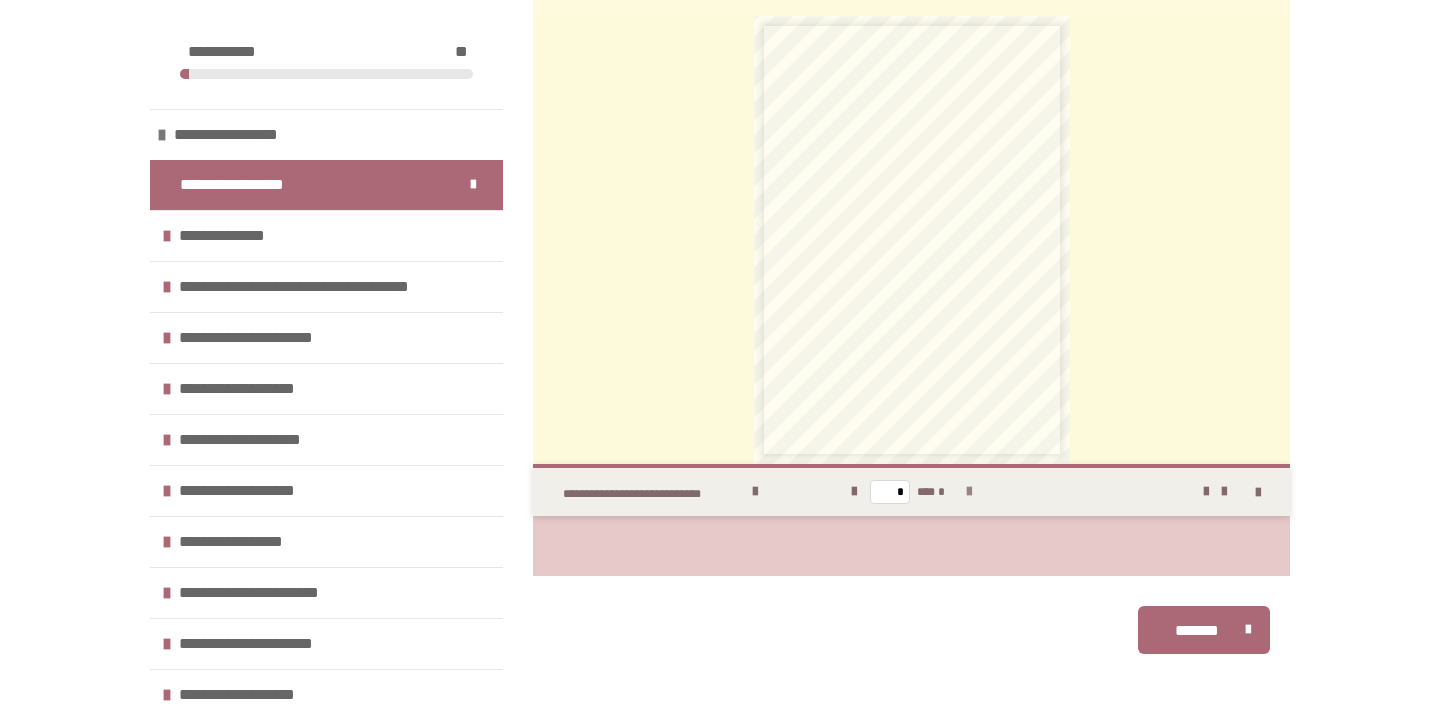 click on "* *** *" at bounding box center [911, 492] 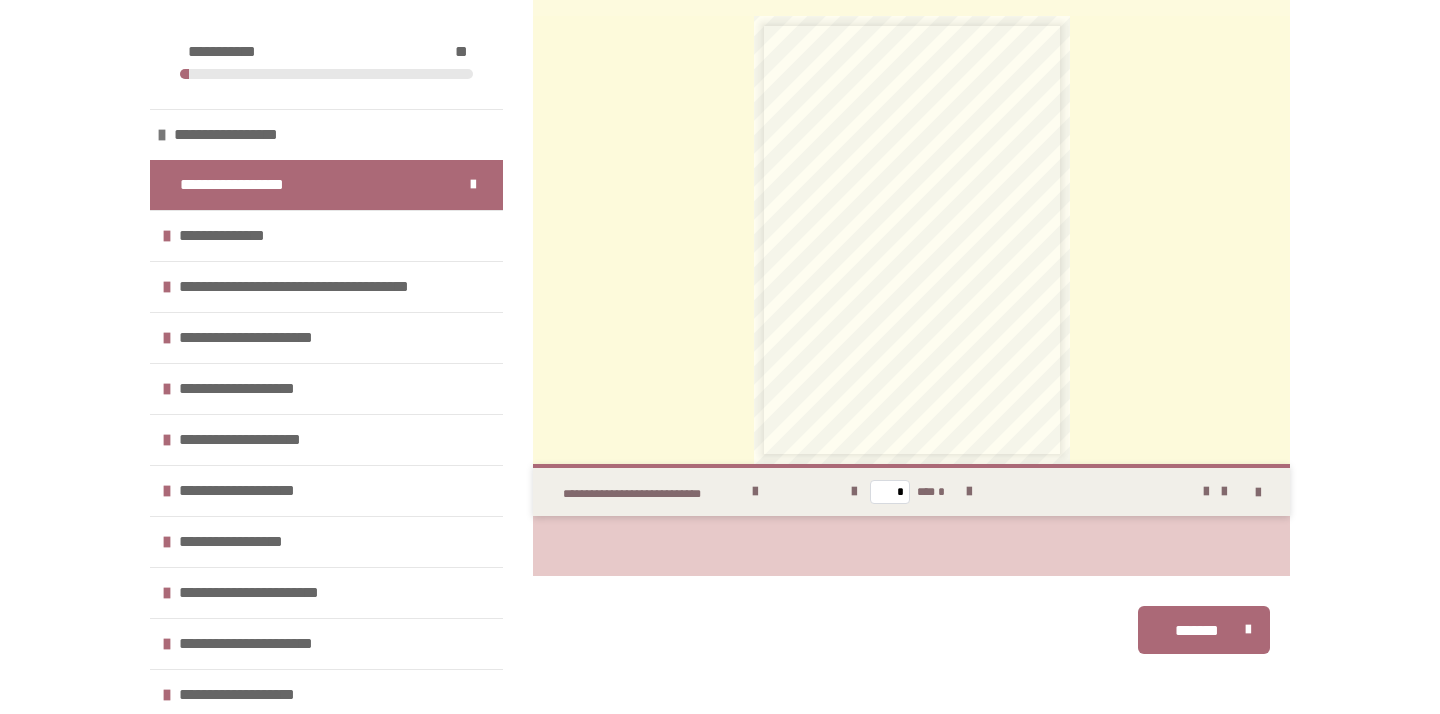 click on "**********" at bounding box center [702, 492] 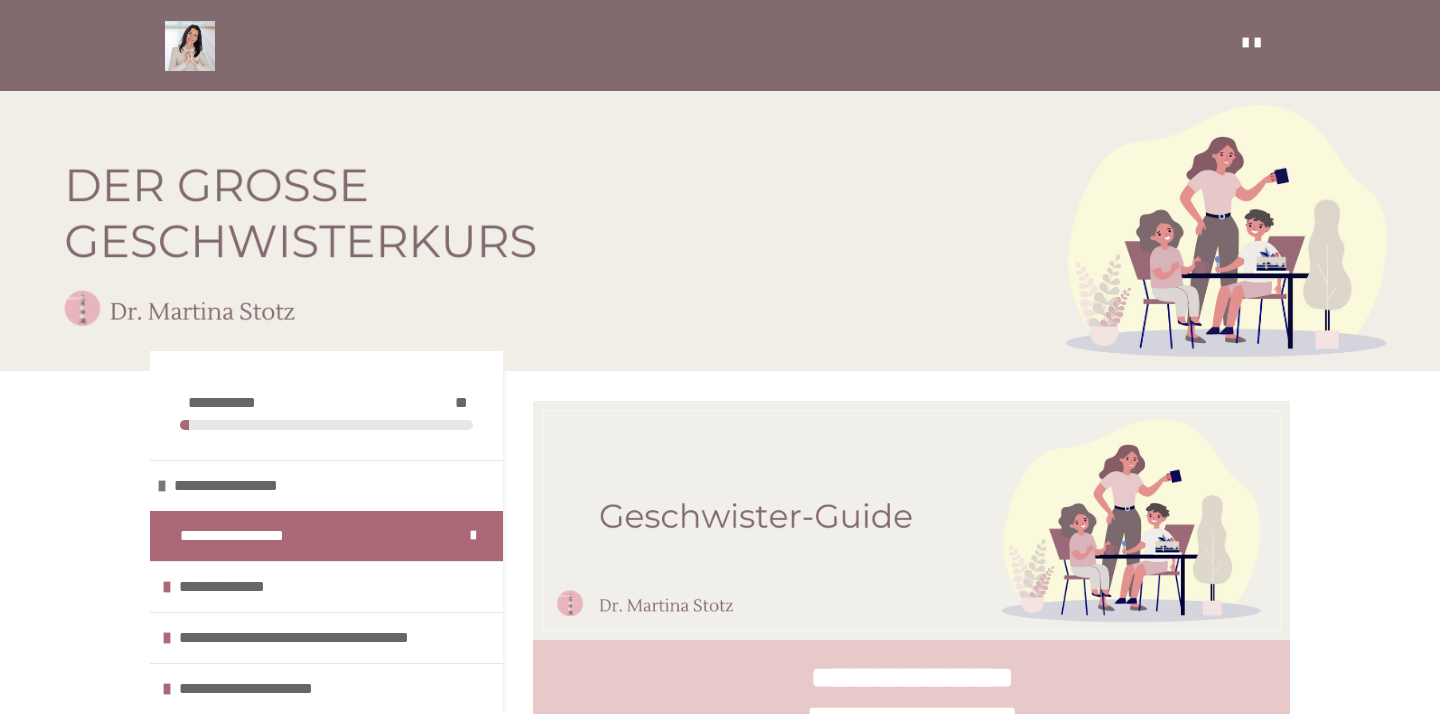 scroll, scrollTop: 0, scrollLeft: 0, axis: both 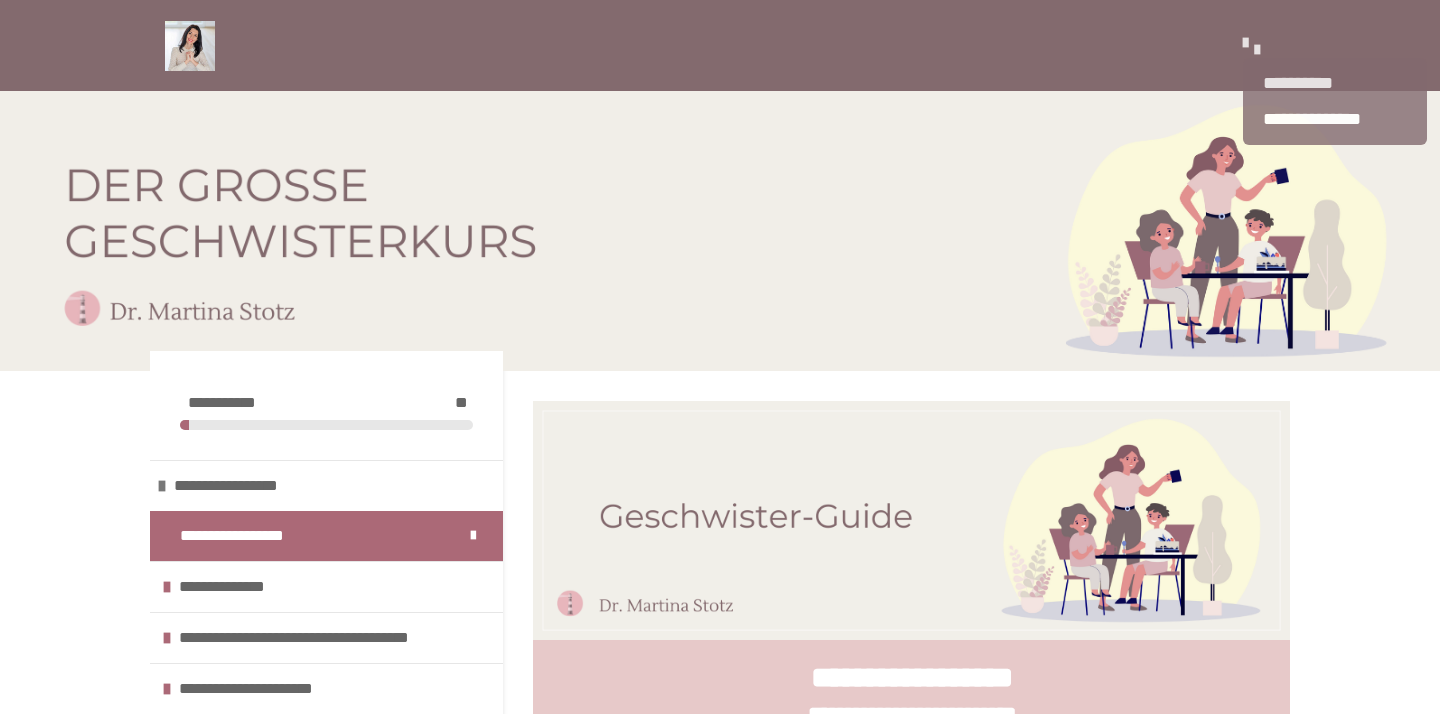 click at bounding box center (1245, 43) 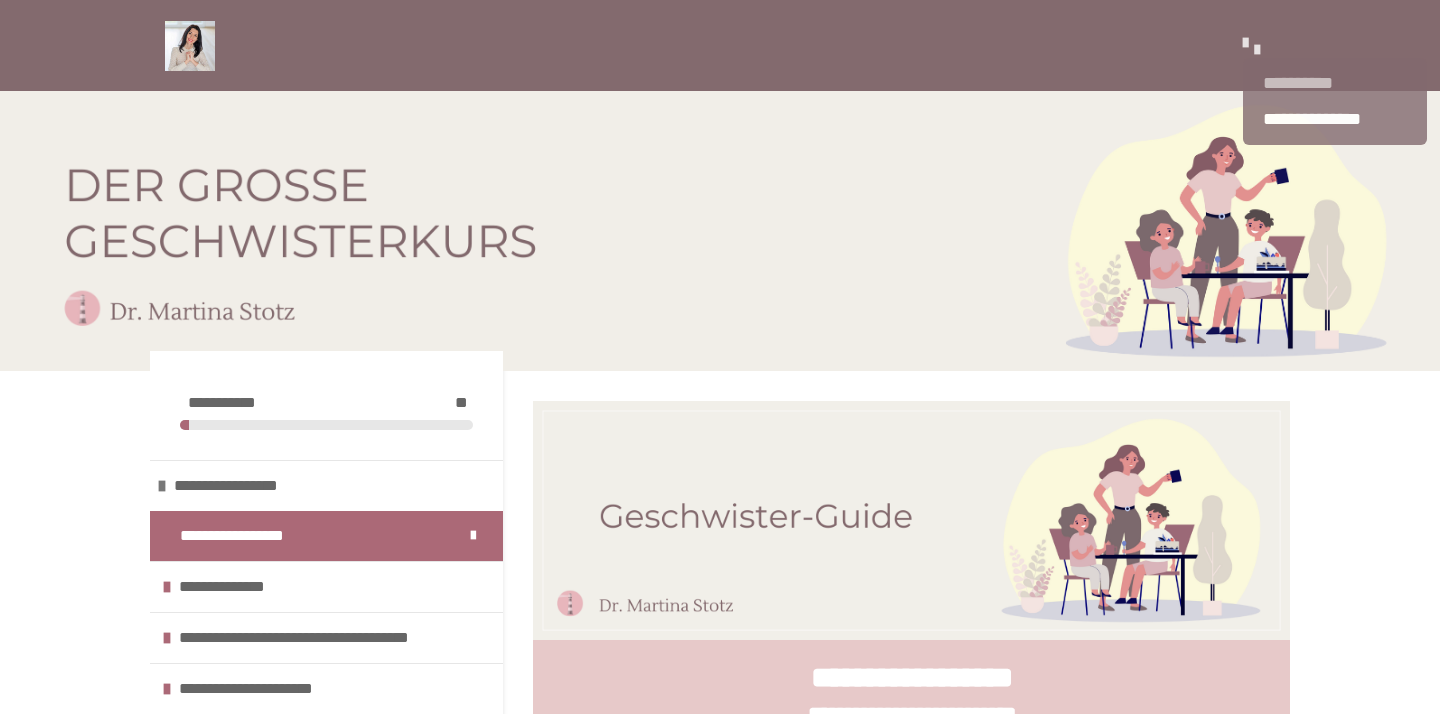 click on "**********" at bounding box center [1335, 83] 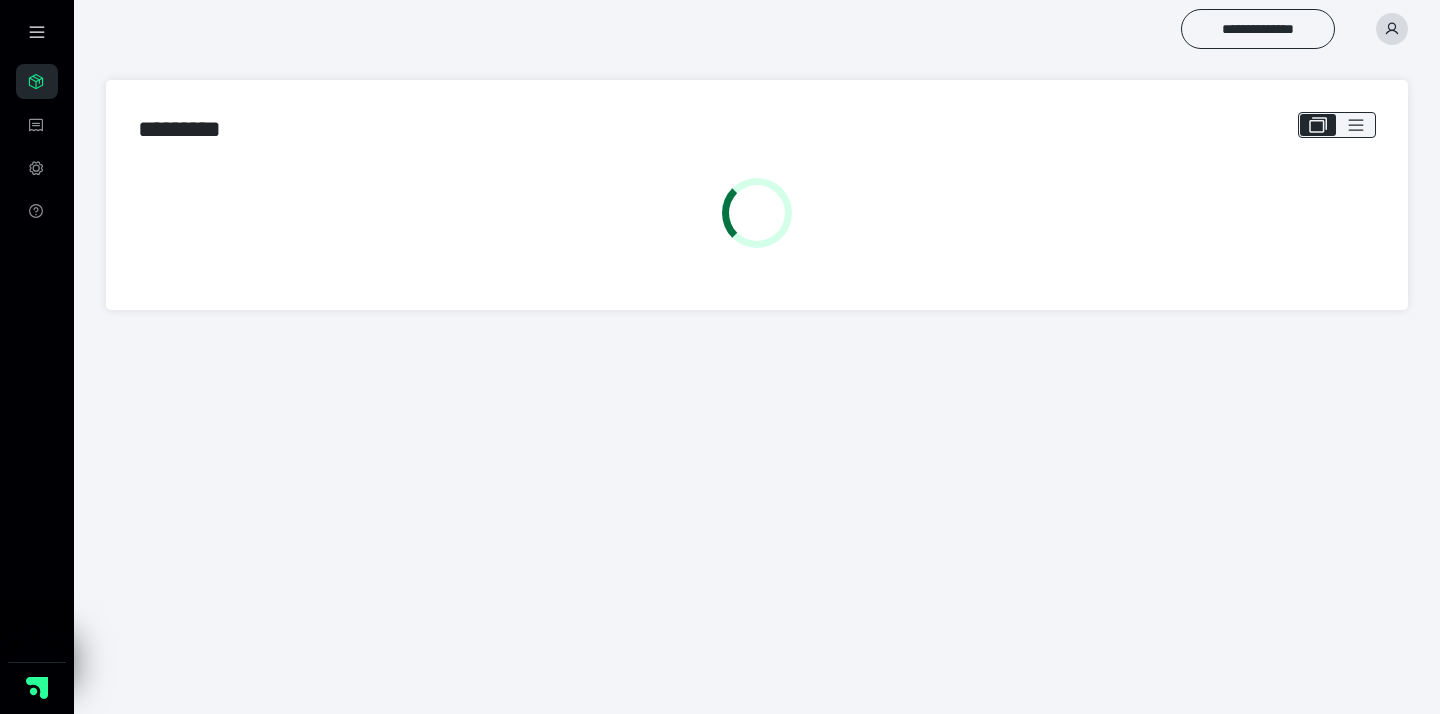 scroll, scrollTop: 0, scrollLeft: 0, axis: both 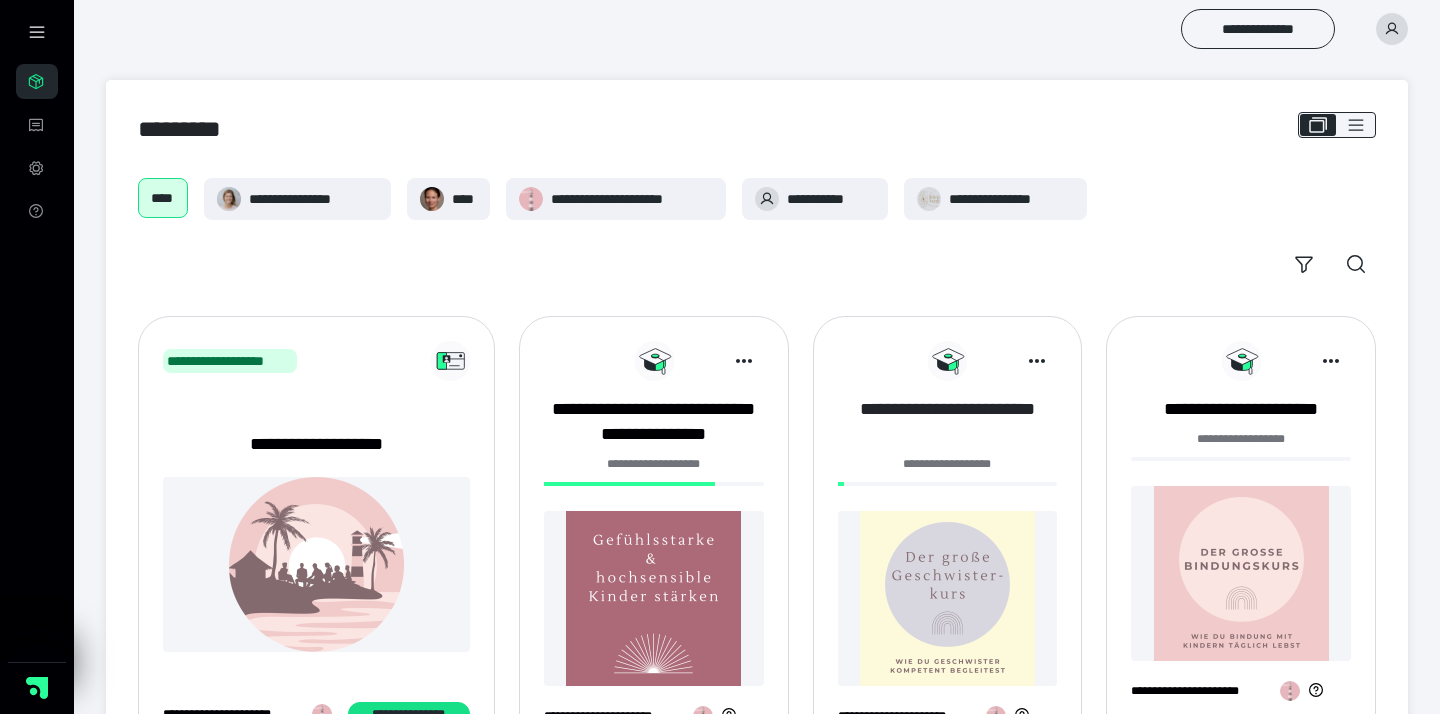 click on "**********" at bounding box center [948, 422] 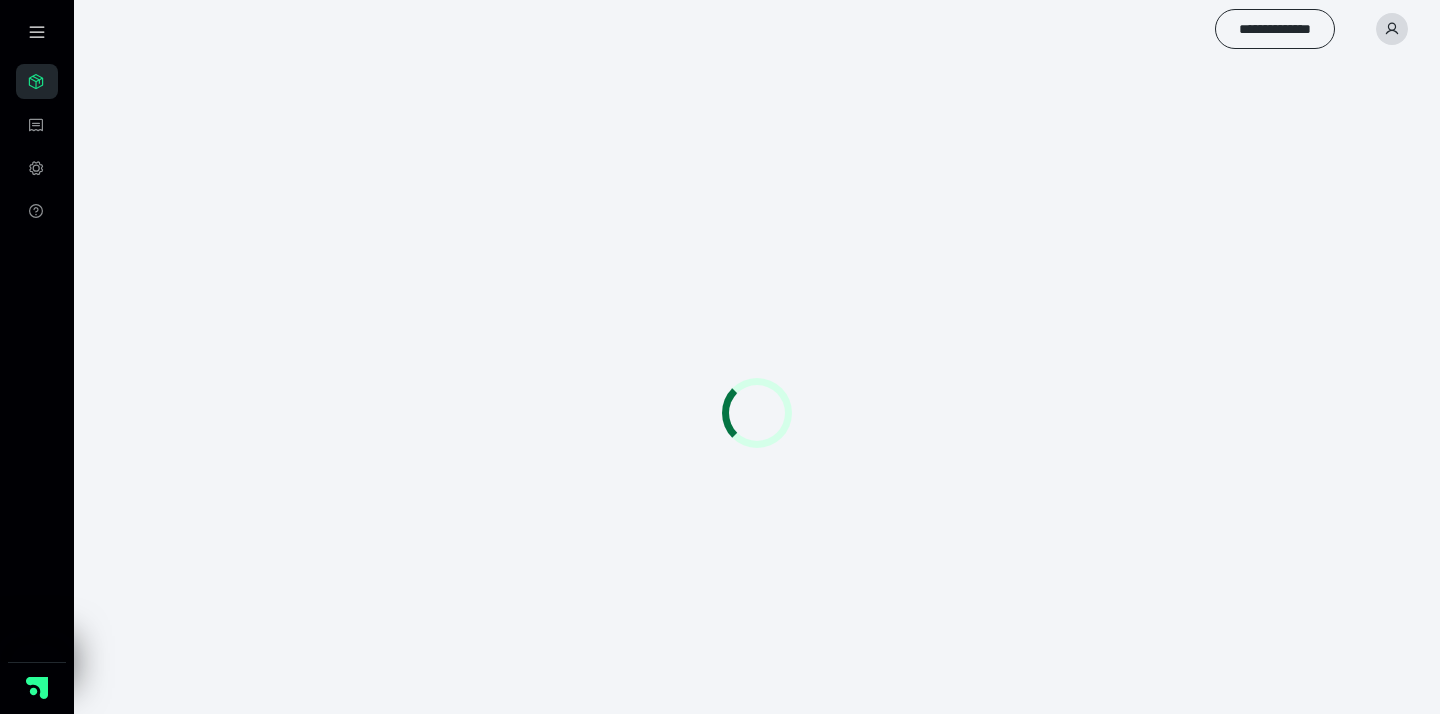 scroll, scrollTop: 0, scrollLeft: 0, axis: both 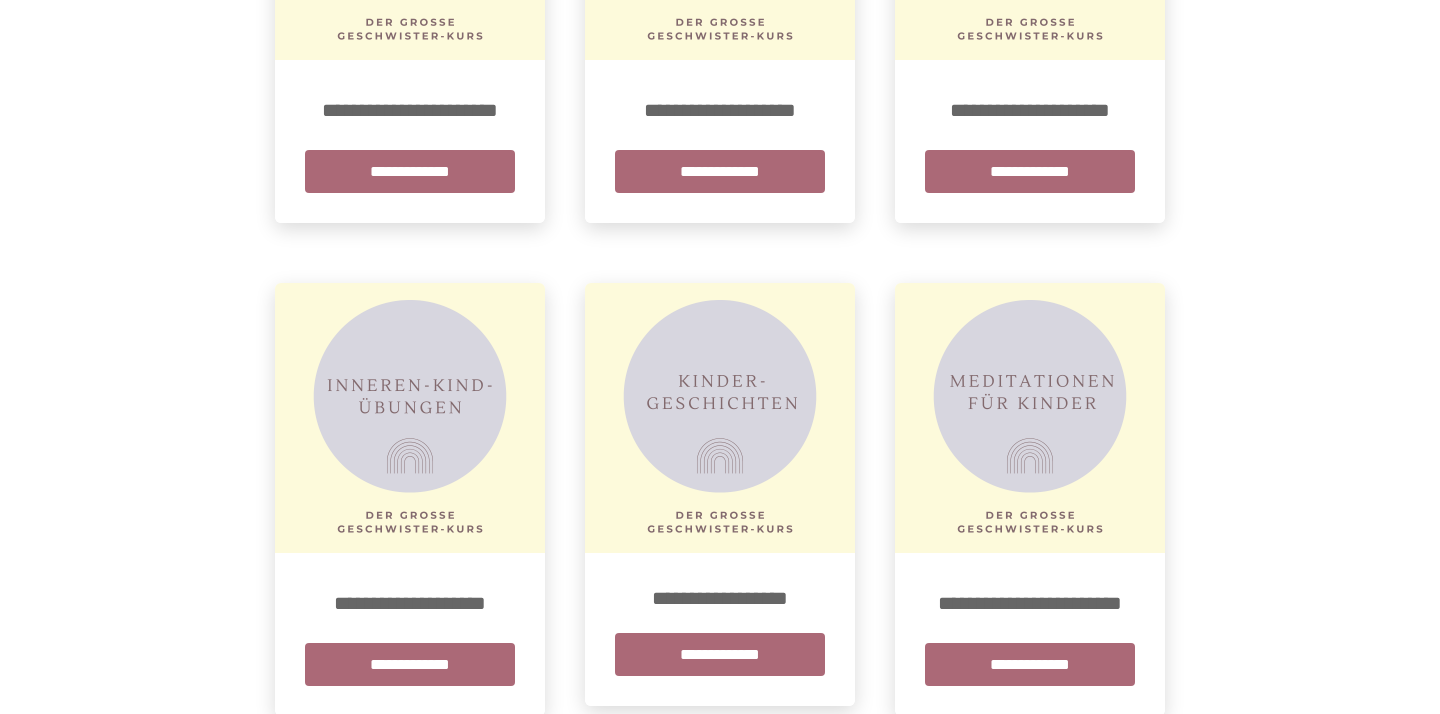 click on "**********" at bounding box center (1030, 171) 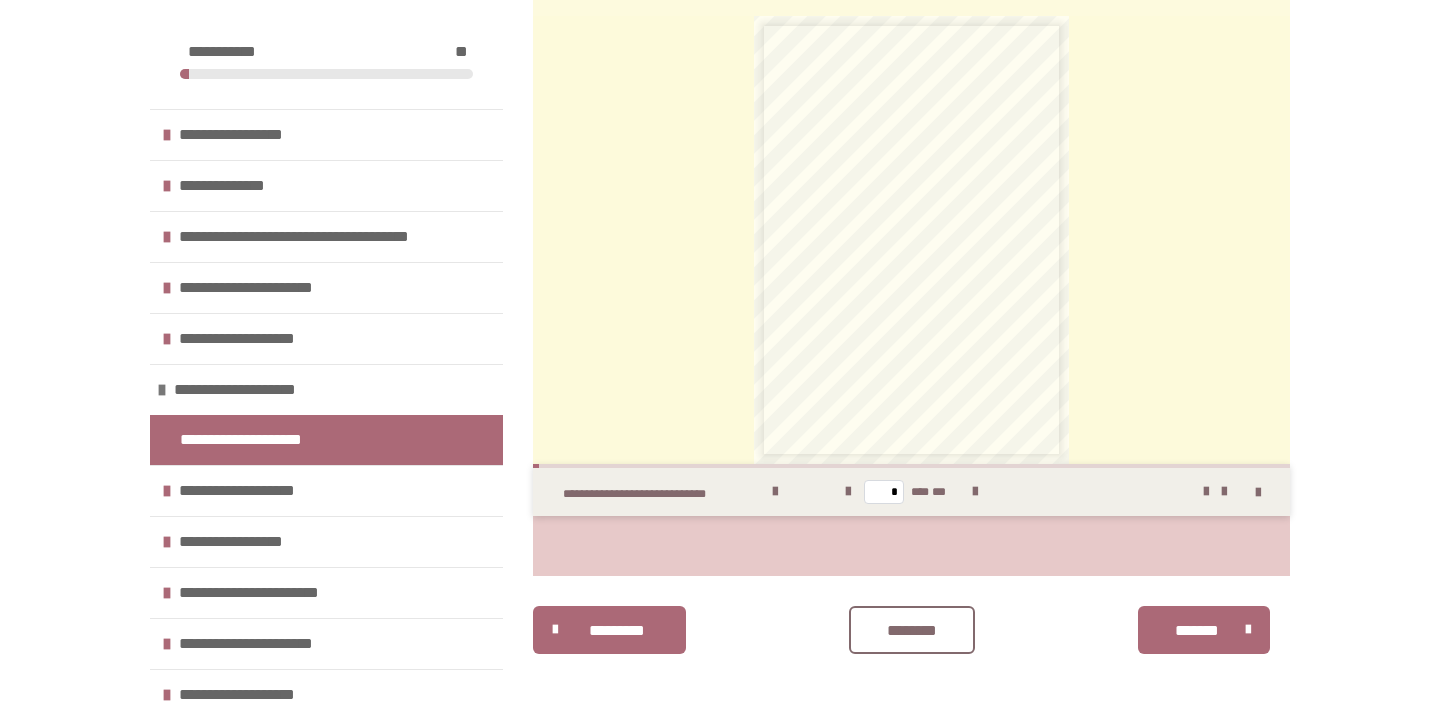 scroll, scrollTop: 843, scrollLeft: 0, axis: vertical 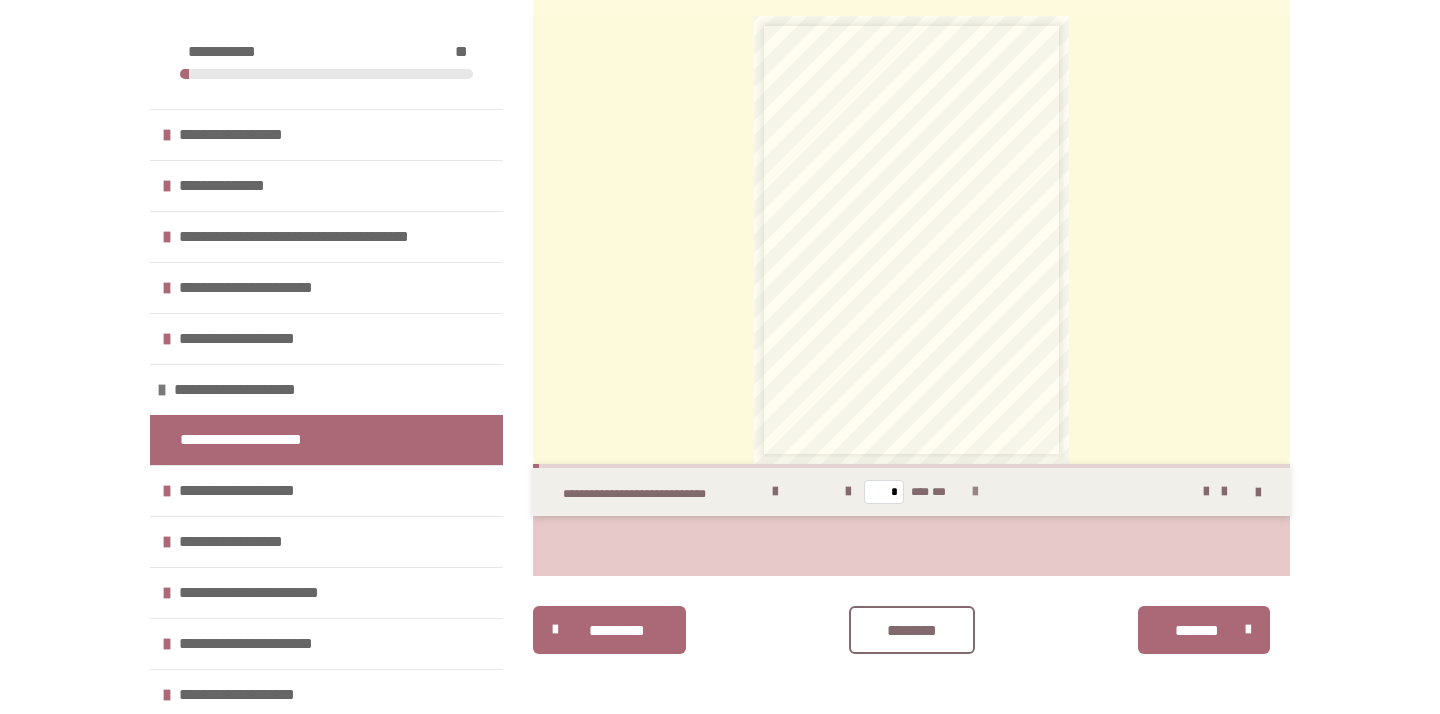 click at bounding box center [975, 492] 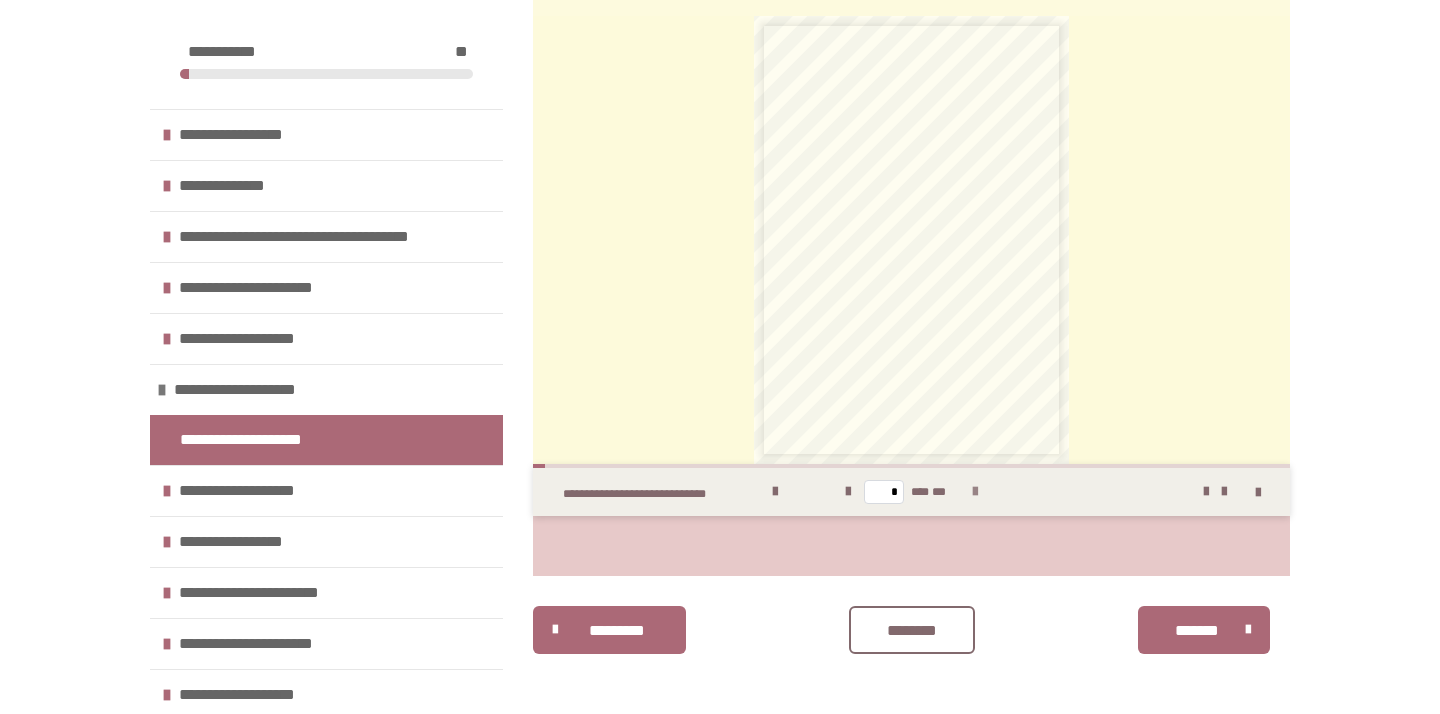 click at bounding box center [975, 492] 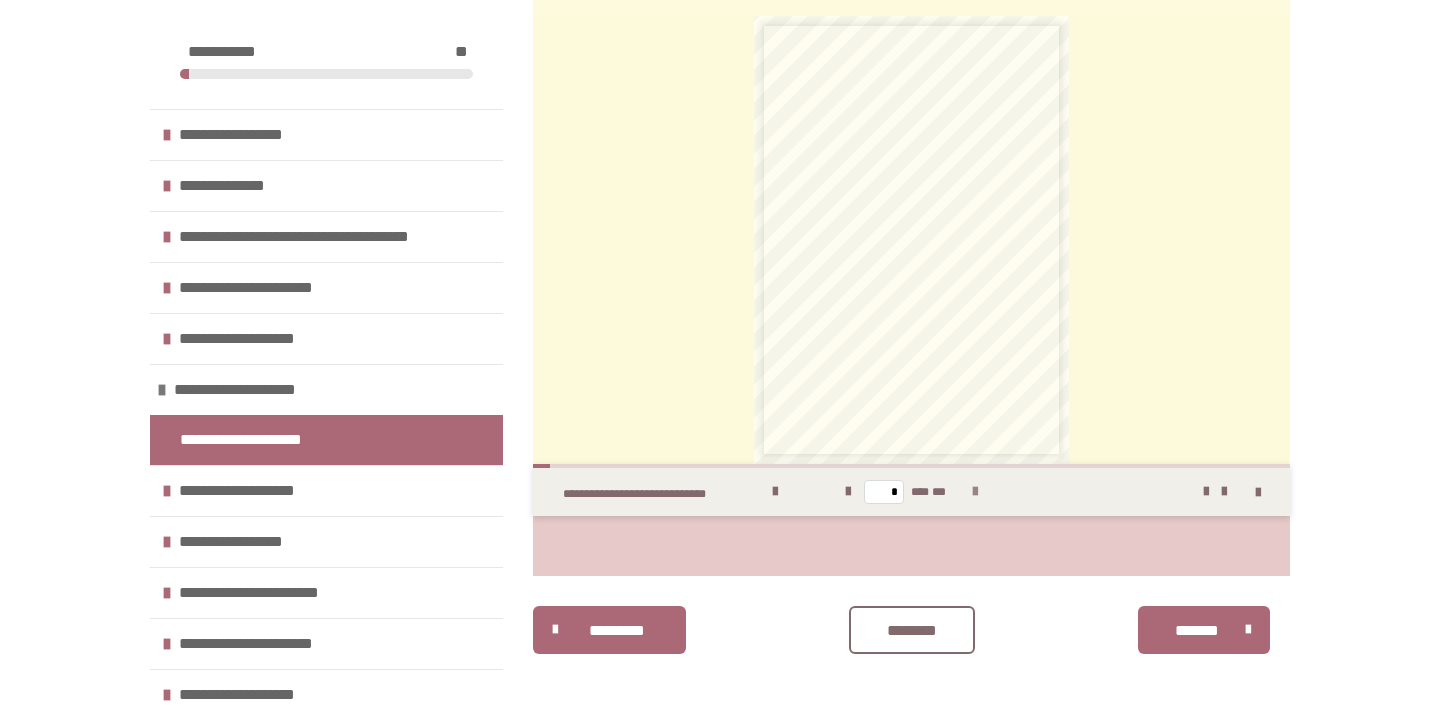 click at bounding box center [975, 492] 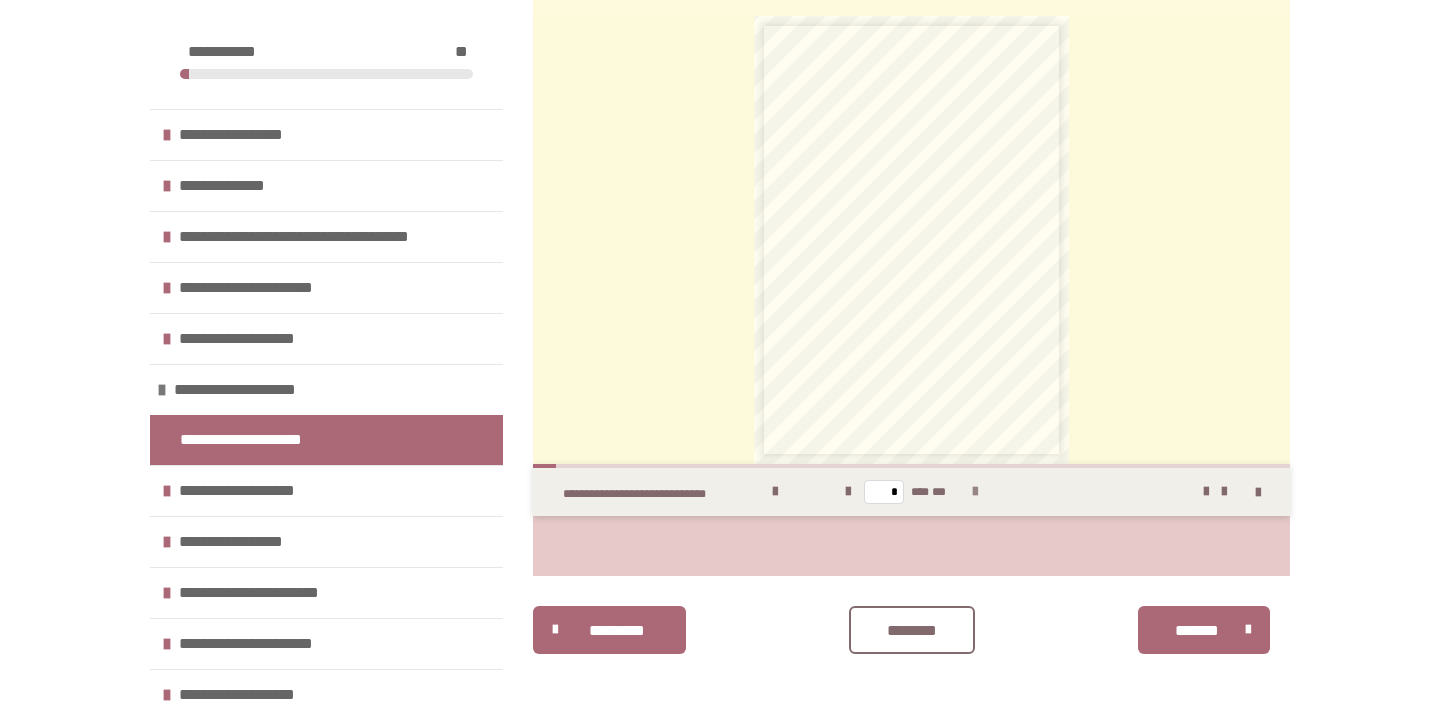 click at bounding box center (975, 492) 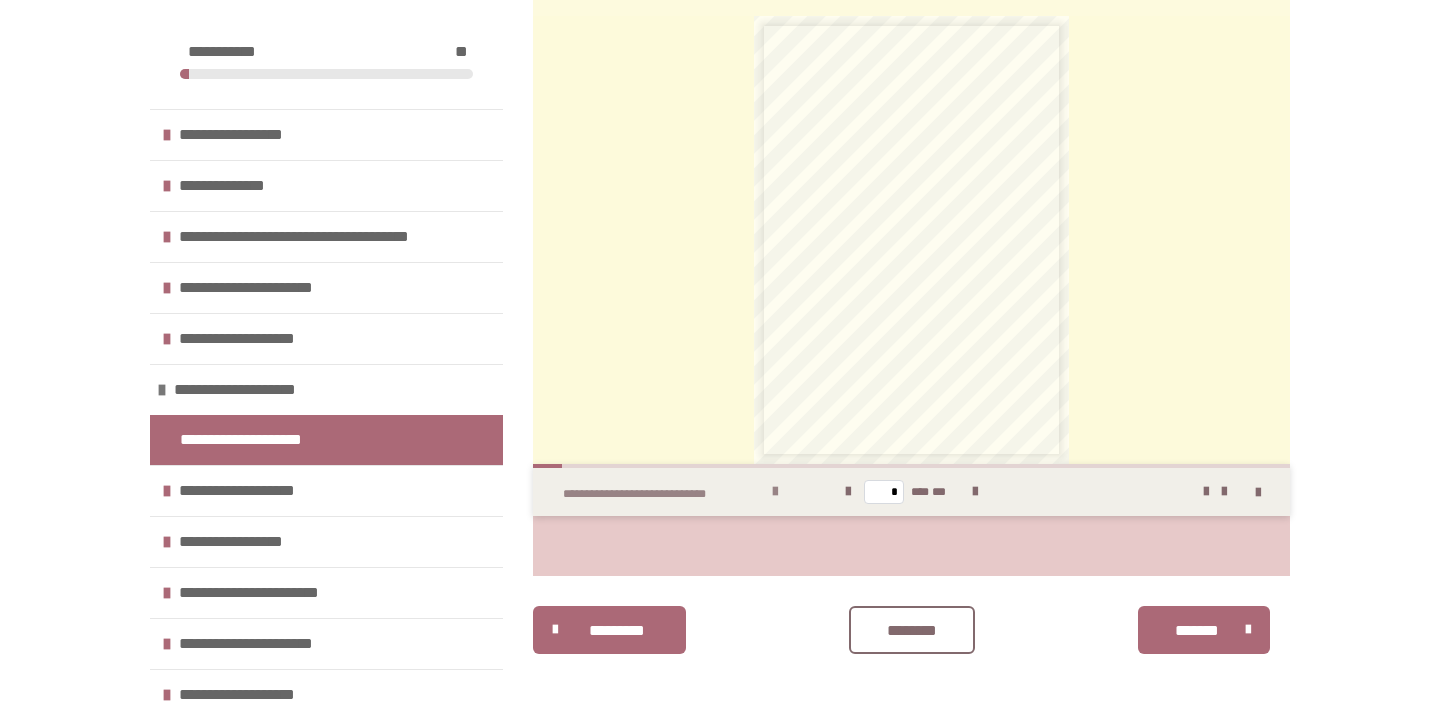 click on "**********" at bounding box center [682, 492] 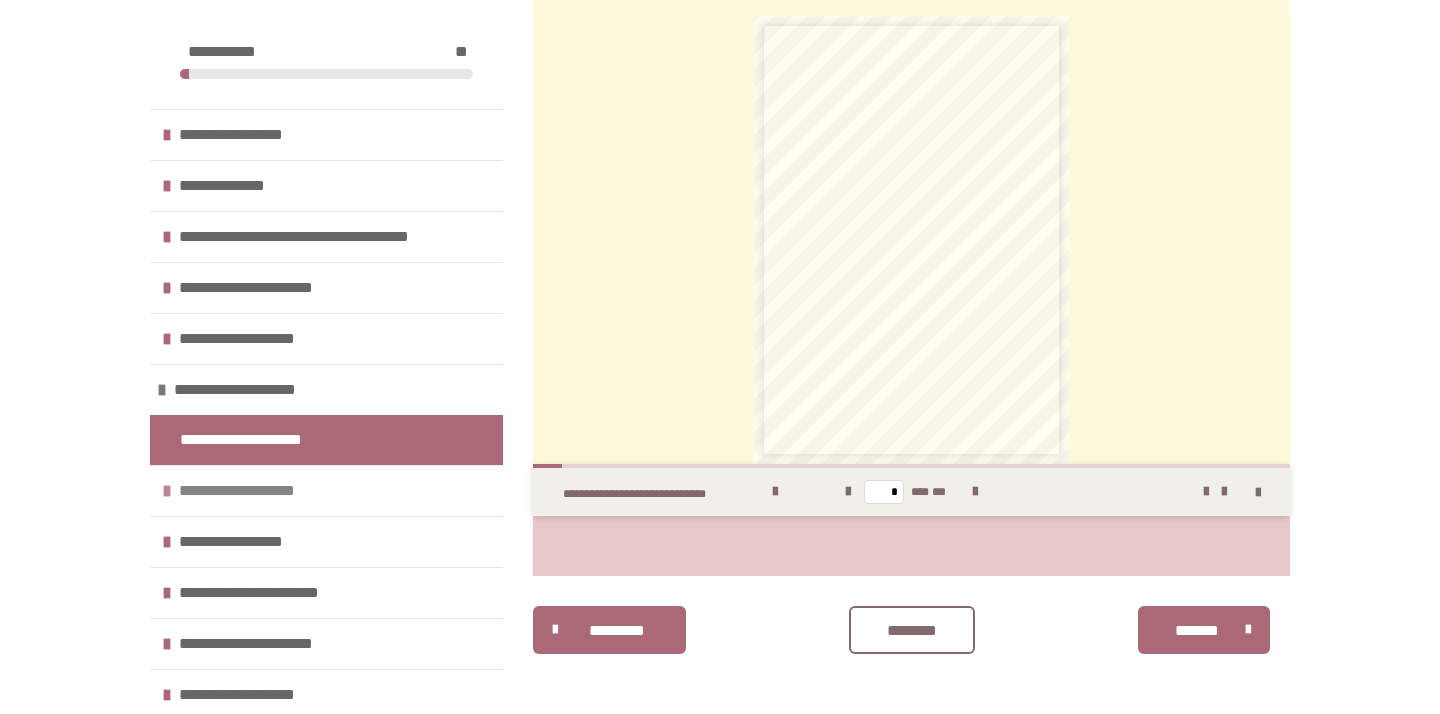 click on "**********" at bounding box center (268, 491) 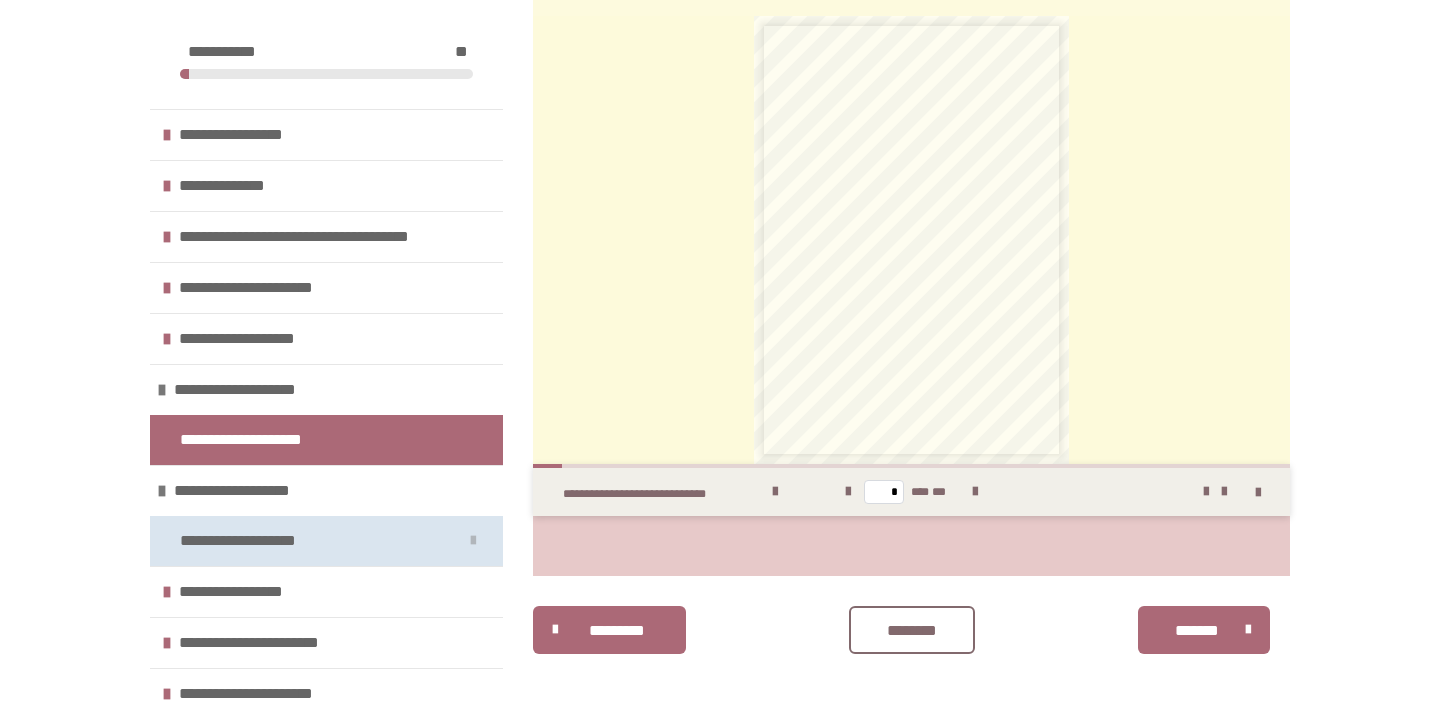 click on "**********" at bounding box center (326, 541) 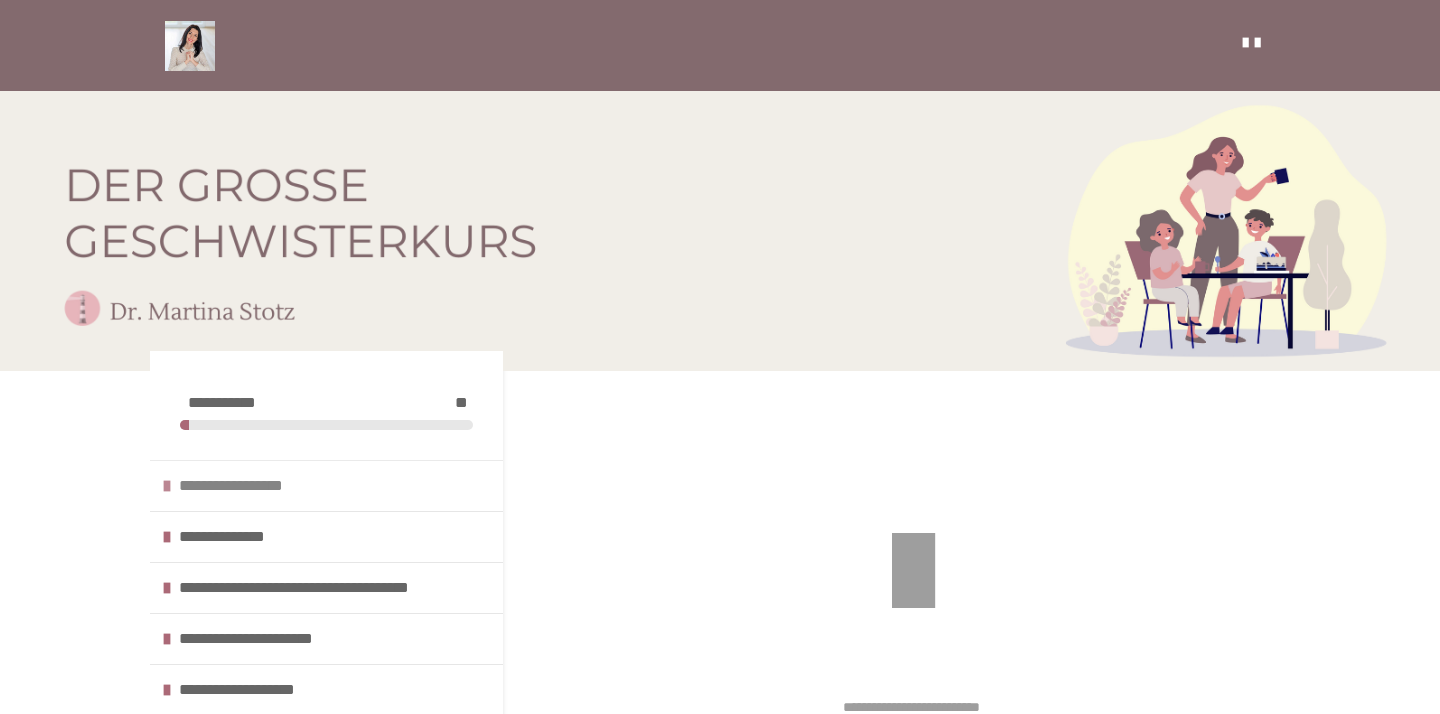 scroll, scrollTop: 0, scrollLeft: 0, axis: both 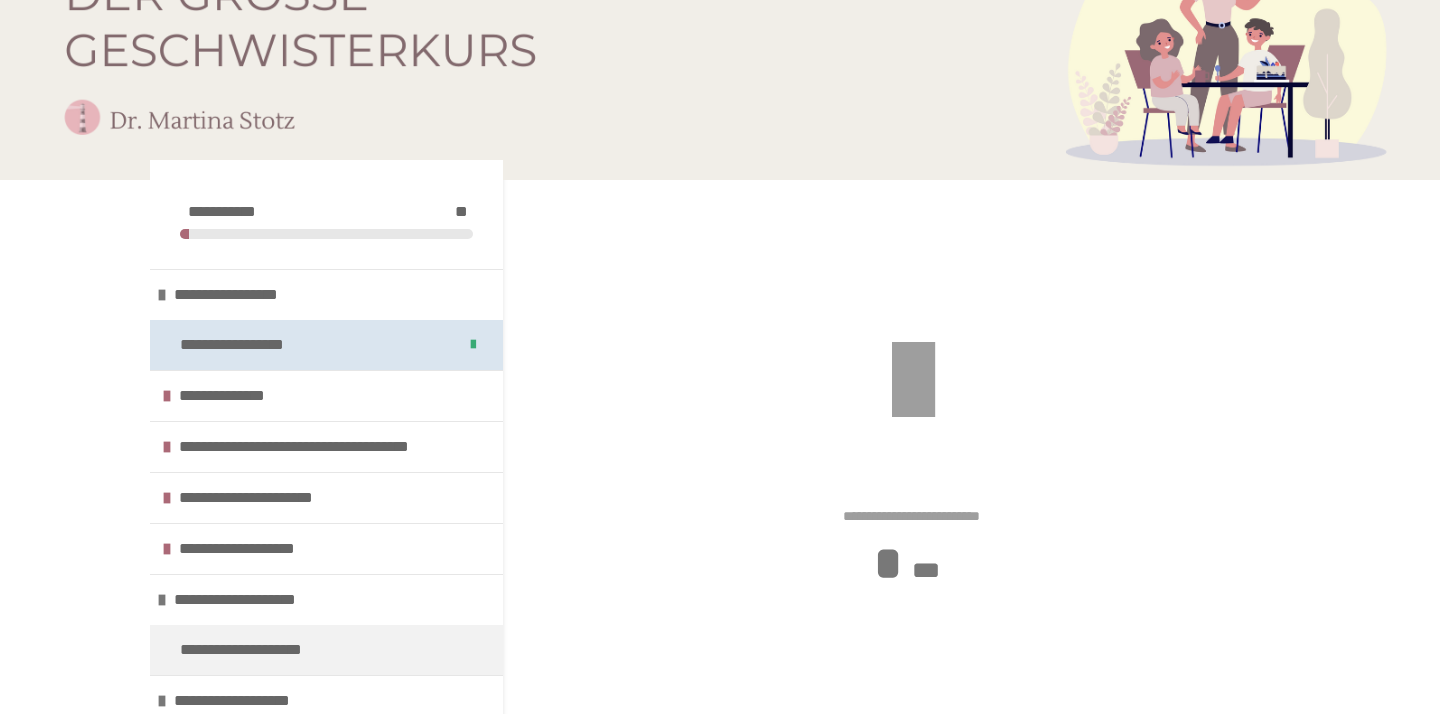 click on "**********" at bounding box center [326, 345] 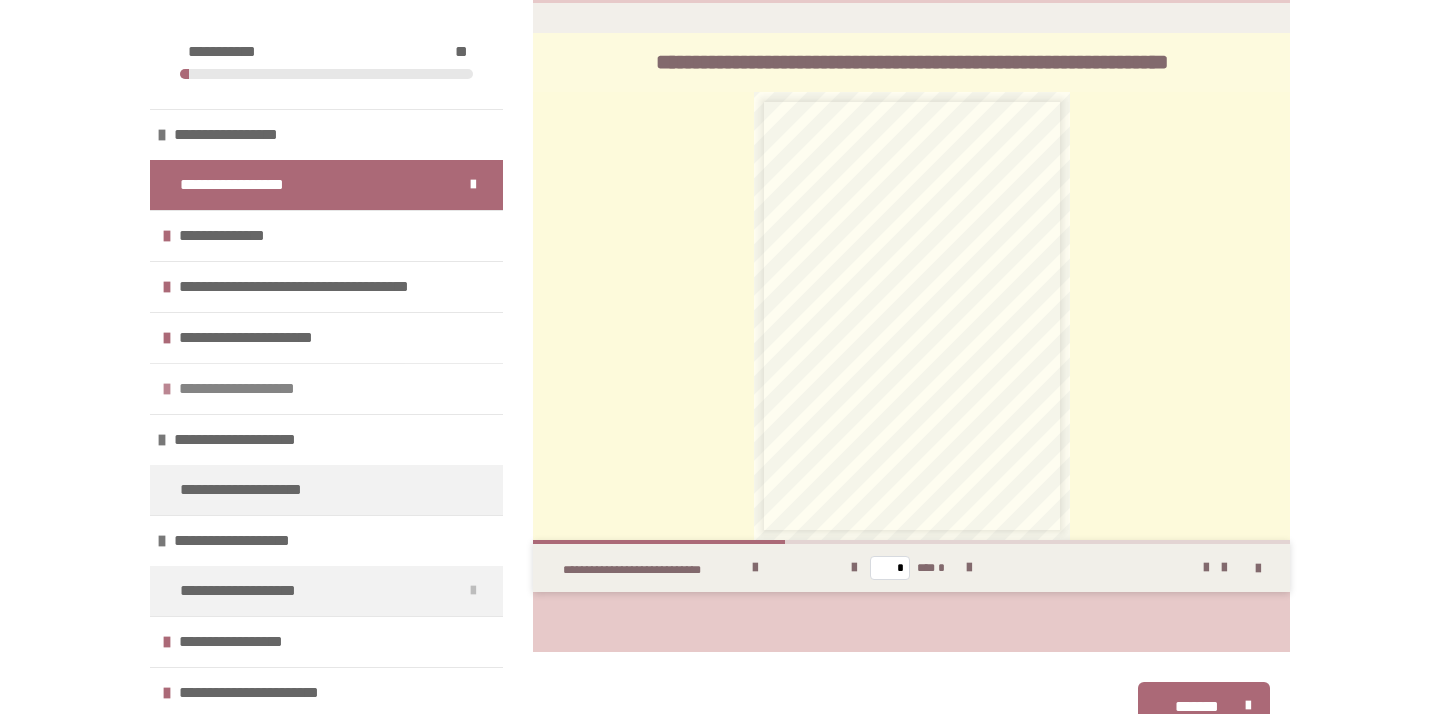 scroll, scrollTop: 742, scrollLeft: 0, axis: vertical 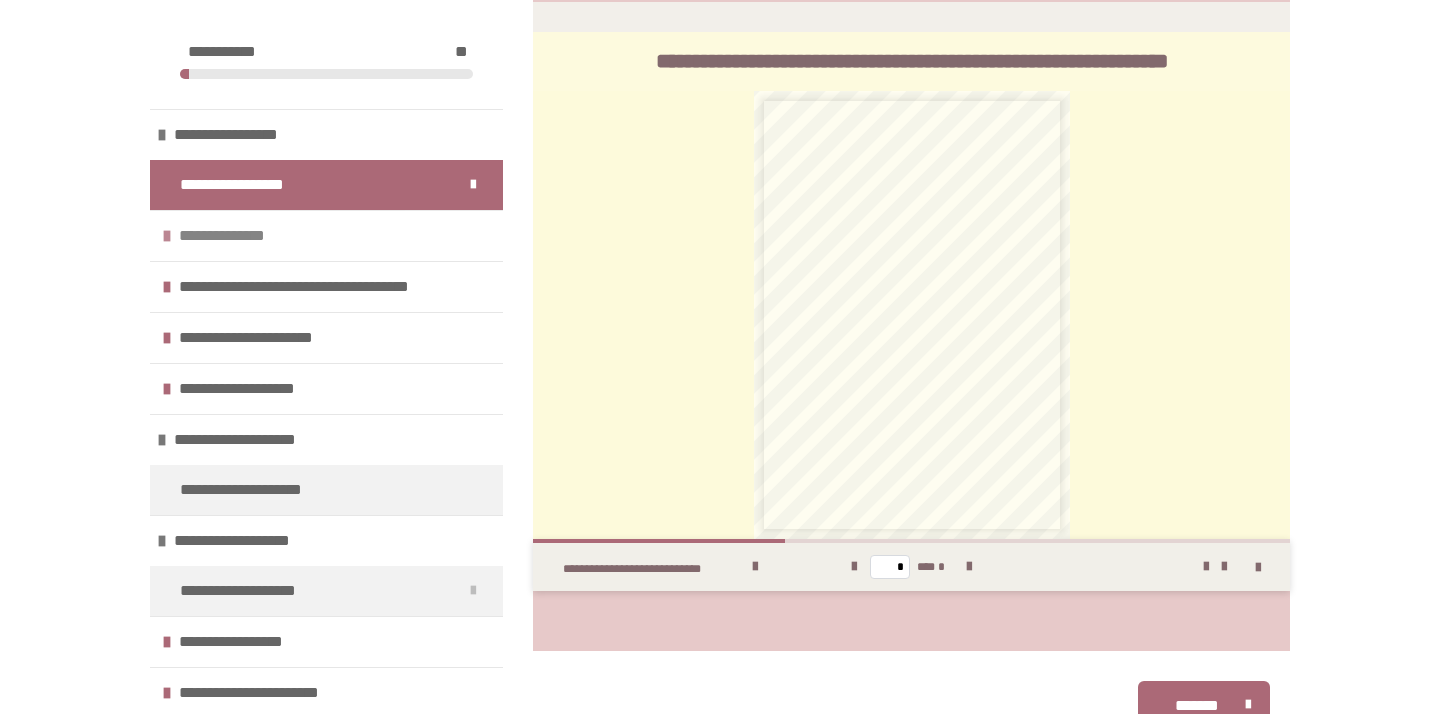 click on "**********" at bounding box center [241, 236] 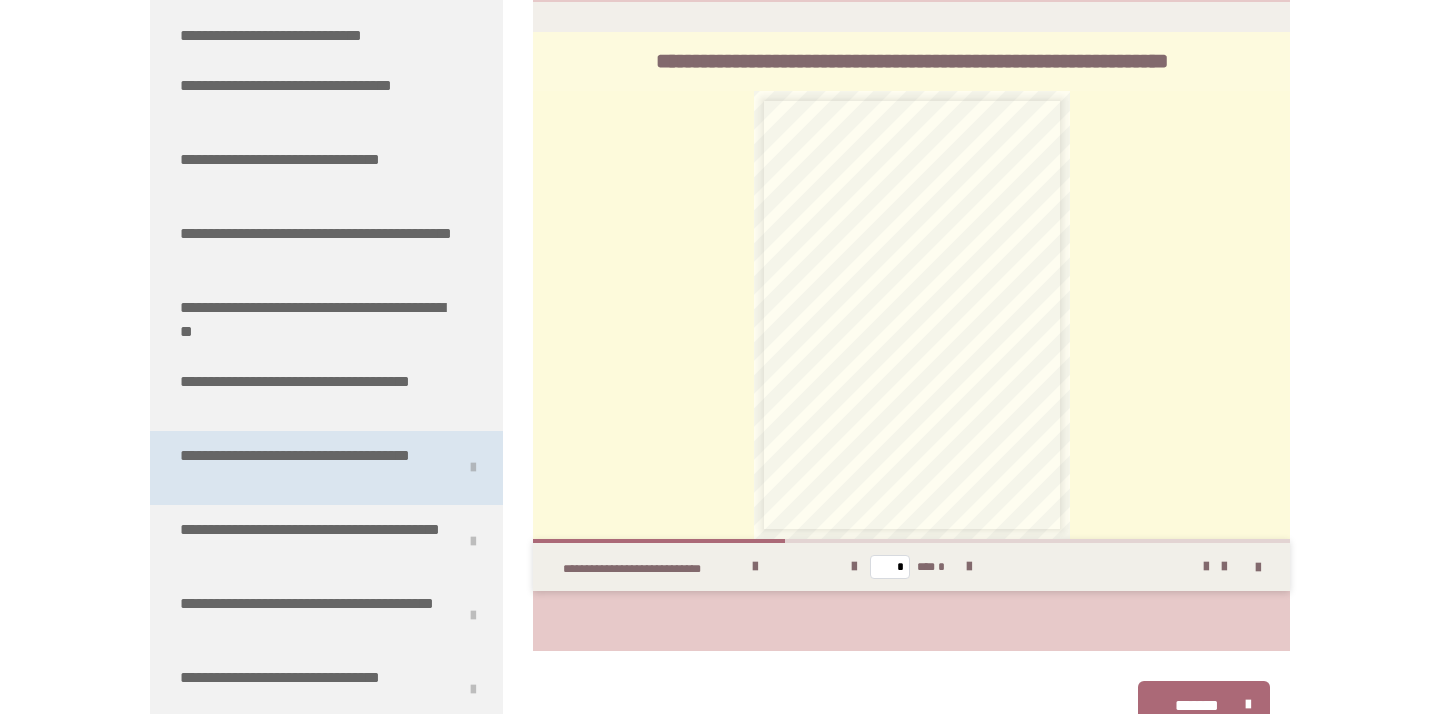 scroll, scrollTop: 350, scrollLeft: 0, axis: vertical 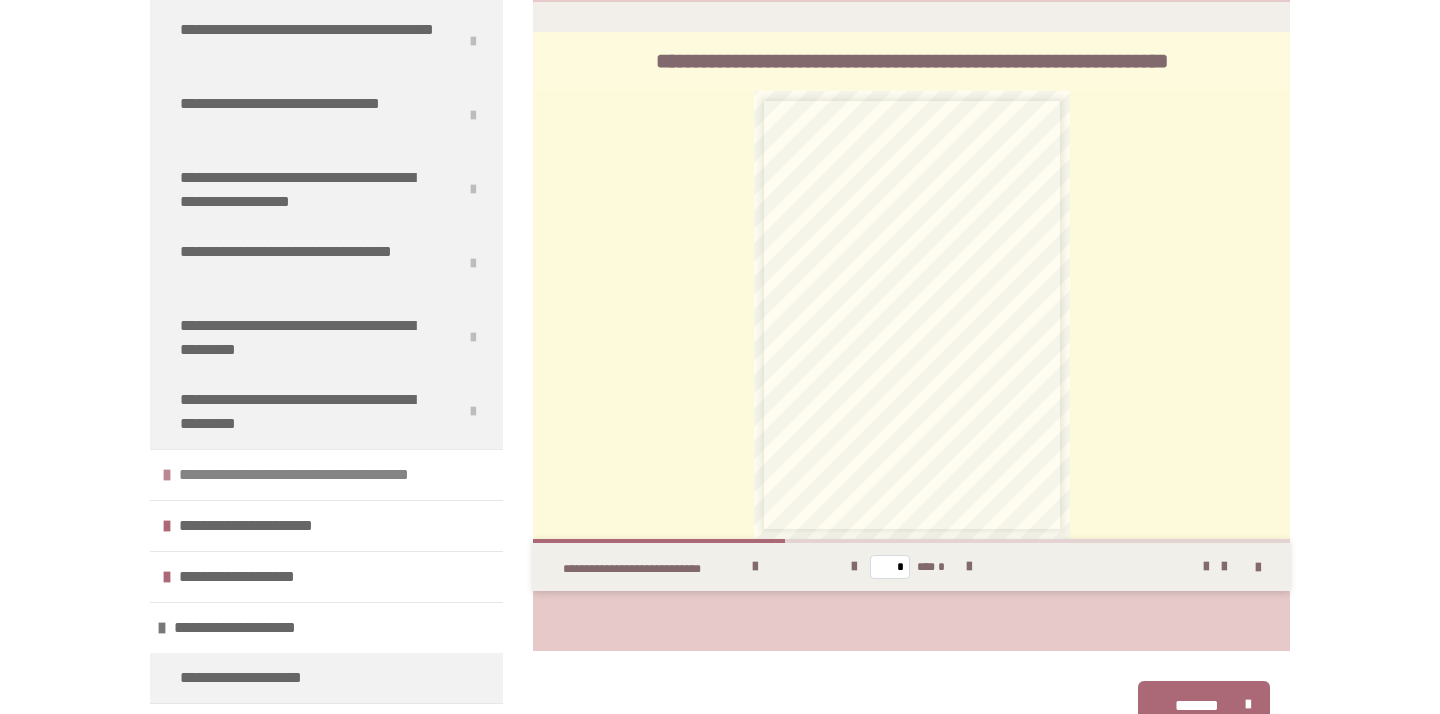 click on "**********" at bounding box center [329, 475] 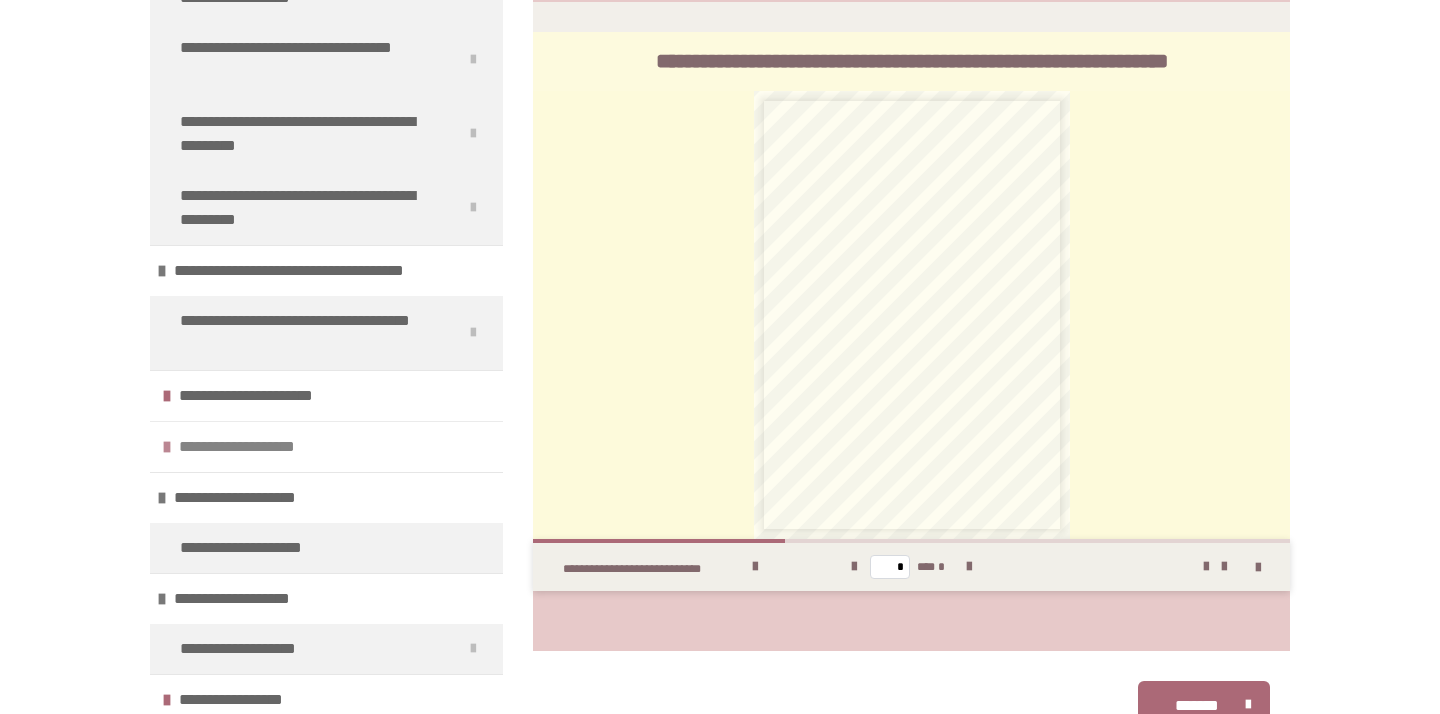 scroll, scrollTop: 1114, scrollLeft: 0, axis: vertical 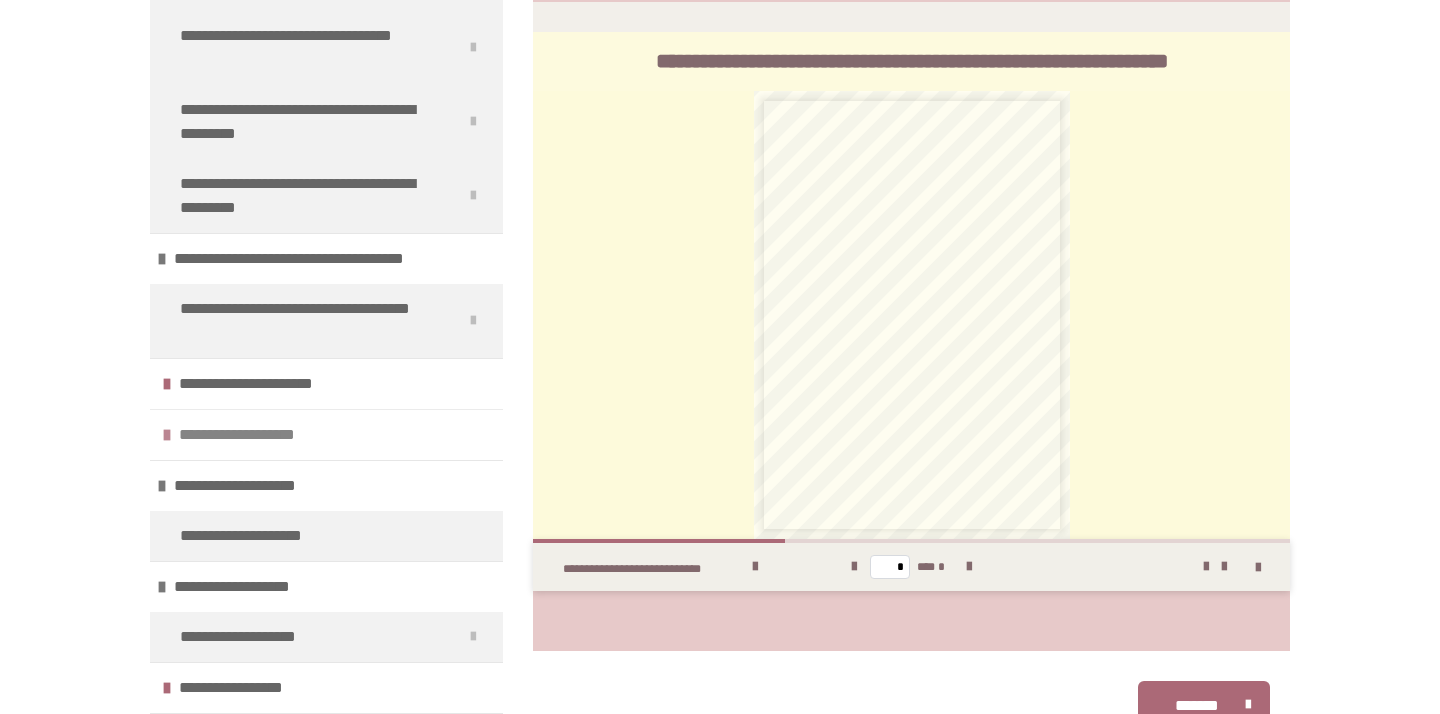 click on "**********" at bounding box center [326, 434] 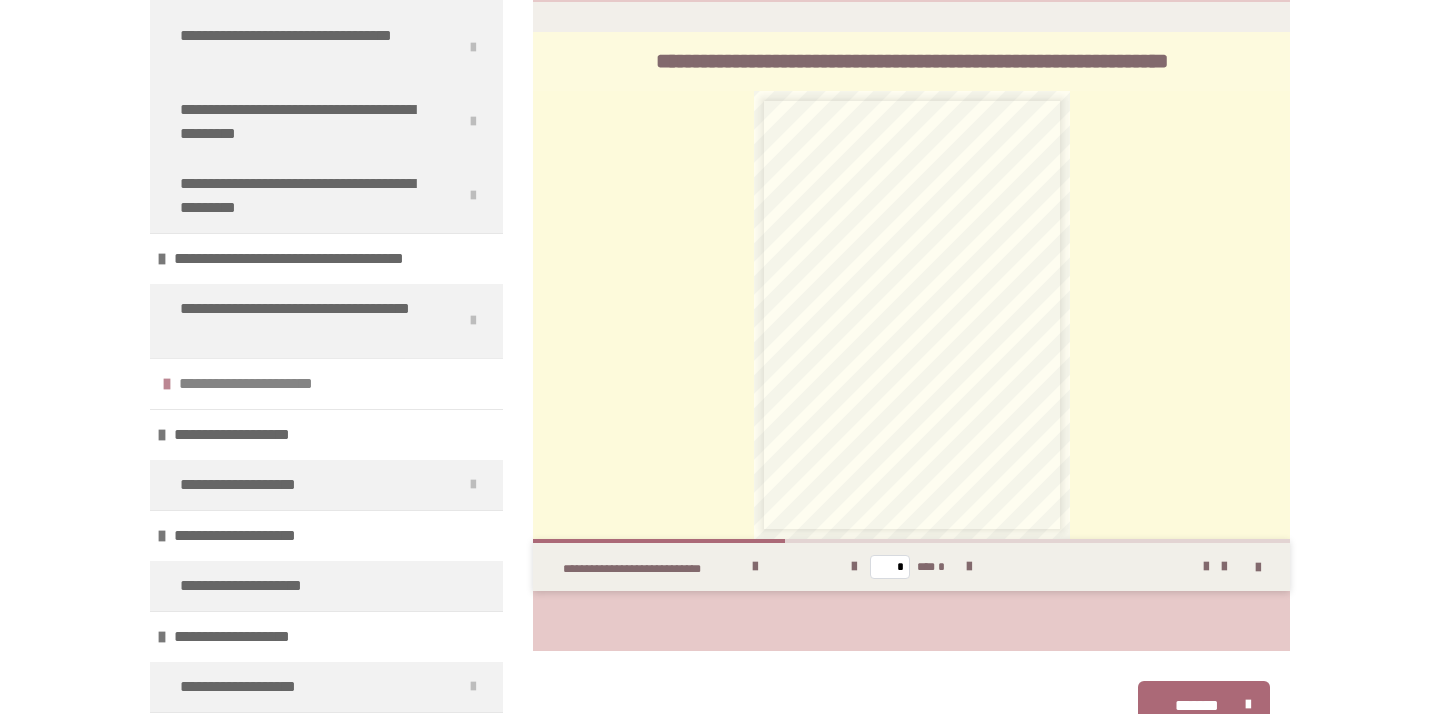 click on "**********" at bounding box center (278, 384) 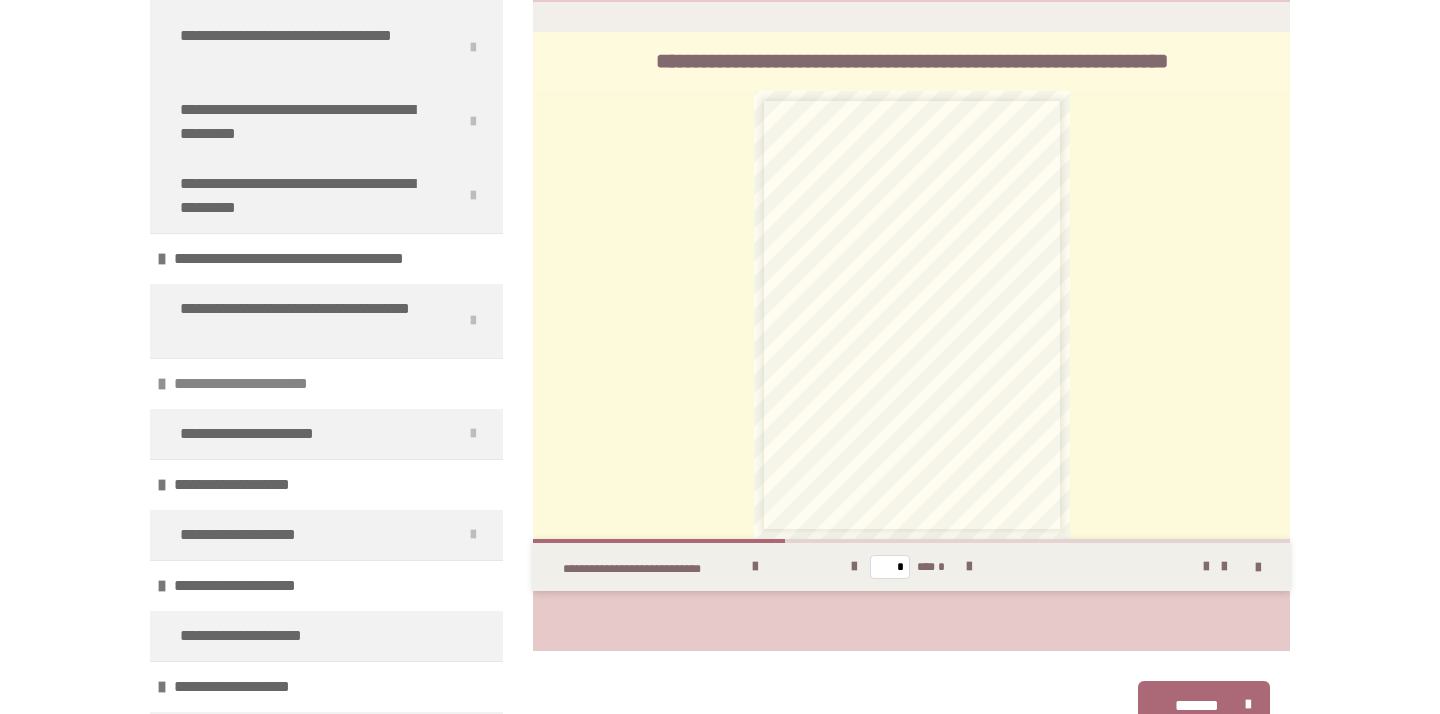 click on "**********" at bounding box center [273, 384] 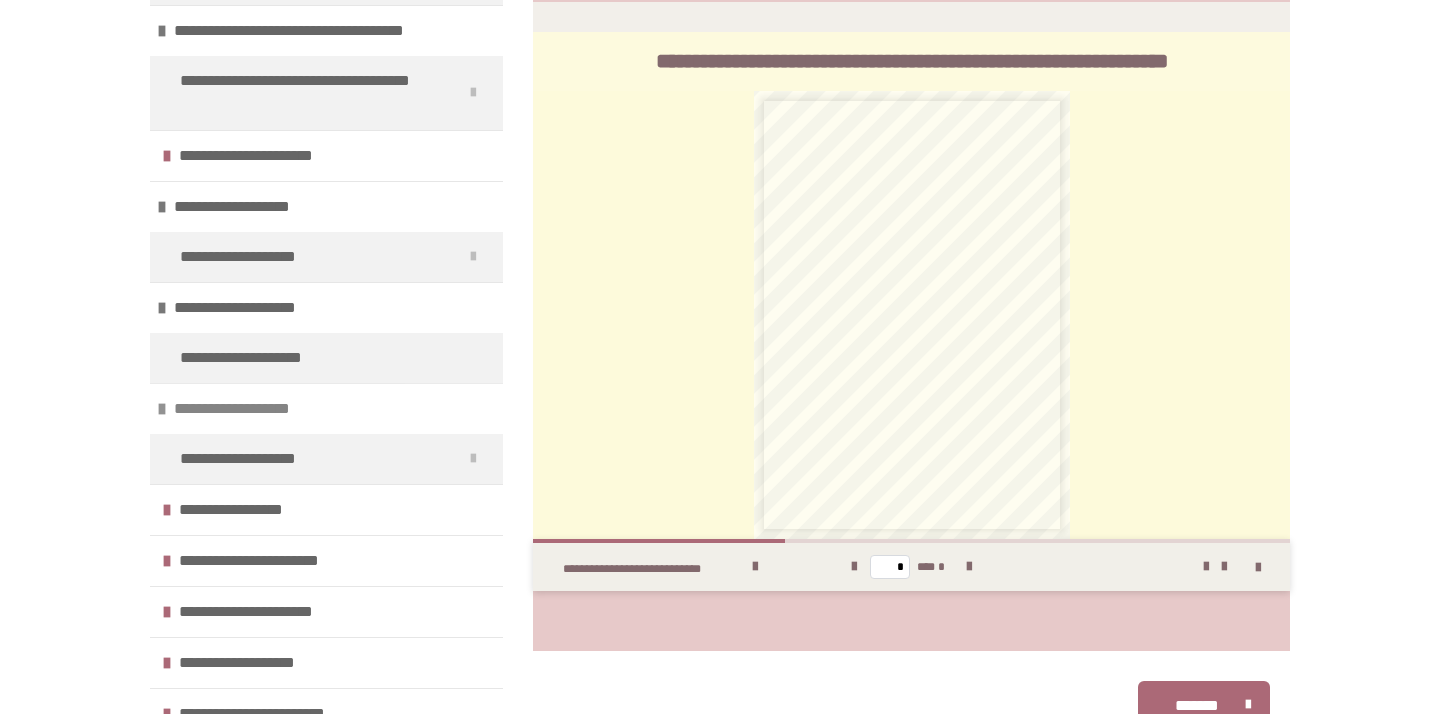 click on "**********" at bounding box center [263, 409] 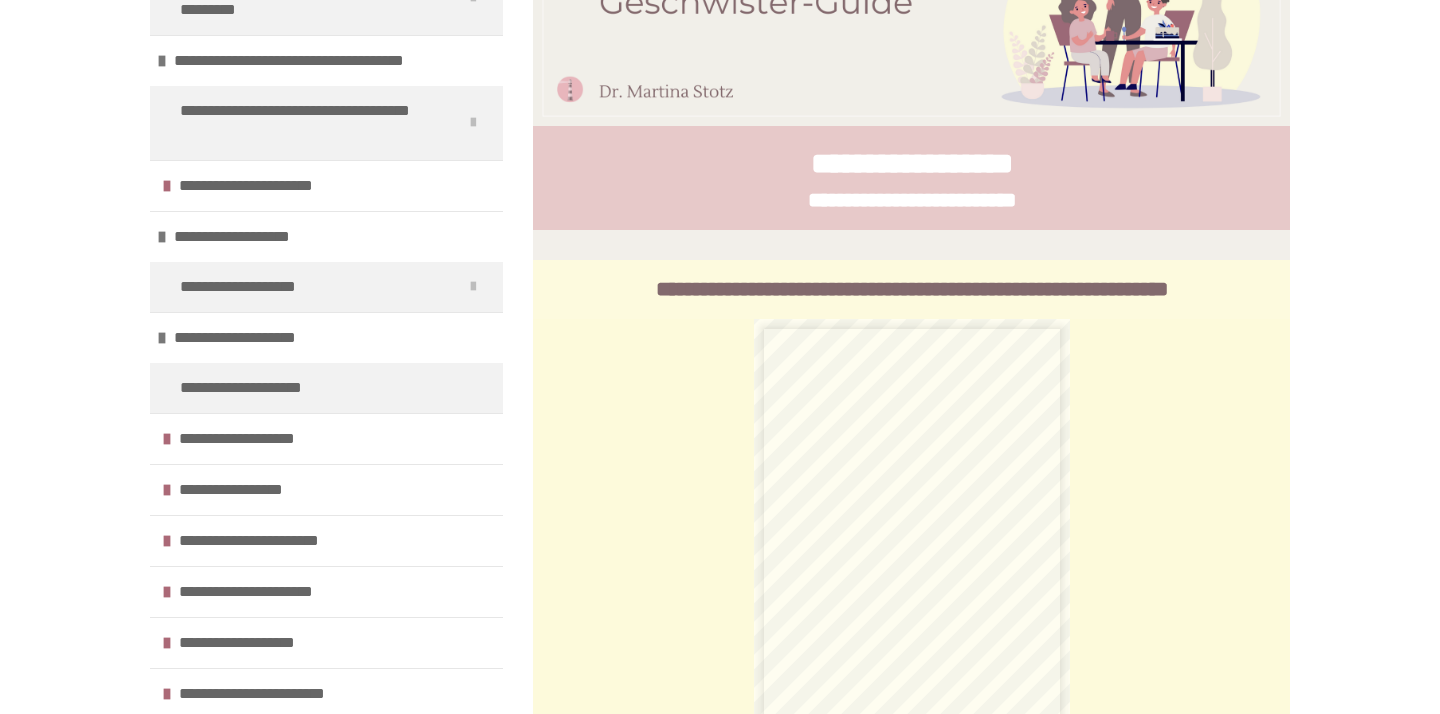scroll, scrollTop: 212, scrollLeft: 0, axis: vertical 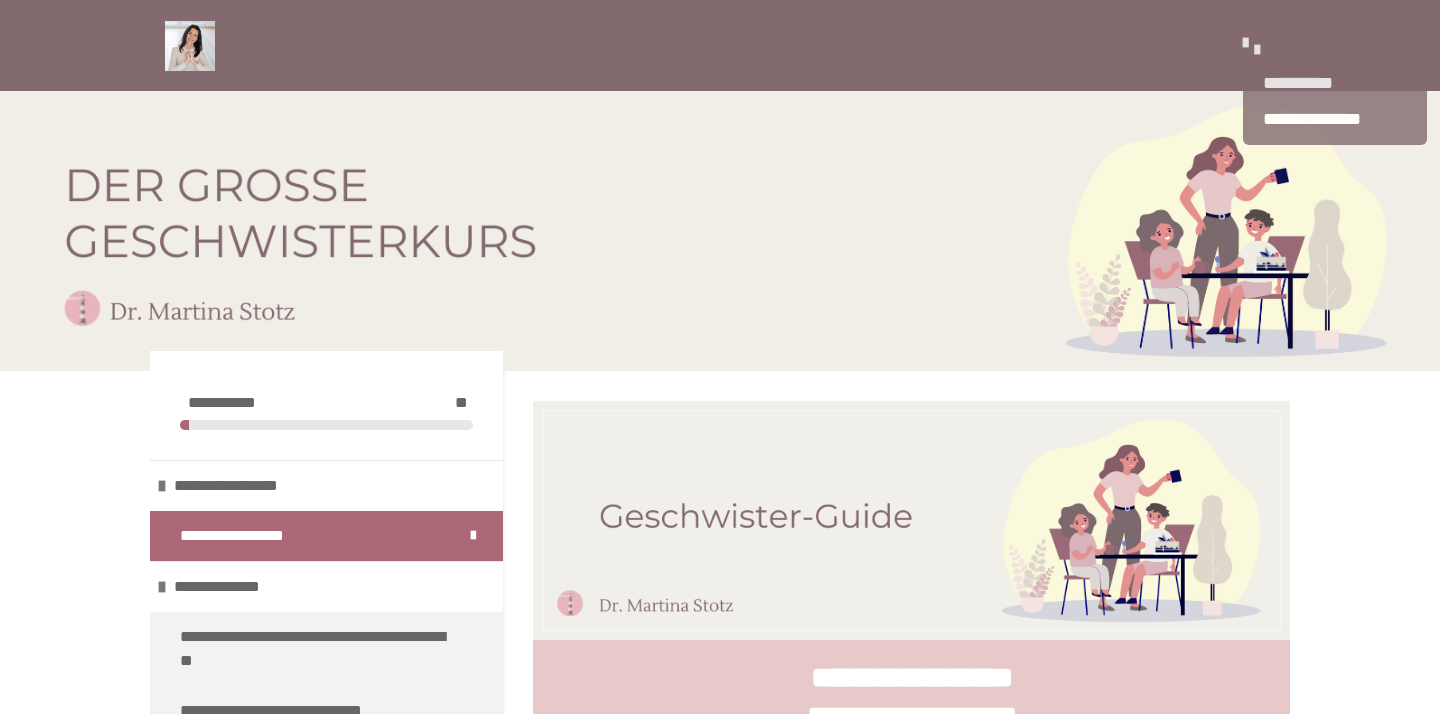 click at bounding box center (1257, 49) 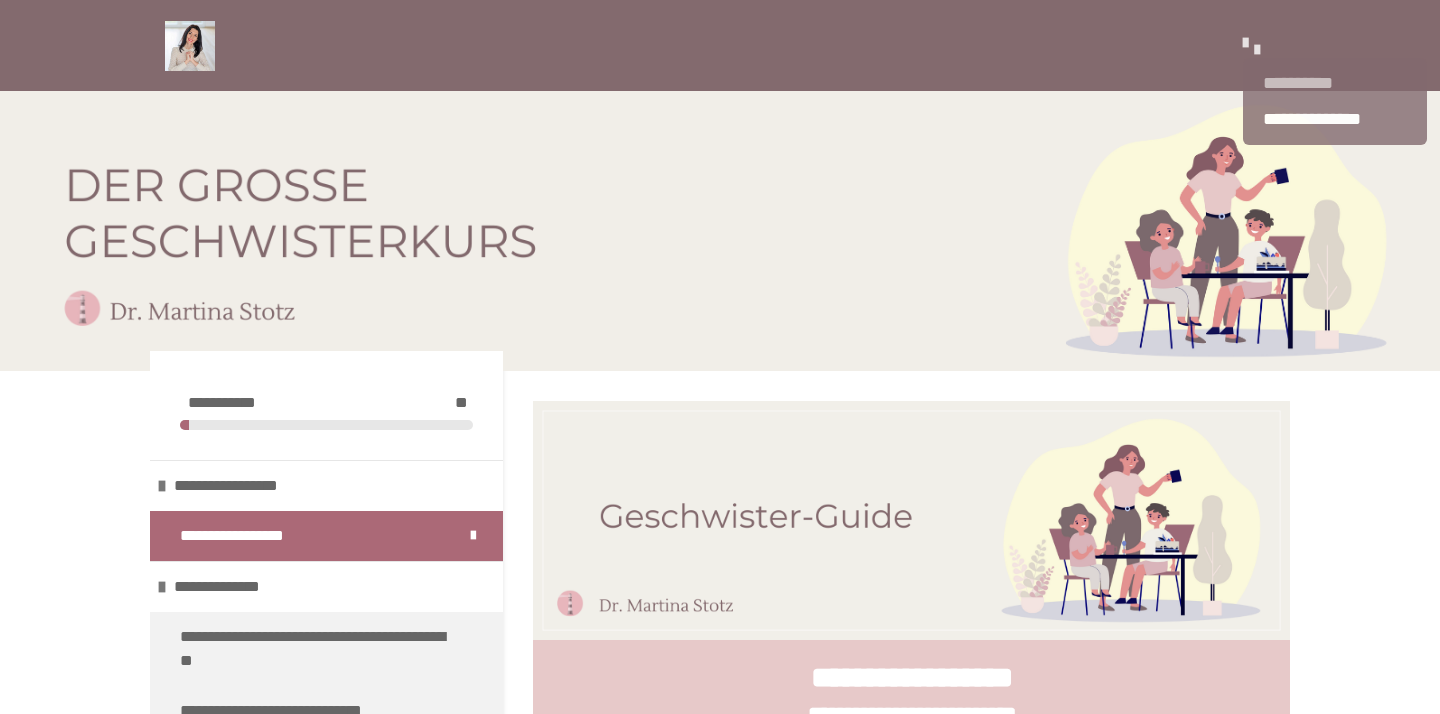 click on "**********" at bounding box center [1335, 83] 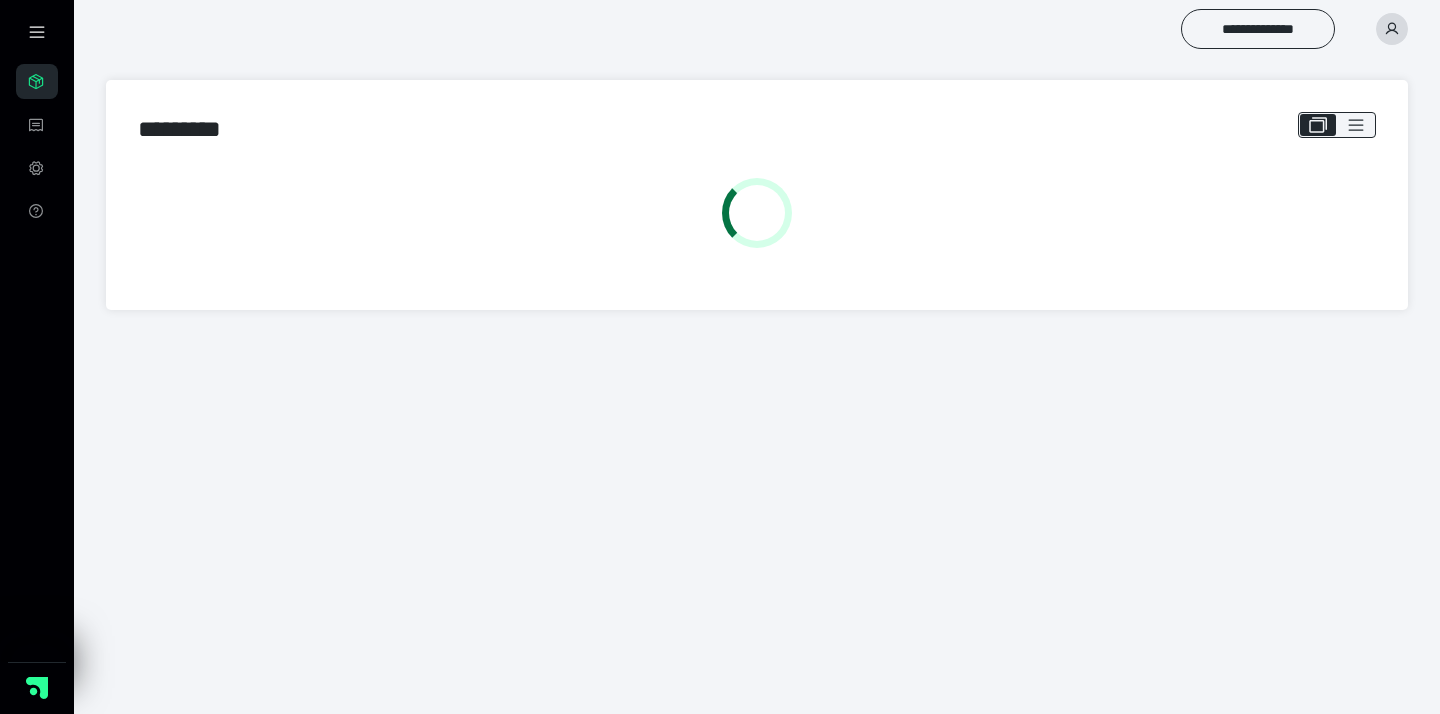 scroll, scrollTop: 0, scrollLeft: 0, axis: both 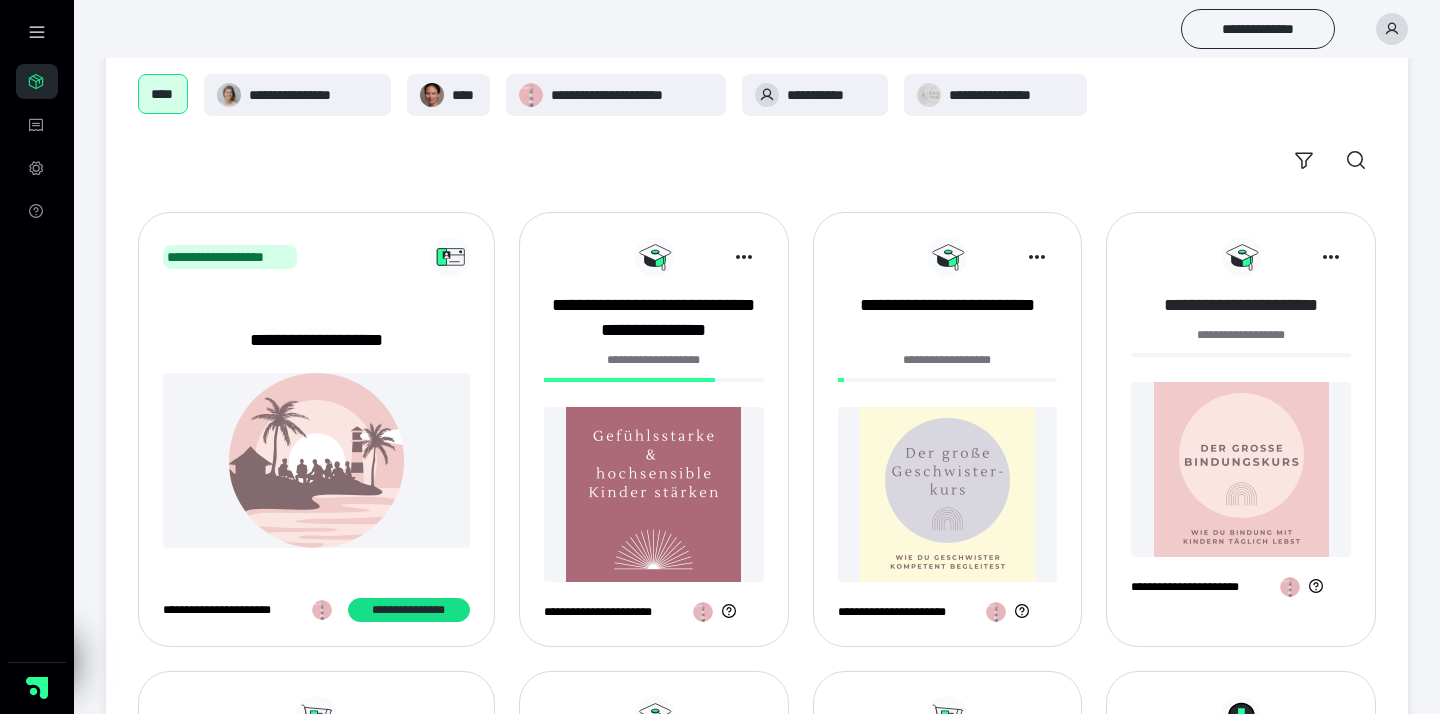 click on "**********" at bounding box center [1241, 305] 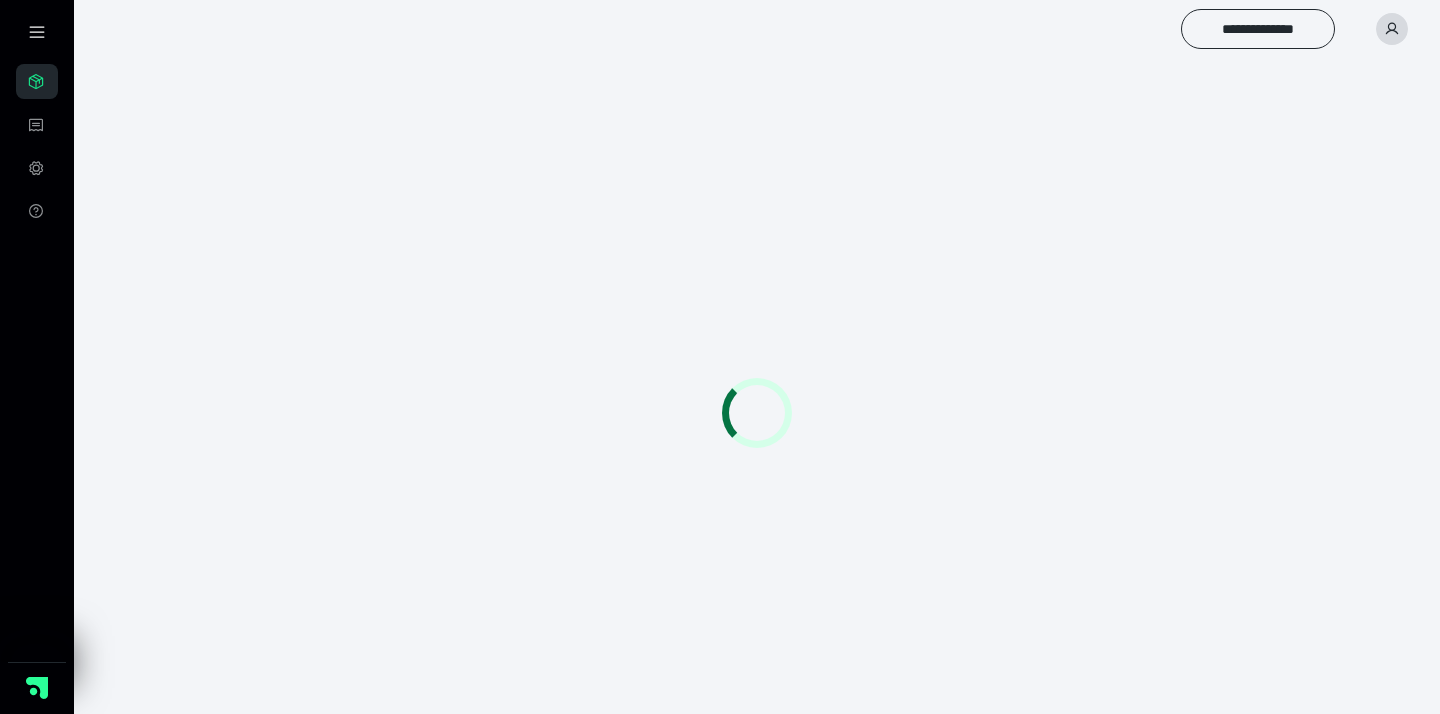 scroll, scrollTop: 0, scrollLeft: 0, axis: both 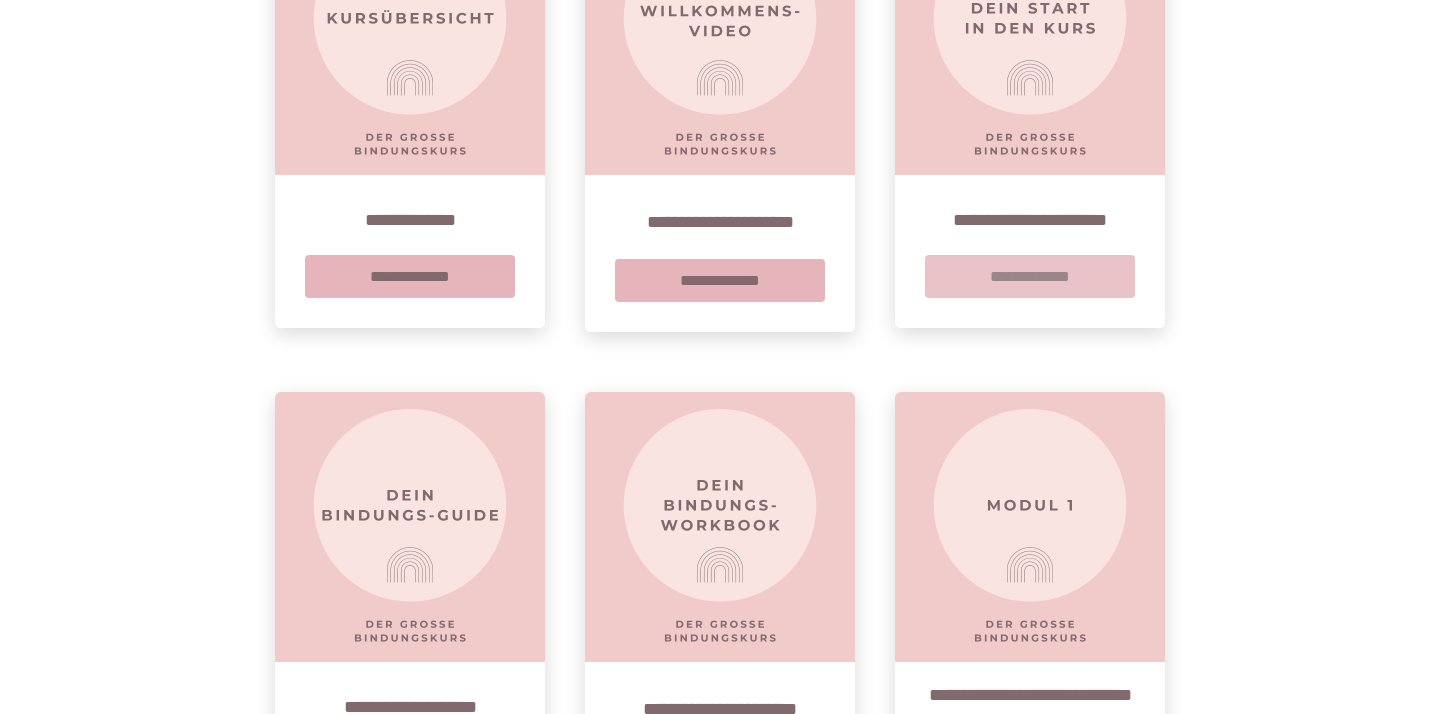 click on "**********" at bounding box center [1030, 276] 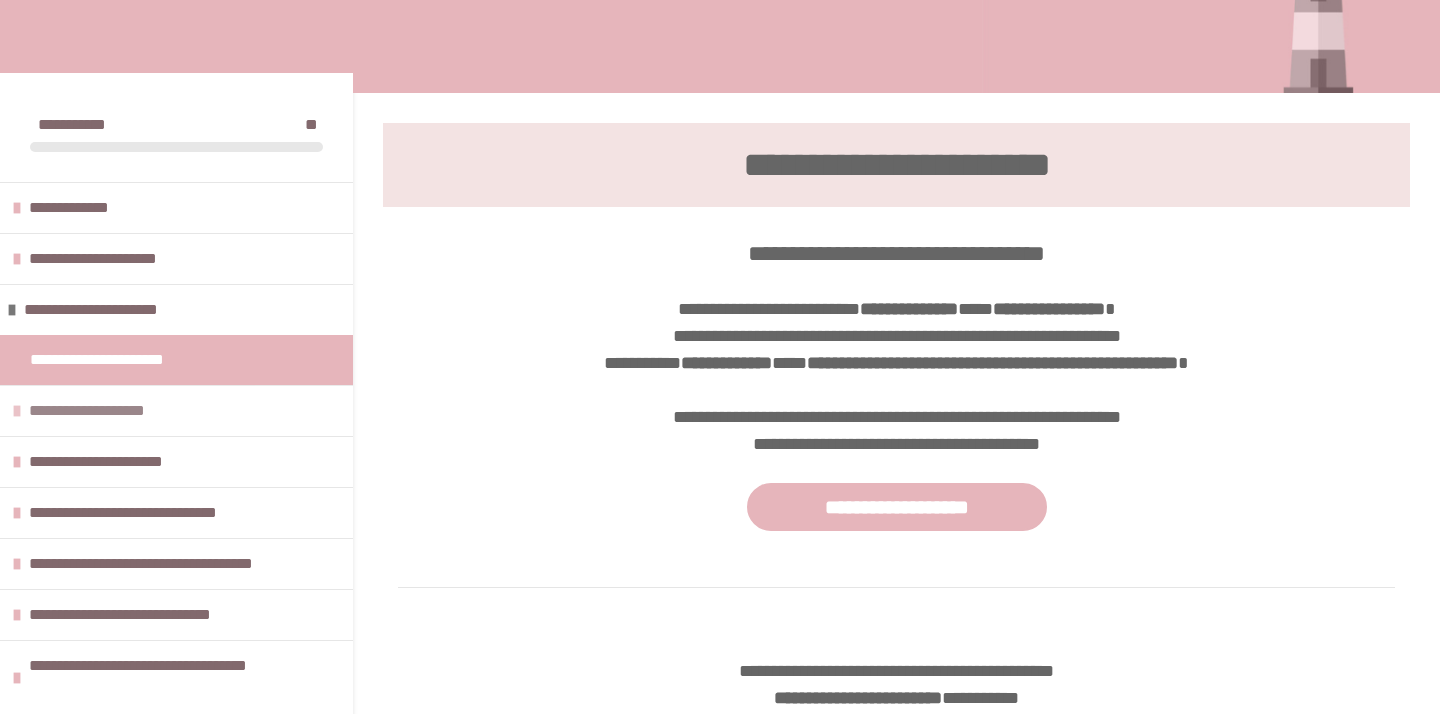 scroll, scrollTop: 280, scrollLeft: 0, axis: vertical 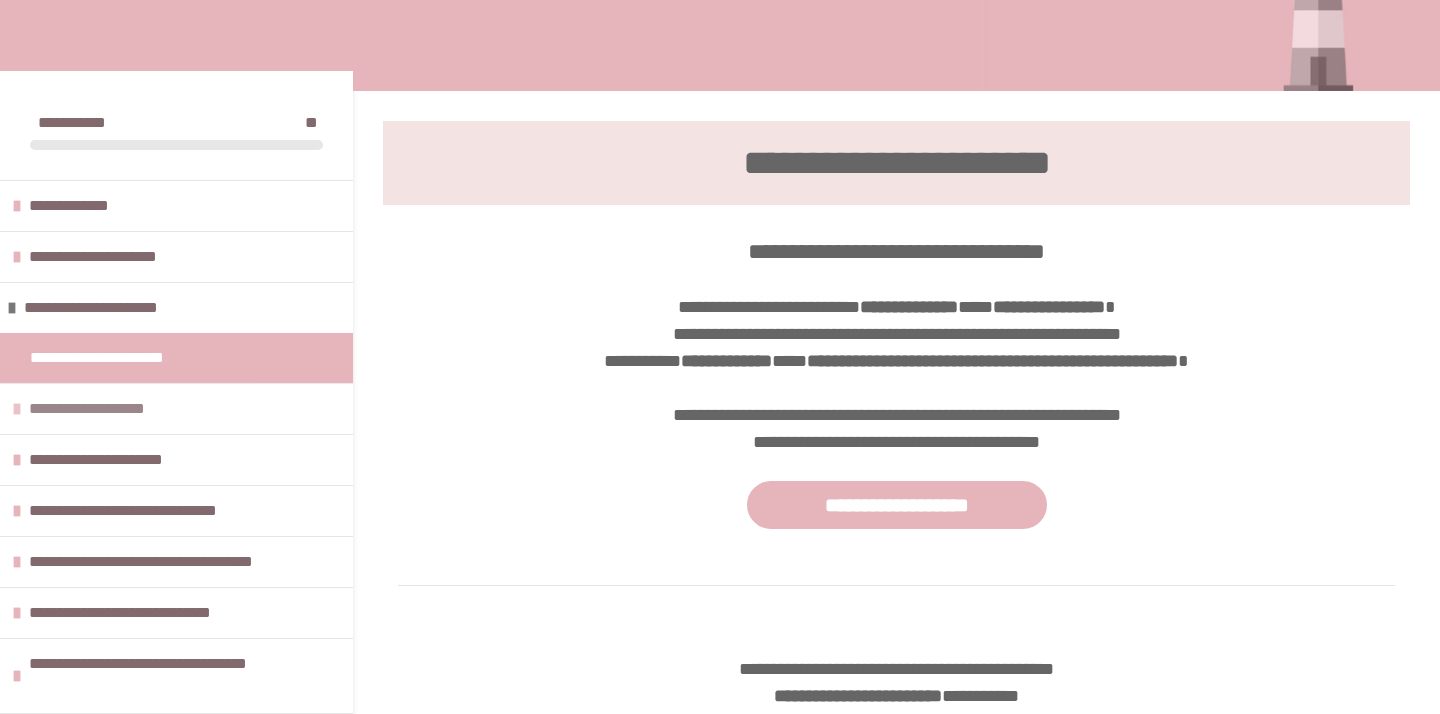 click on "**********" at bounding box center (176, 408) 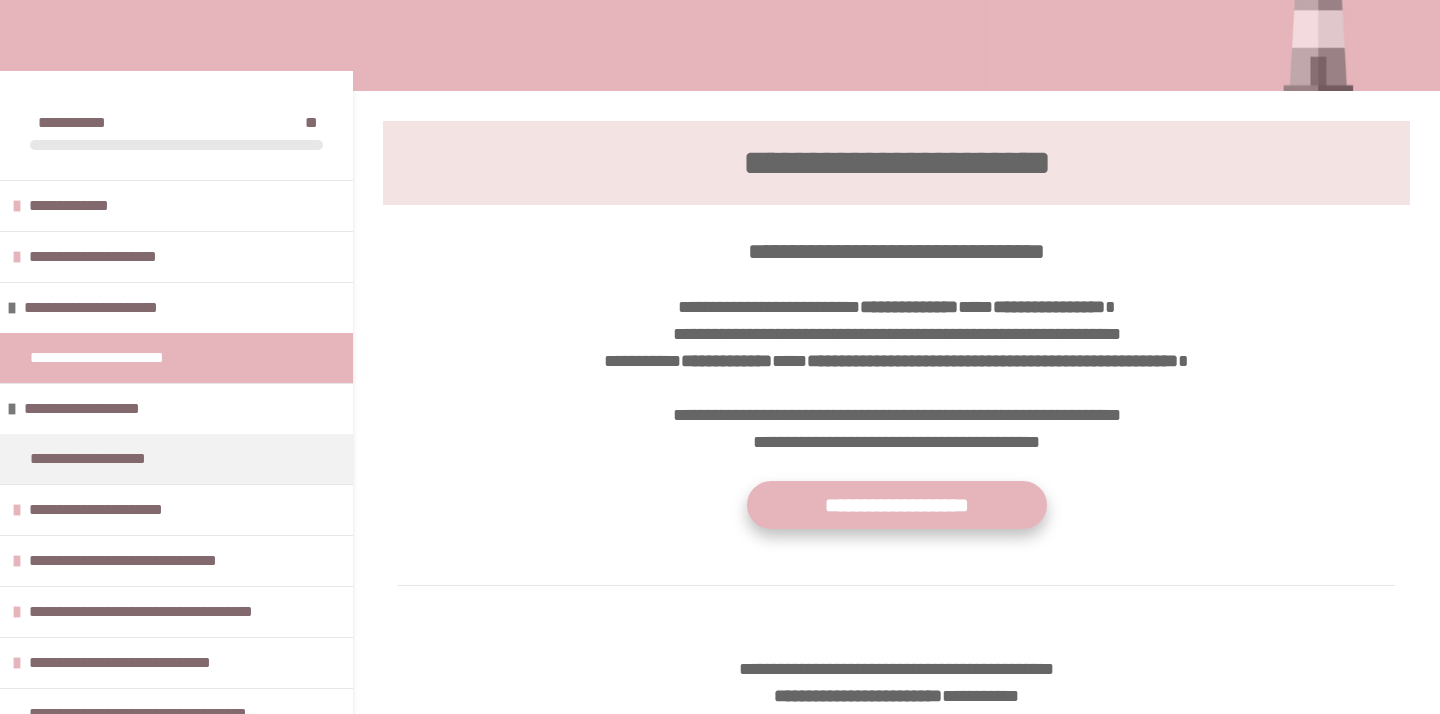 click on "**********" at bounding box center (897, 505) 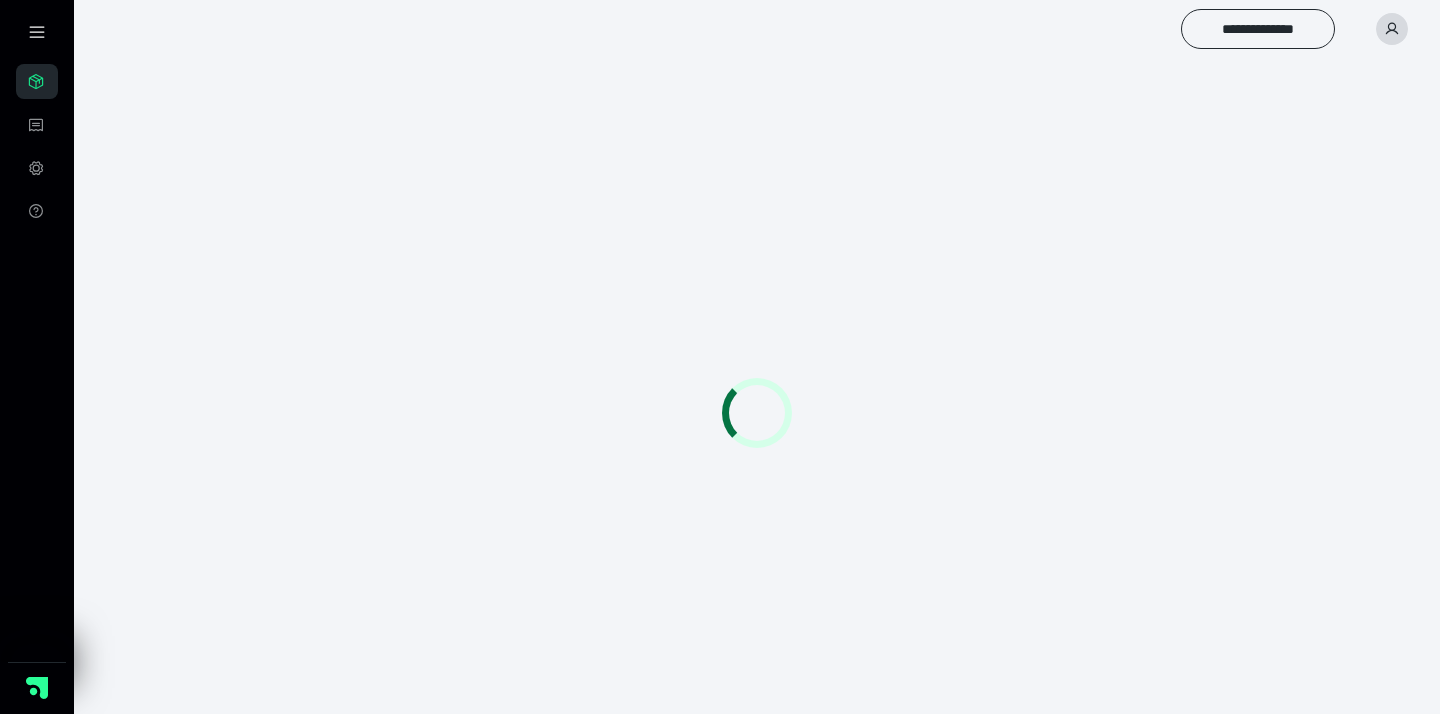 scroll, scrollTop: 0, scrollLeft: 0, axis: both 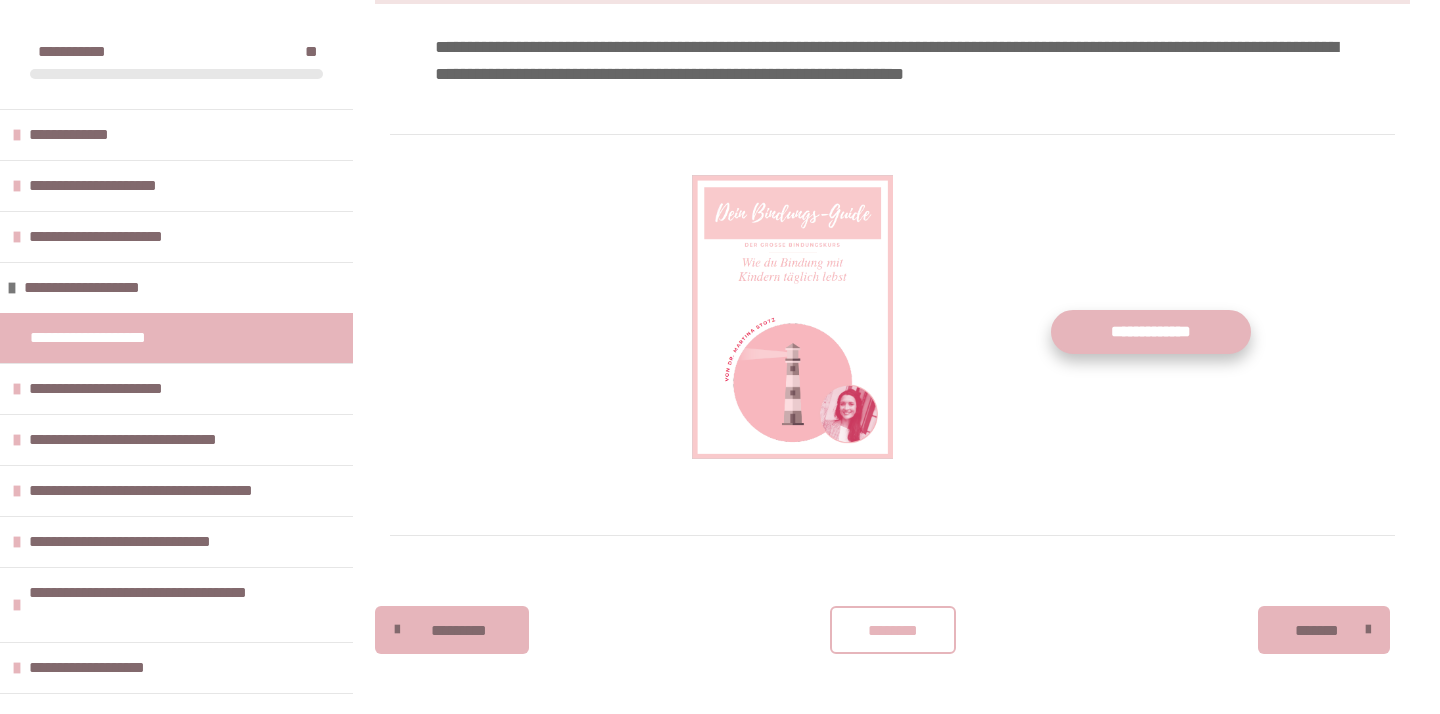 click on "**********" at bounding box center [1151, 332] 